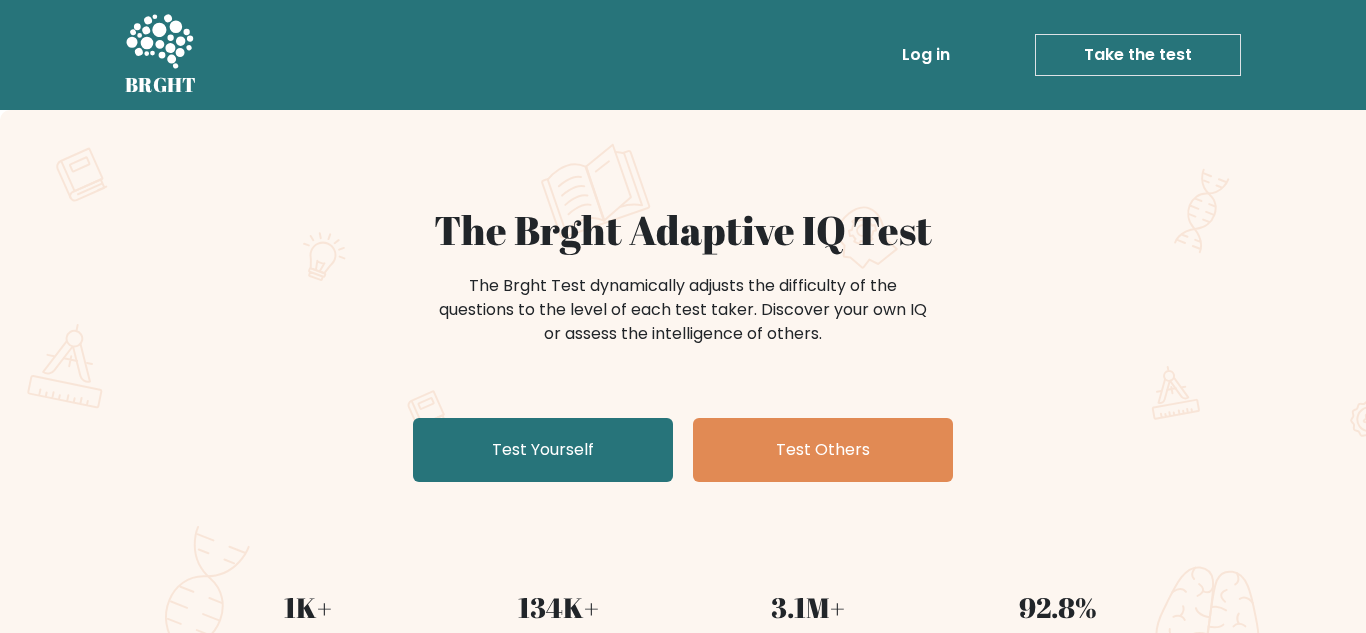 scroll, scrollTop: 0, scrollLeft: 0, axis: both 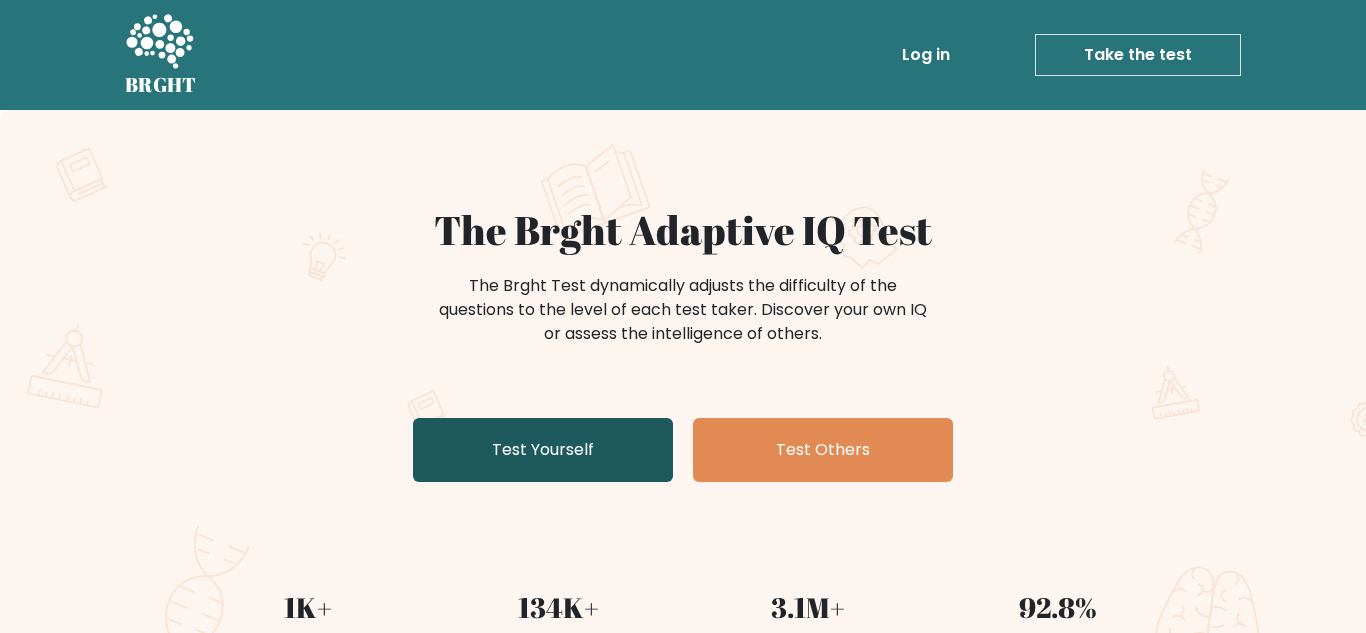 click on "Test Yourself" at bounding box center (543, 450) 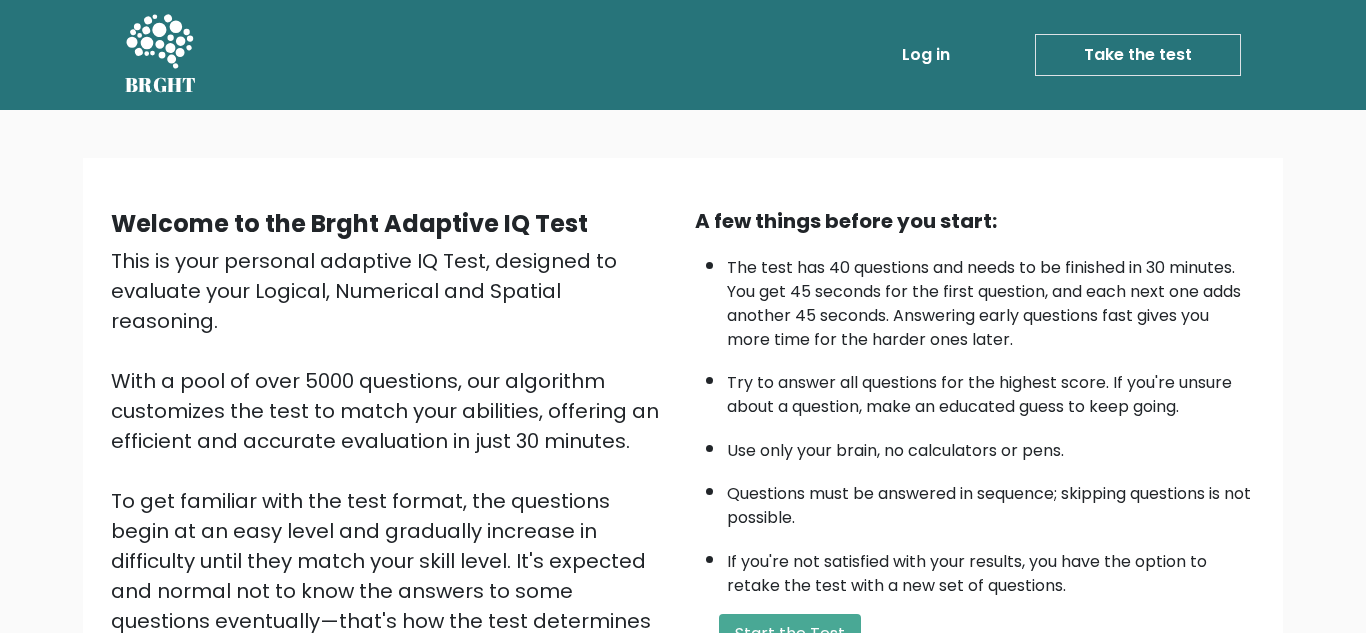 scroll, scrollTop: 0, scrollLeft: 0, axis: both 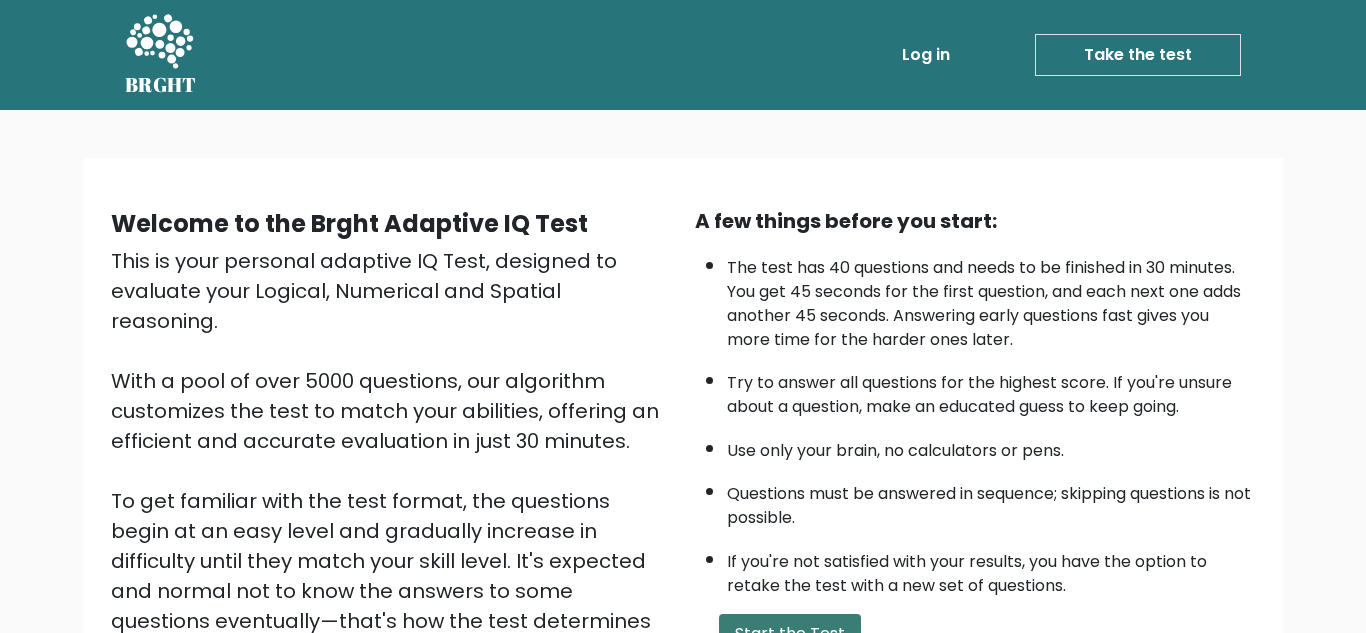 click on "Start the Test" at bounding box center (790, 634) 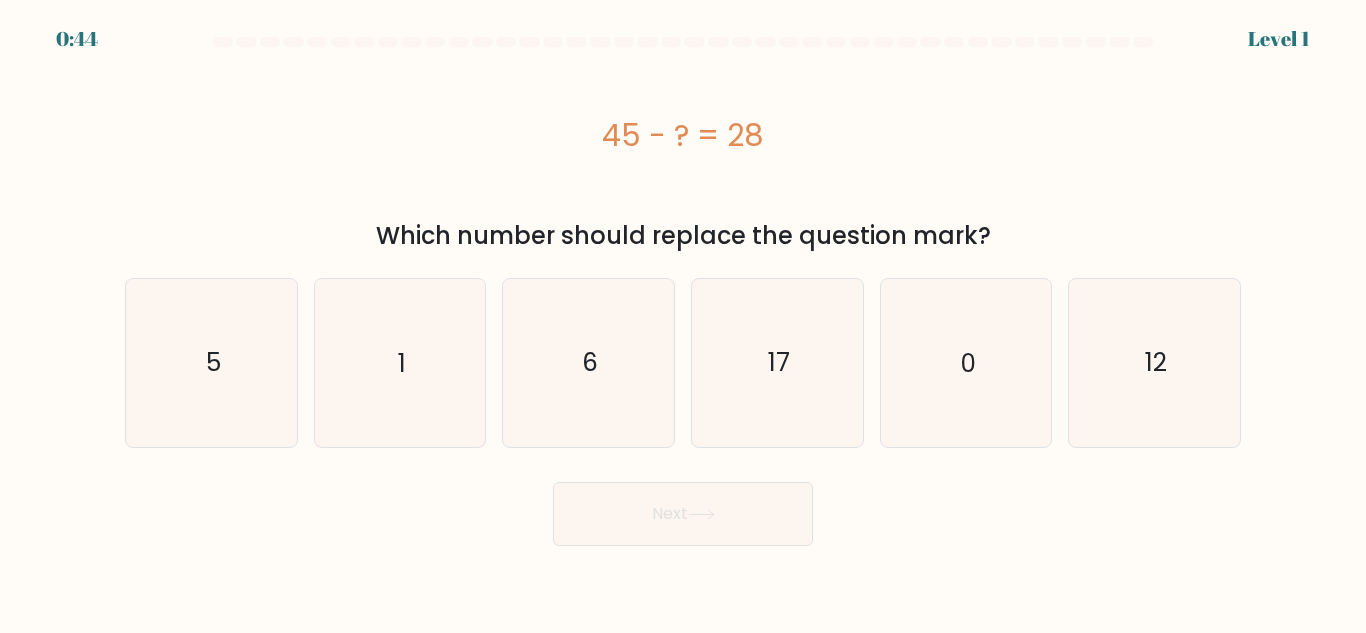 scroll, scrollTop: 0, scrollLeft: 0, axis: both 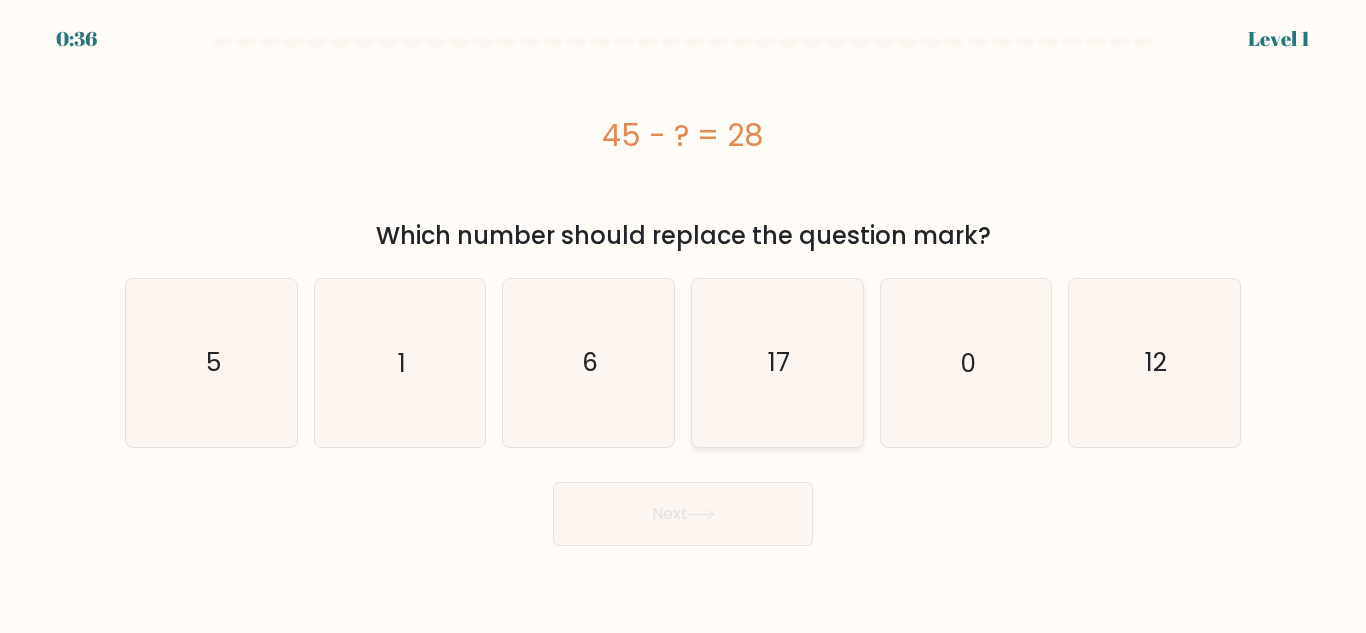 click on "17" 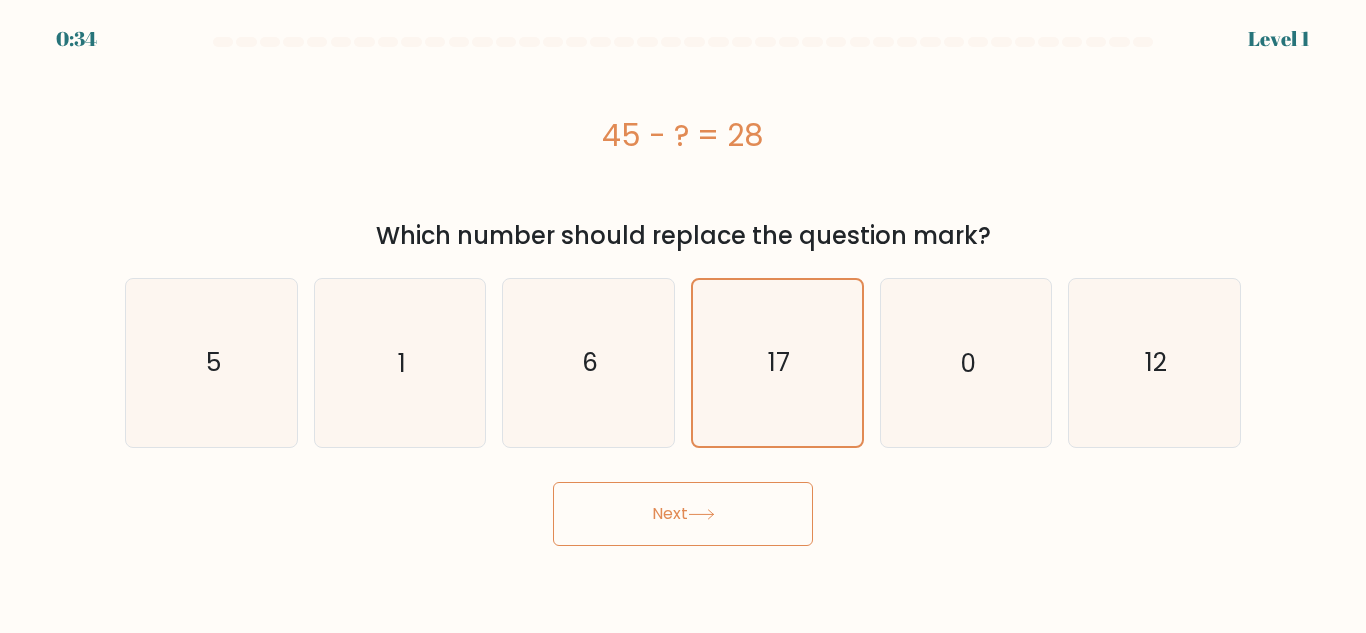 click on "Next" at bounding box center [683, 514] 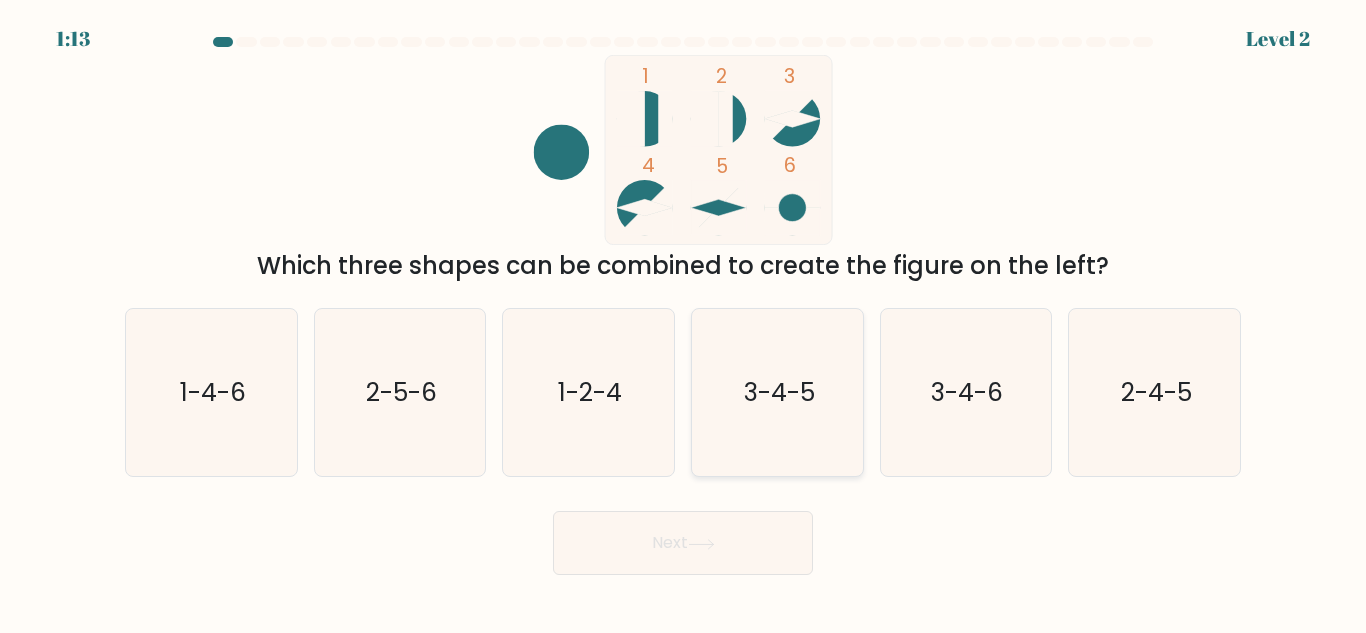 click on "3-4-5" 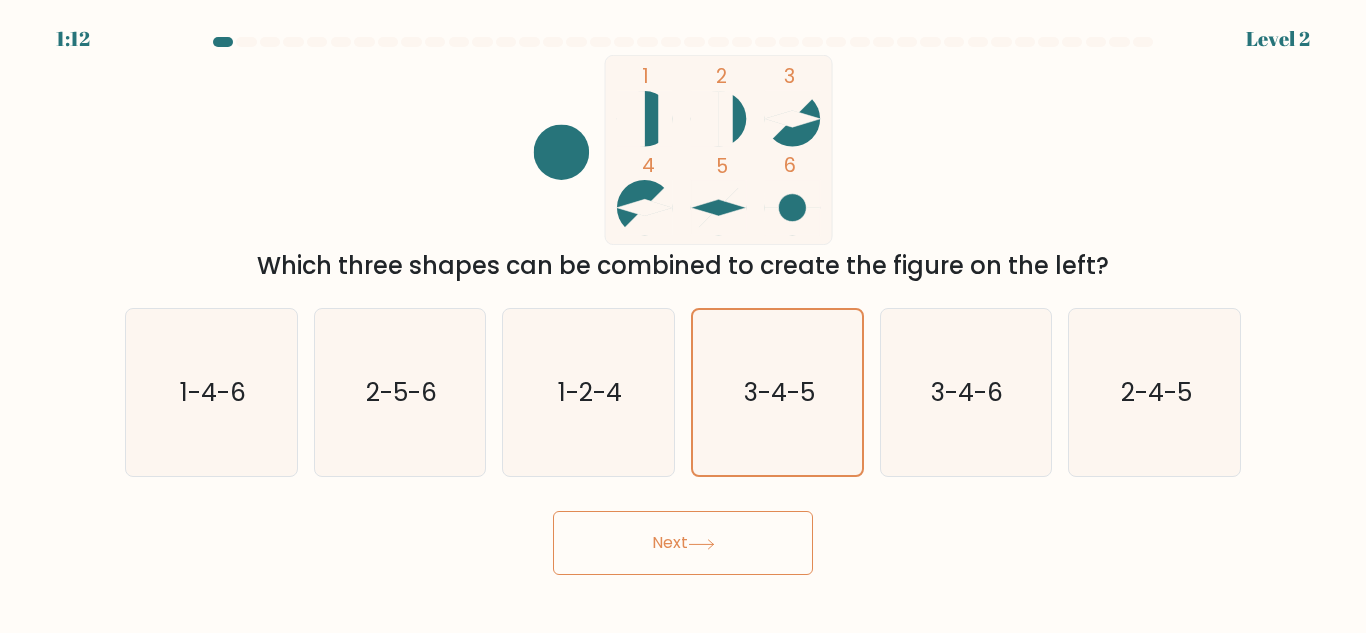 click on "Next" at bounding box center [683, 543] 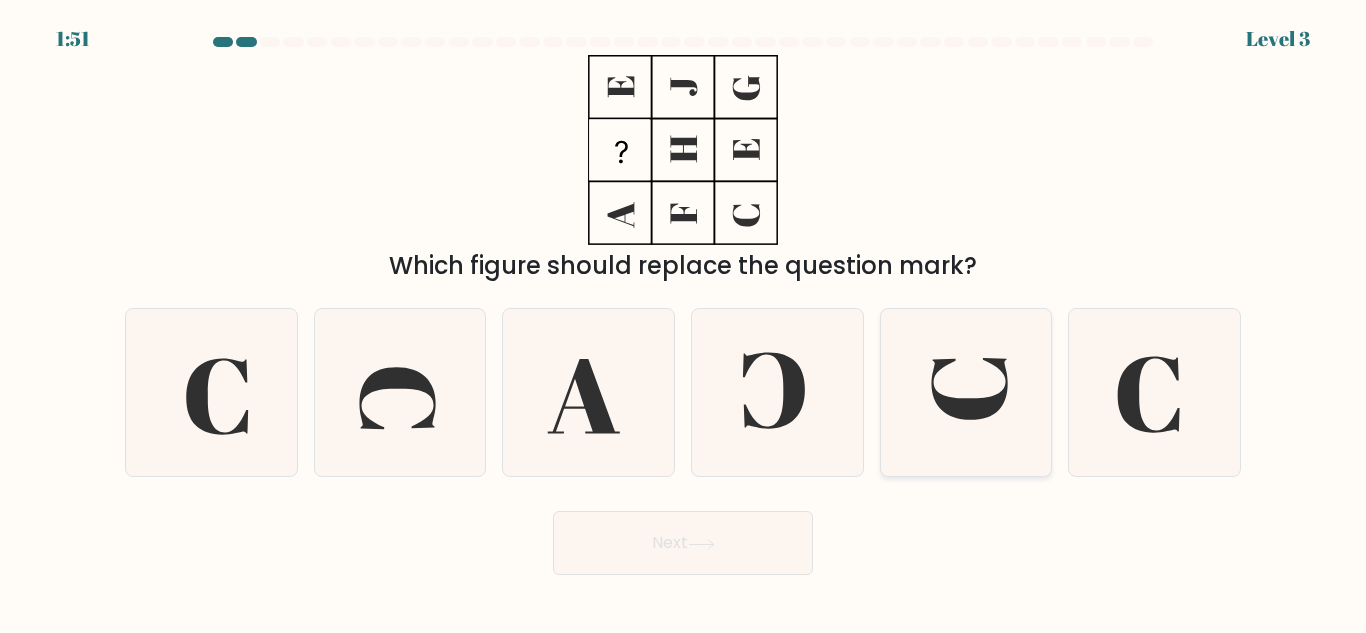 click 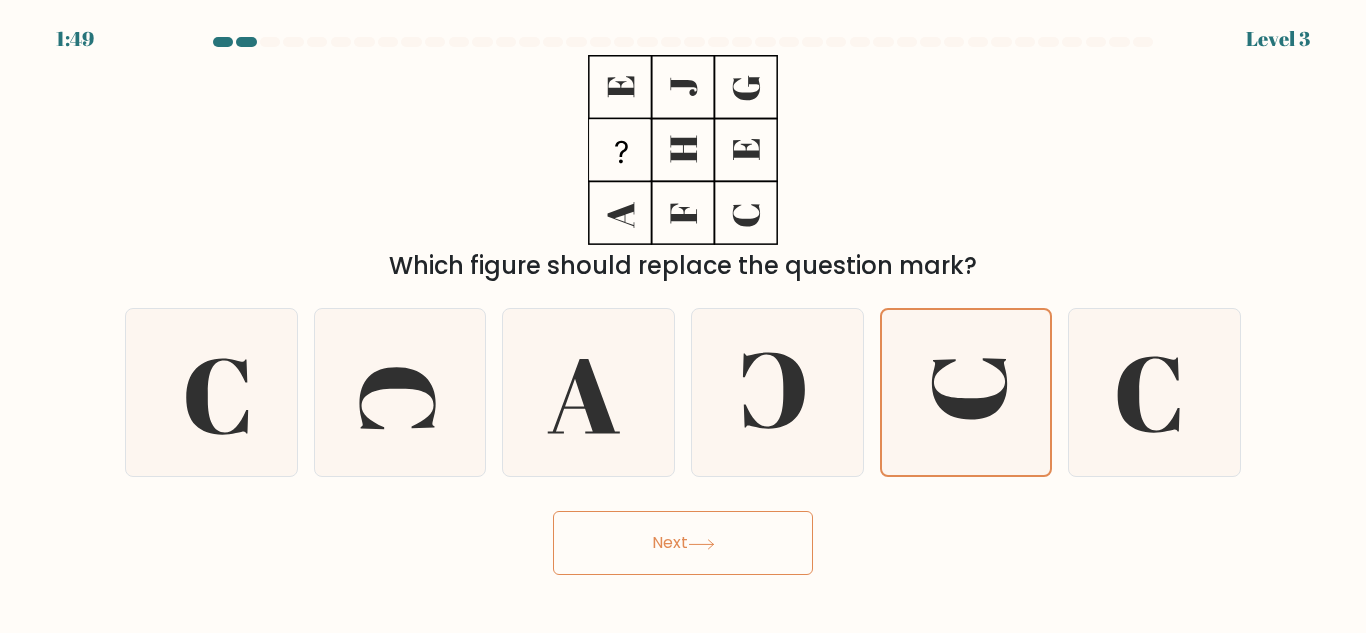 click on "Next" at bounding box center (683, 543) 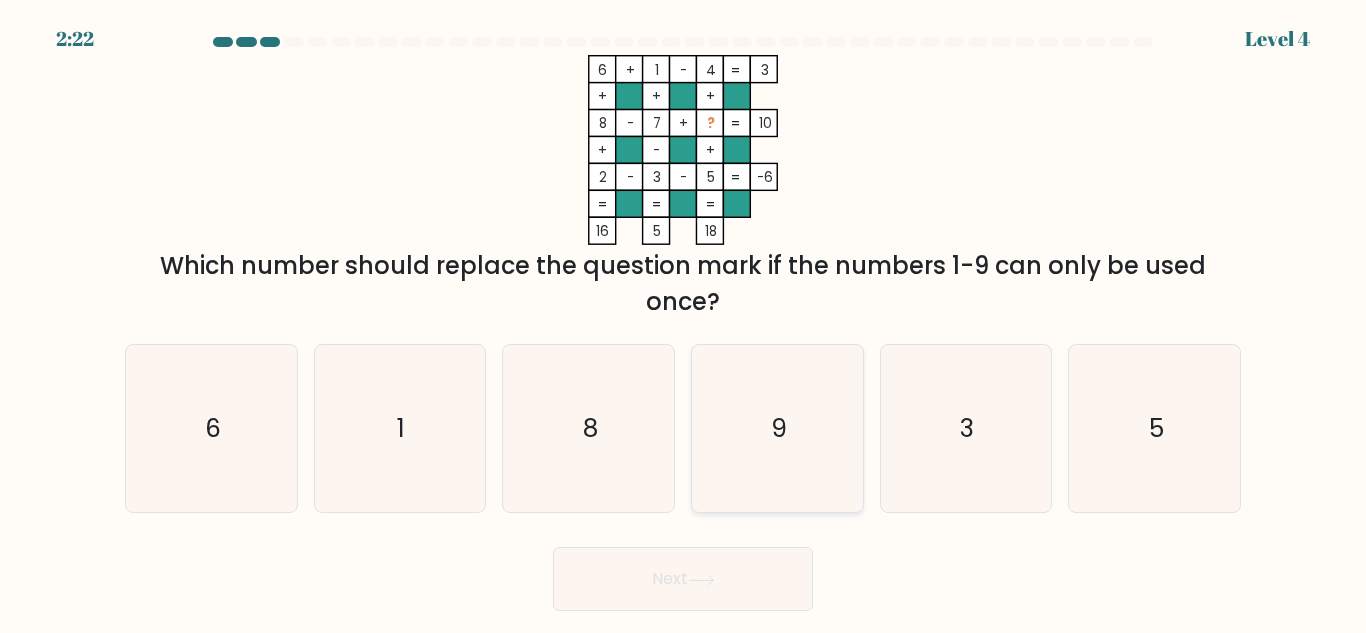 click on "9" 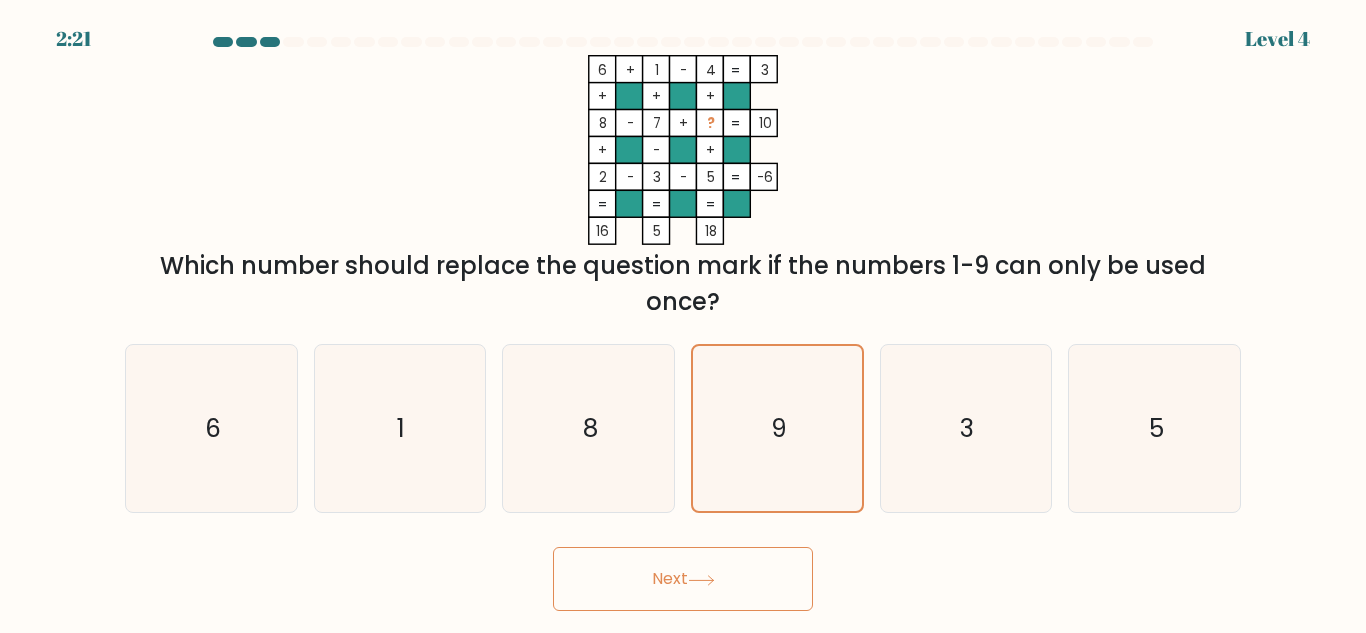 click on "Next" at bounding box center [683, 579] 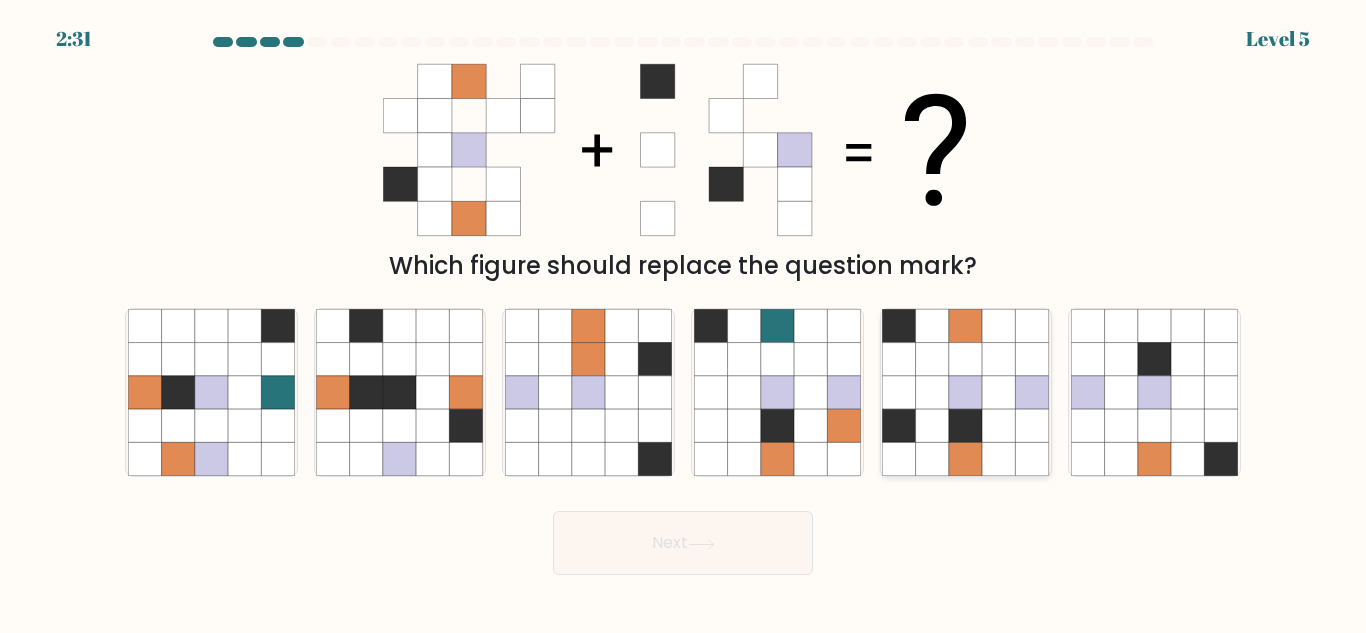 click 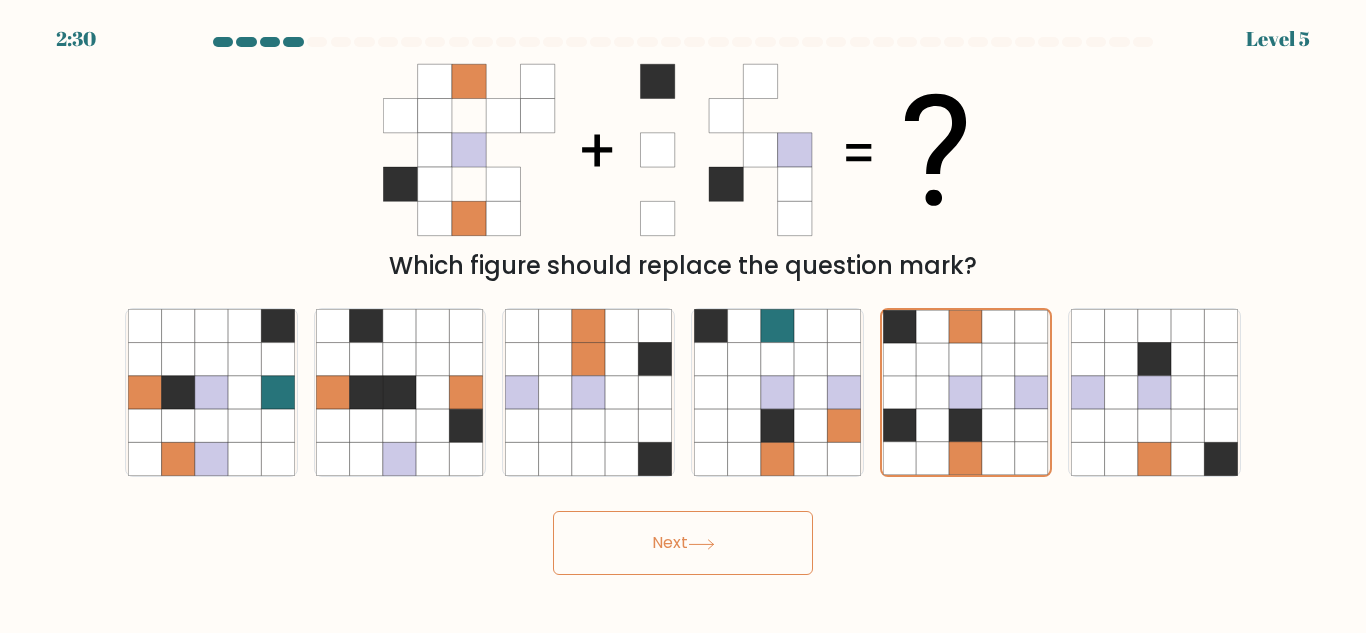 click on "Next" at bounding box center (683, 543) 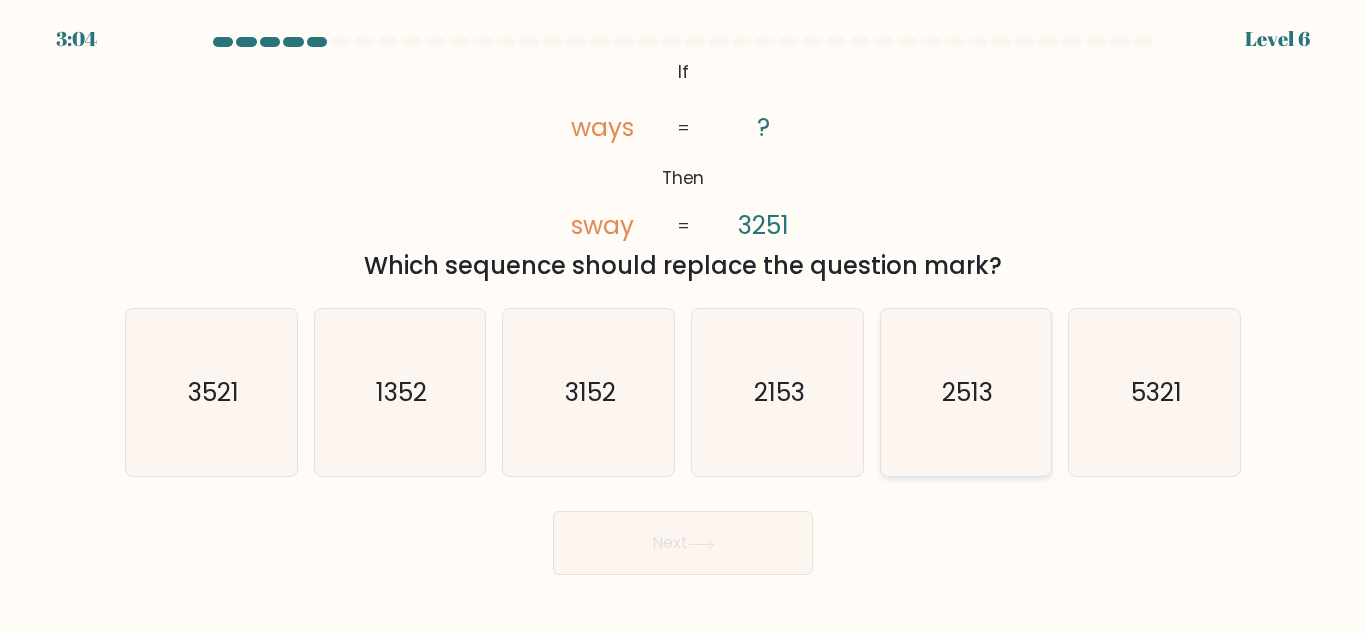 click on "2513" 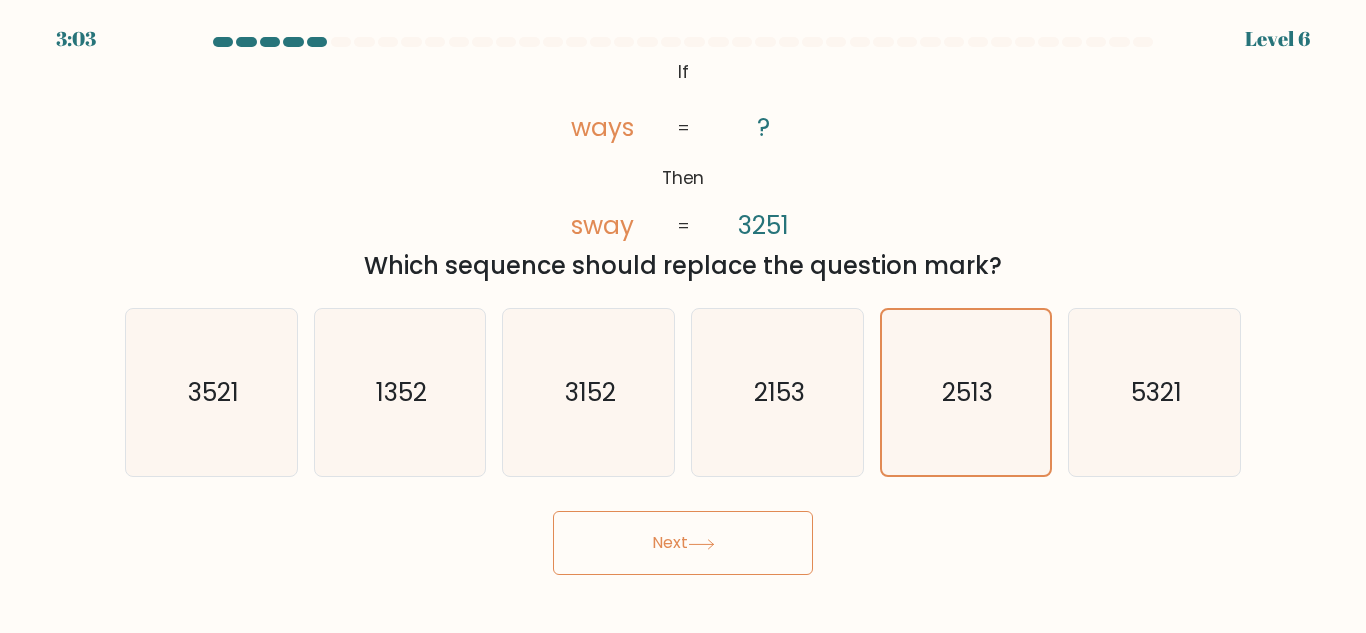 click on "Next" at bounding box center [683, 543] 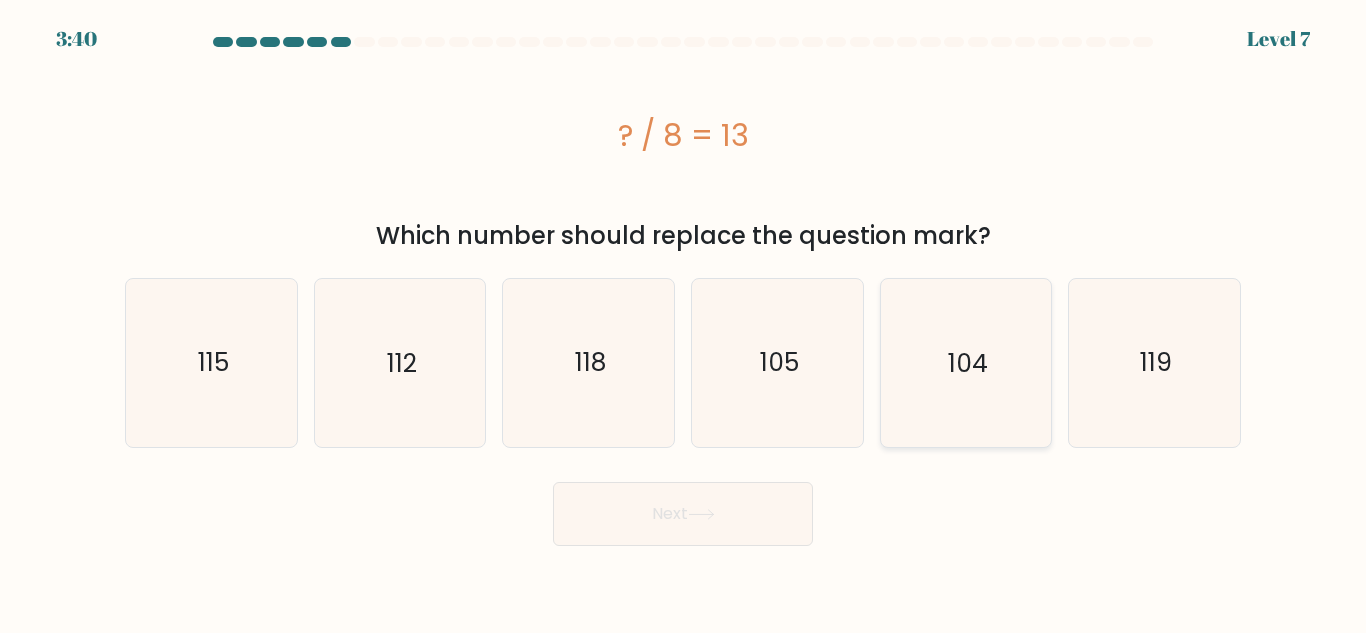 click on "104" 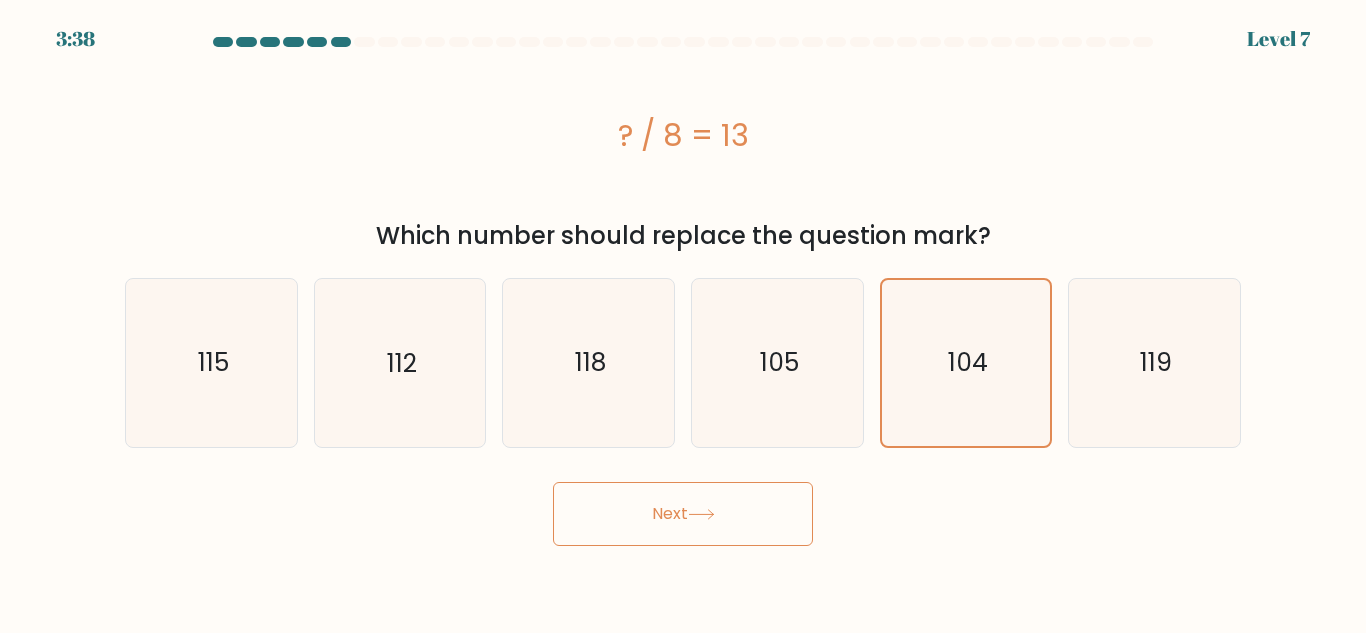 click 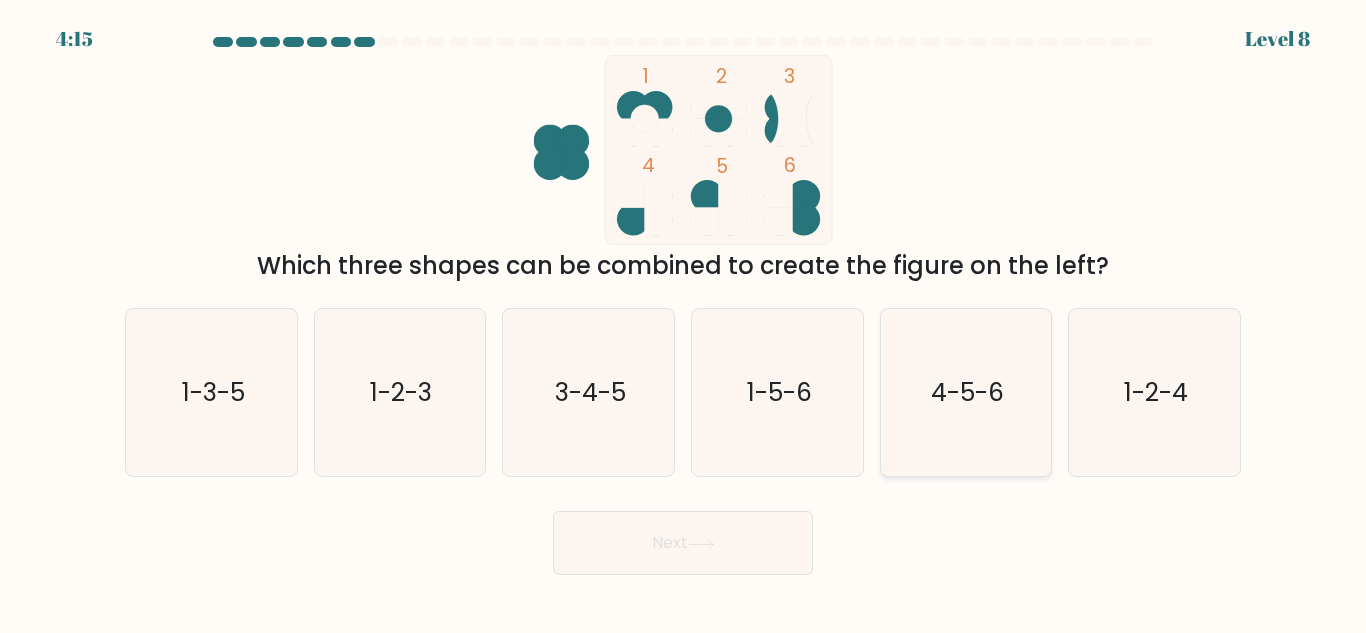 click on "4-5-6" 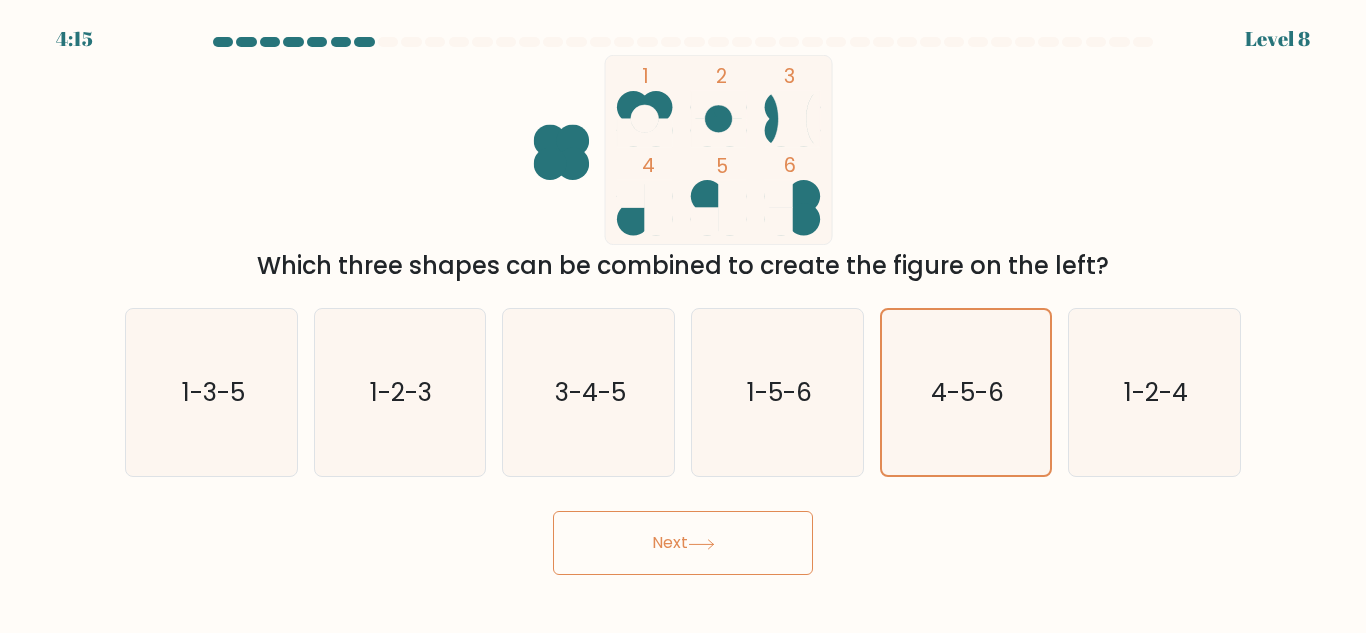 click on "Next" at bounding box center [683, 543] 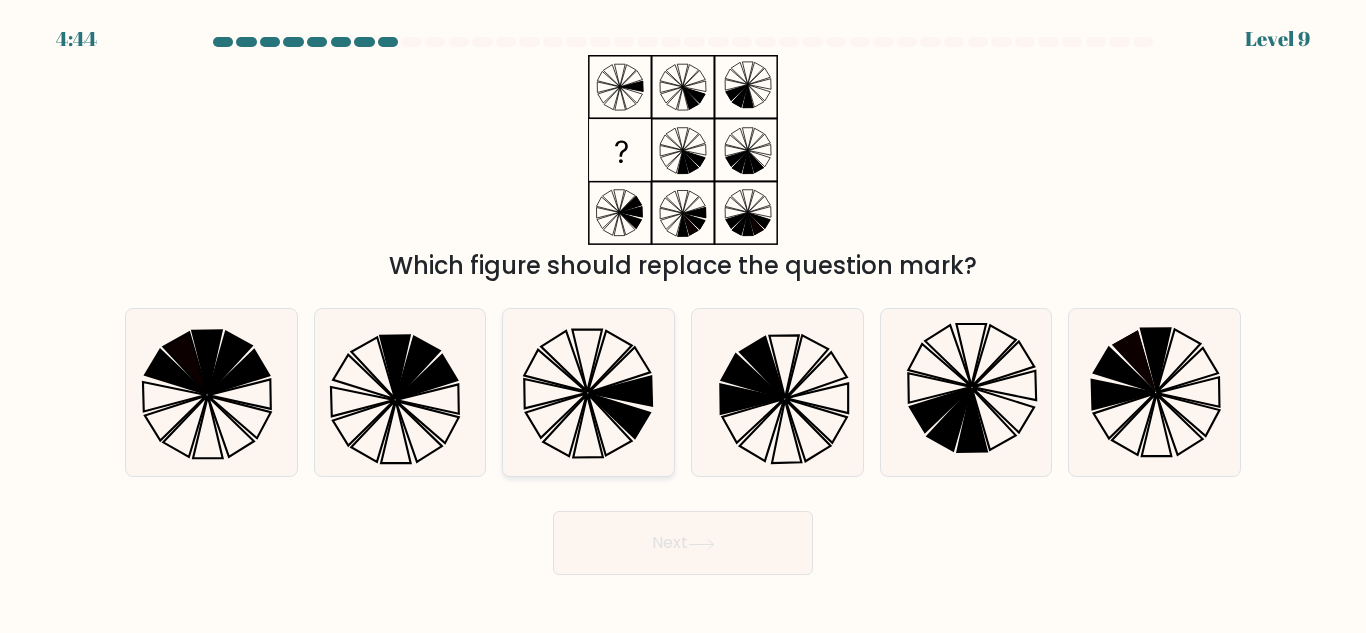 click 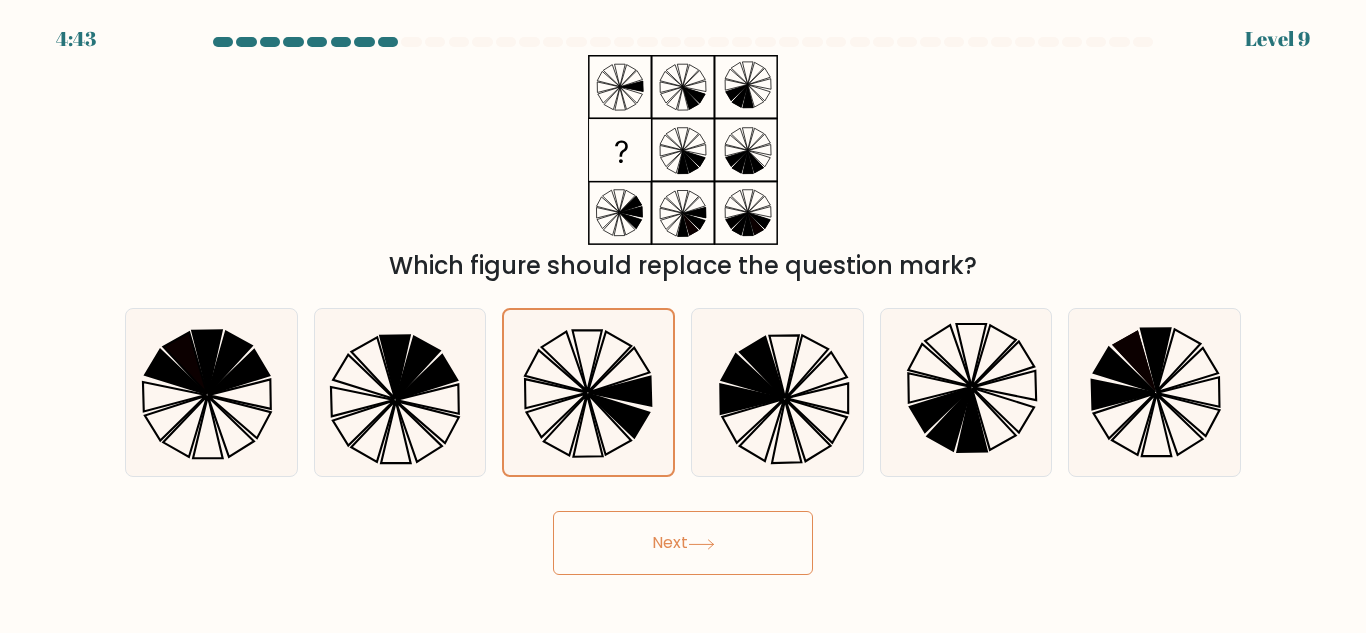 click on "Next" at bounding box center (683, 543) 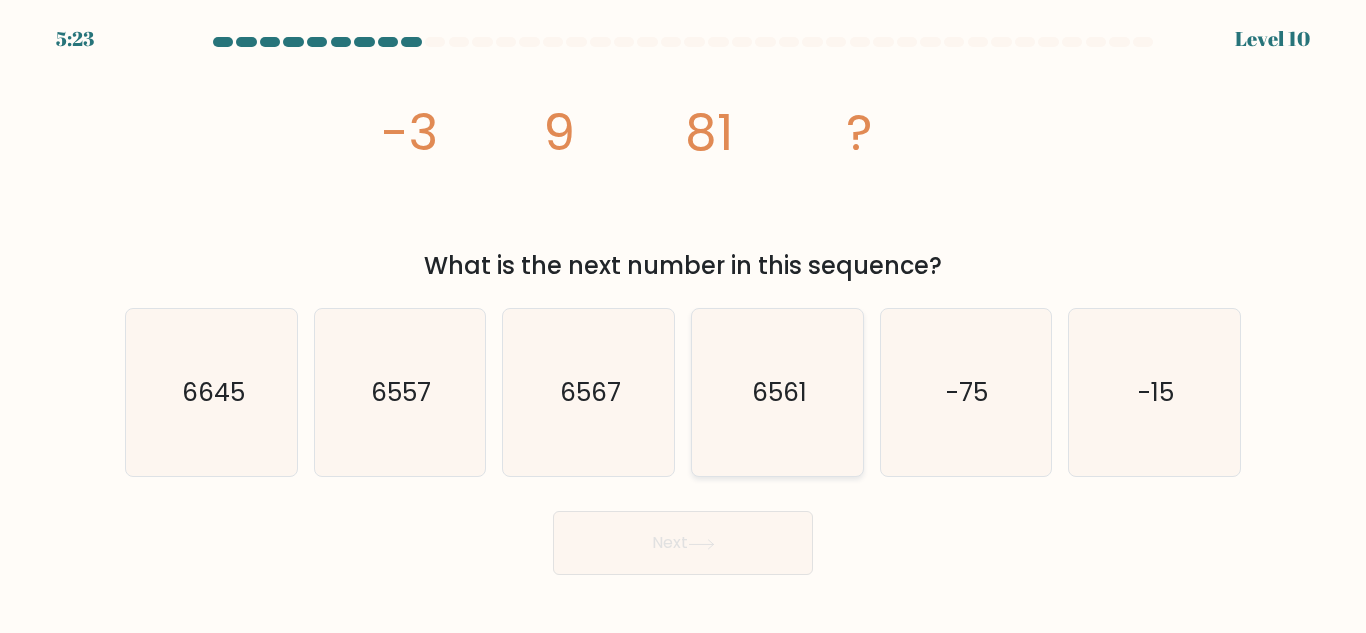 click on "6561" 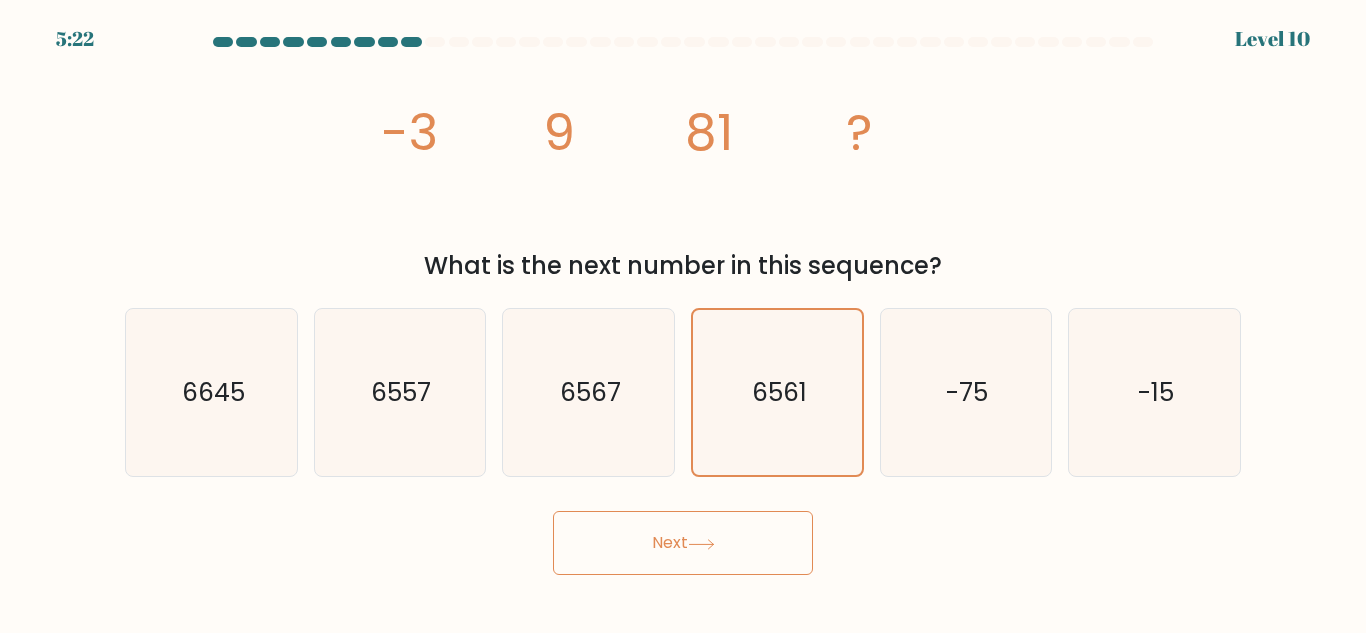 click on "Next" at bounding box center (683, 543) 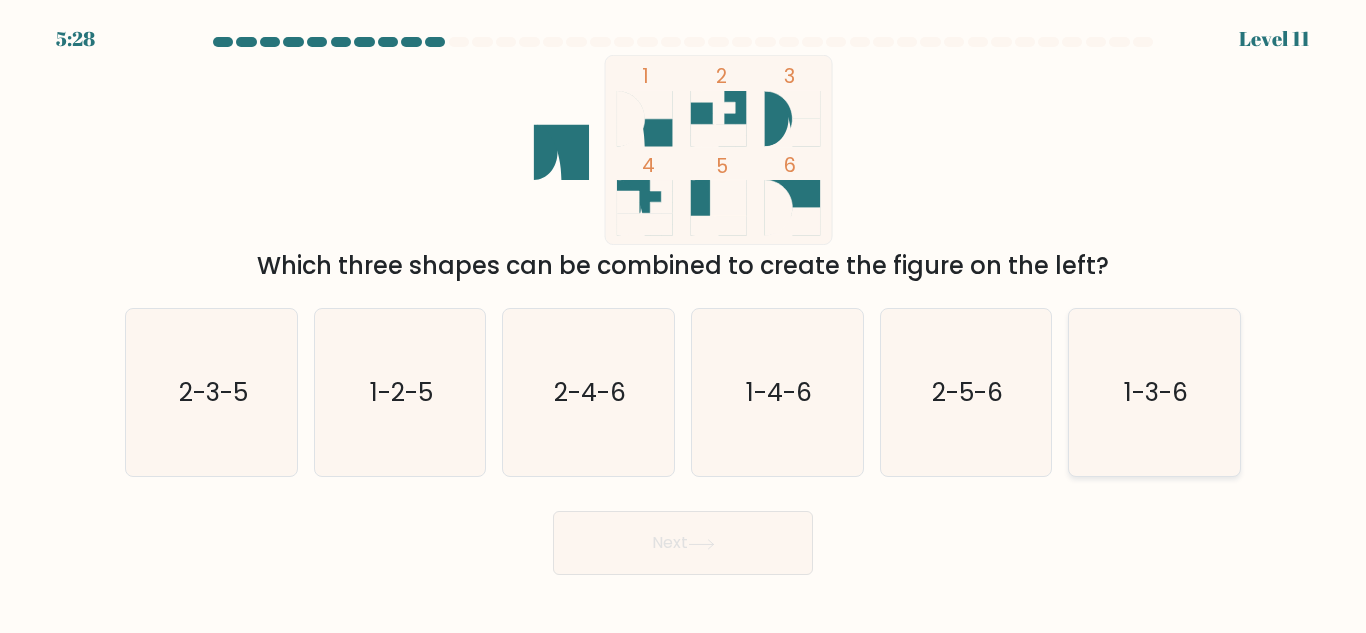 click on "1-3-6" 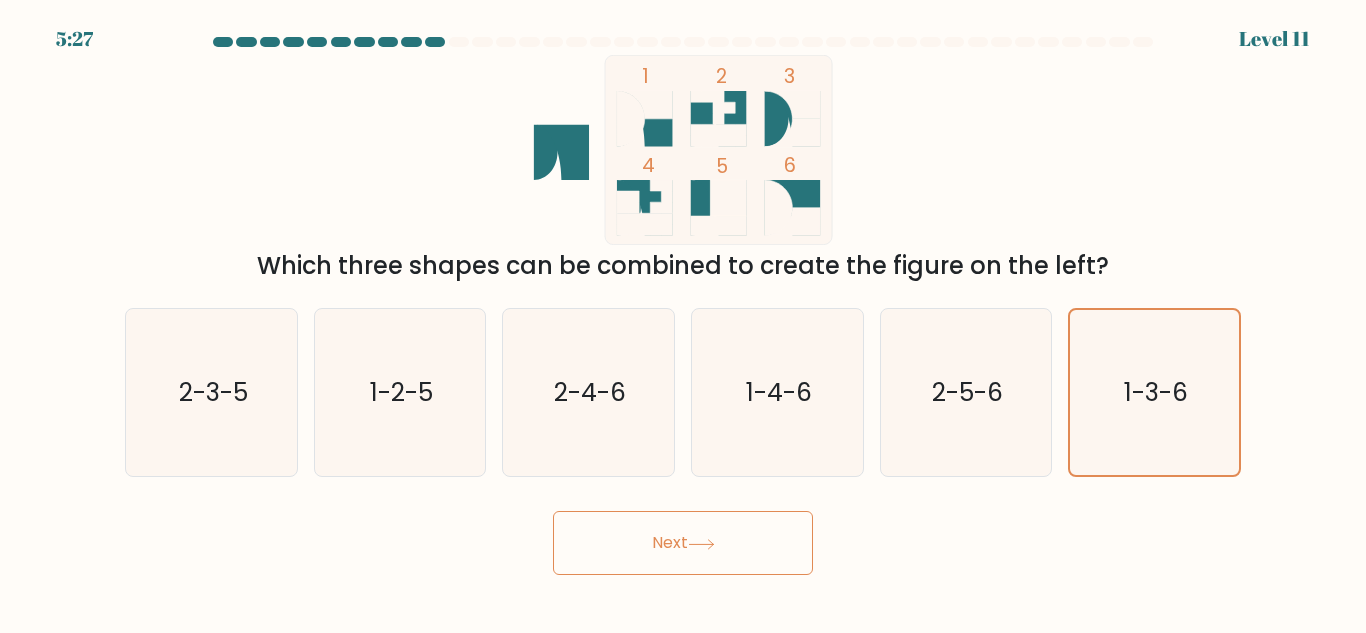 click on "Next" at bounding box center [683, 543] 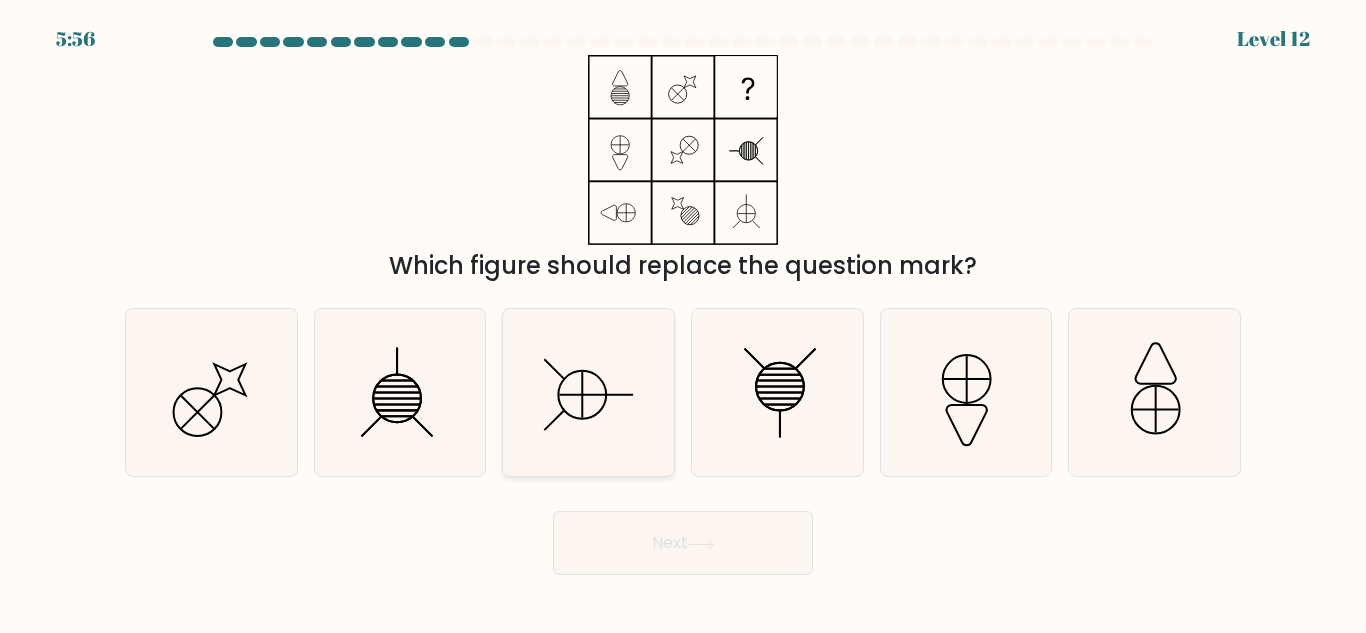 click 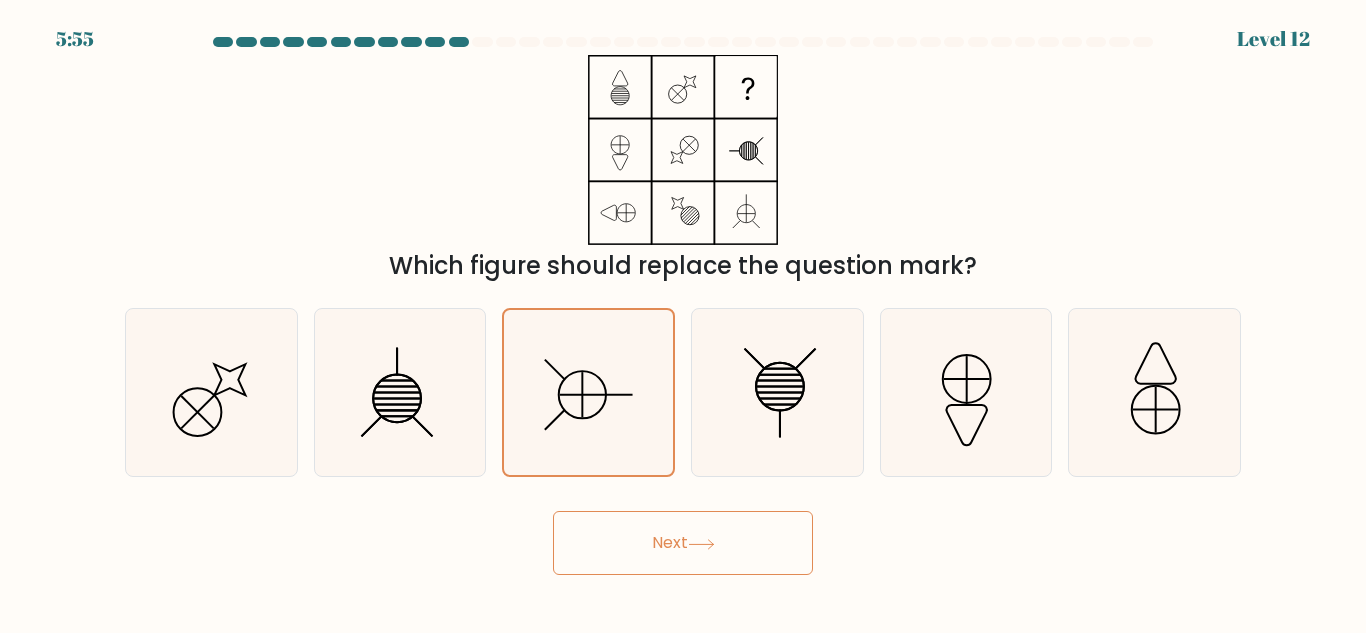 click on "Next" at bounding box center [683, 543] 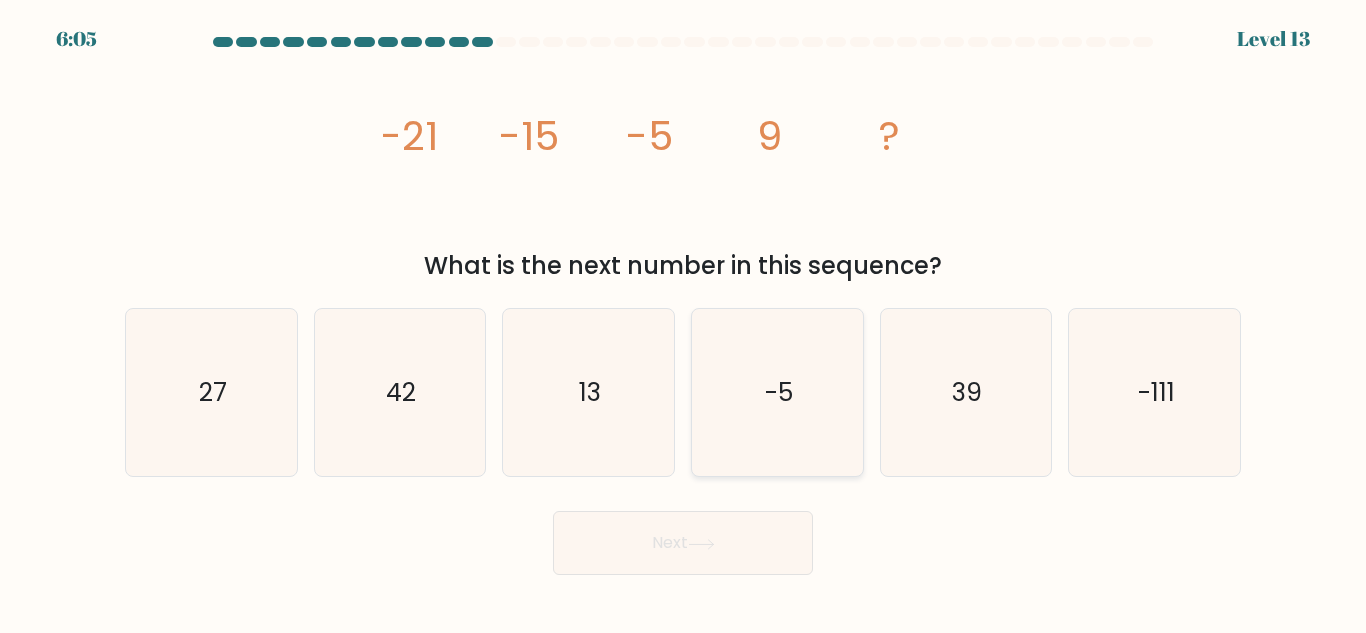 click on "-5" 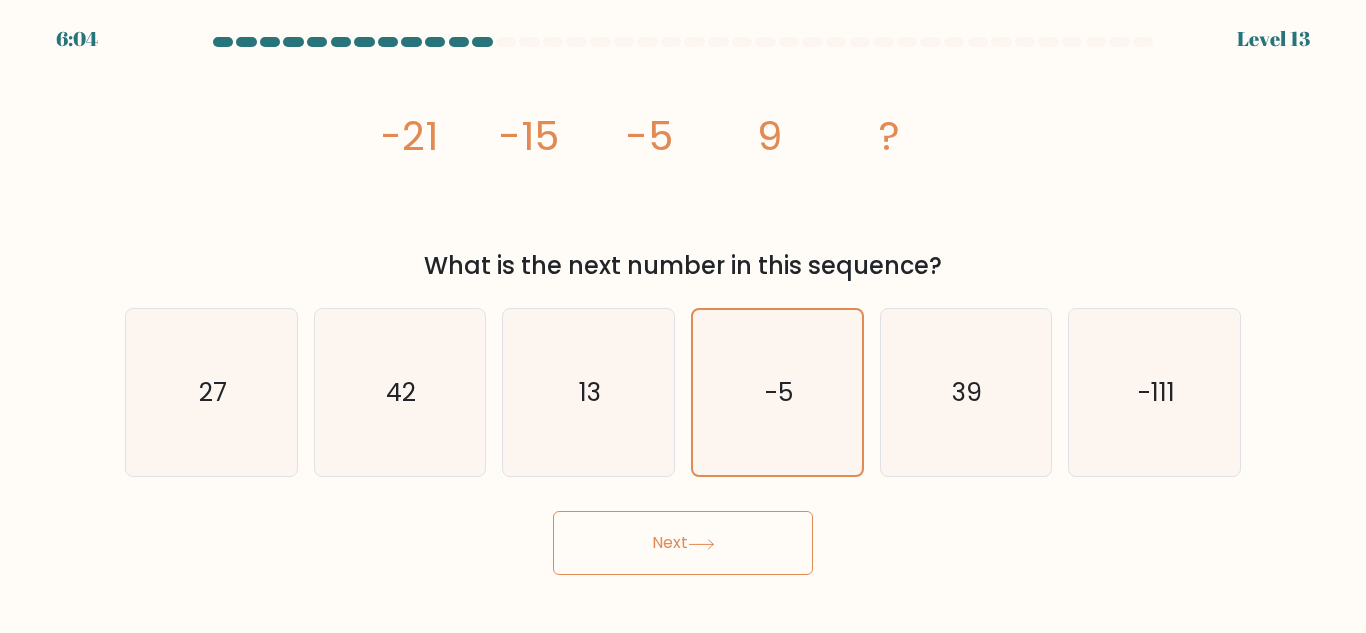 click on "Next" at bounding box center [683, 543] 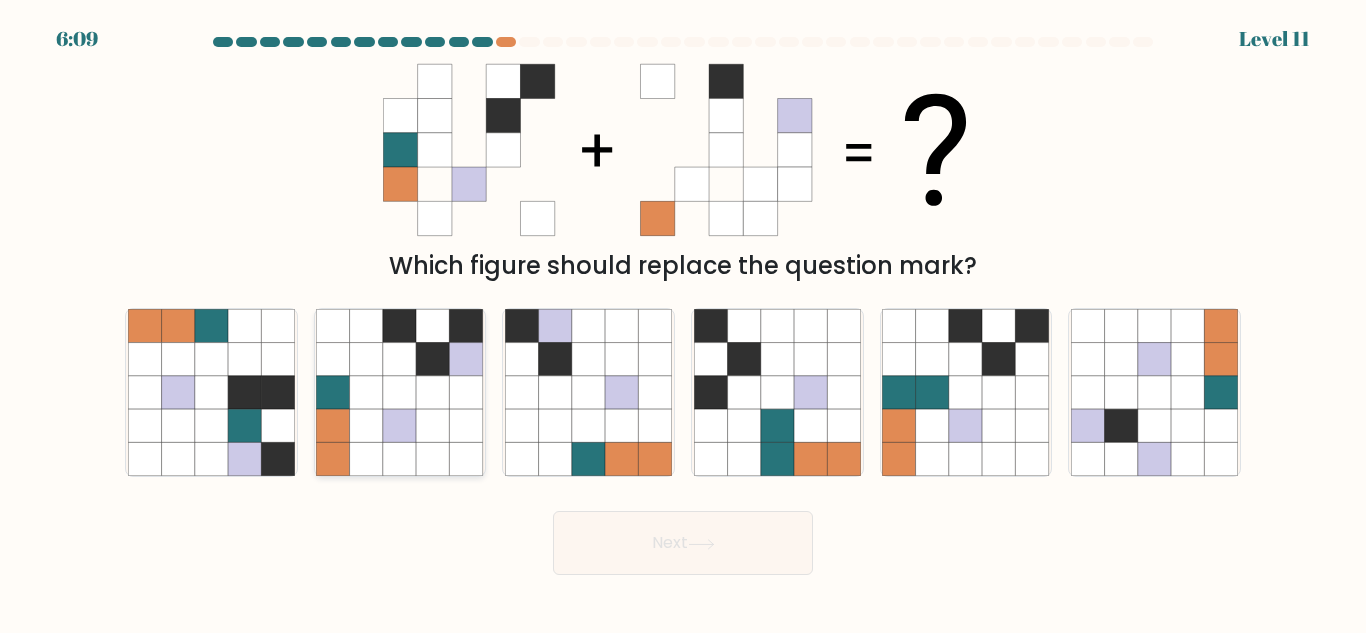 click 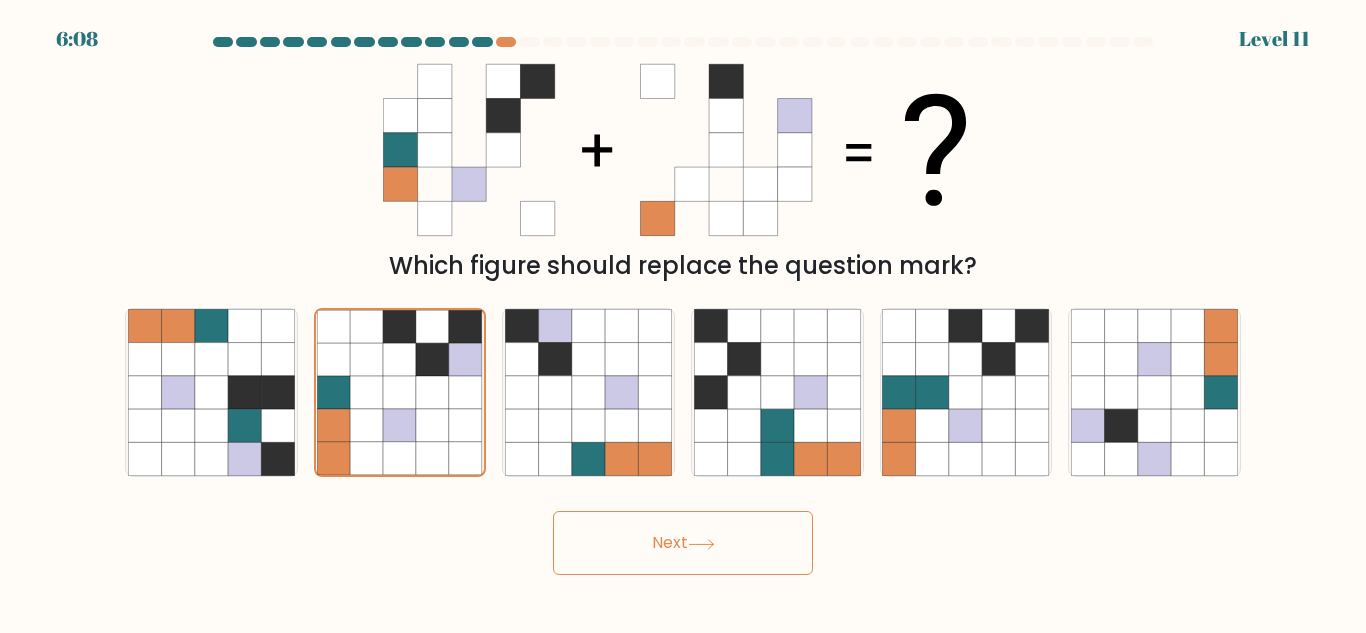 click on "Next" at bounding box center [683, 543] 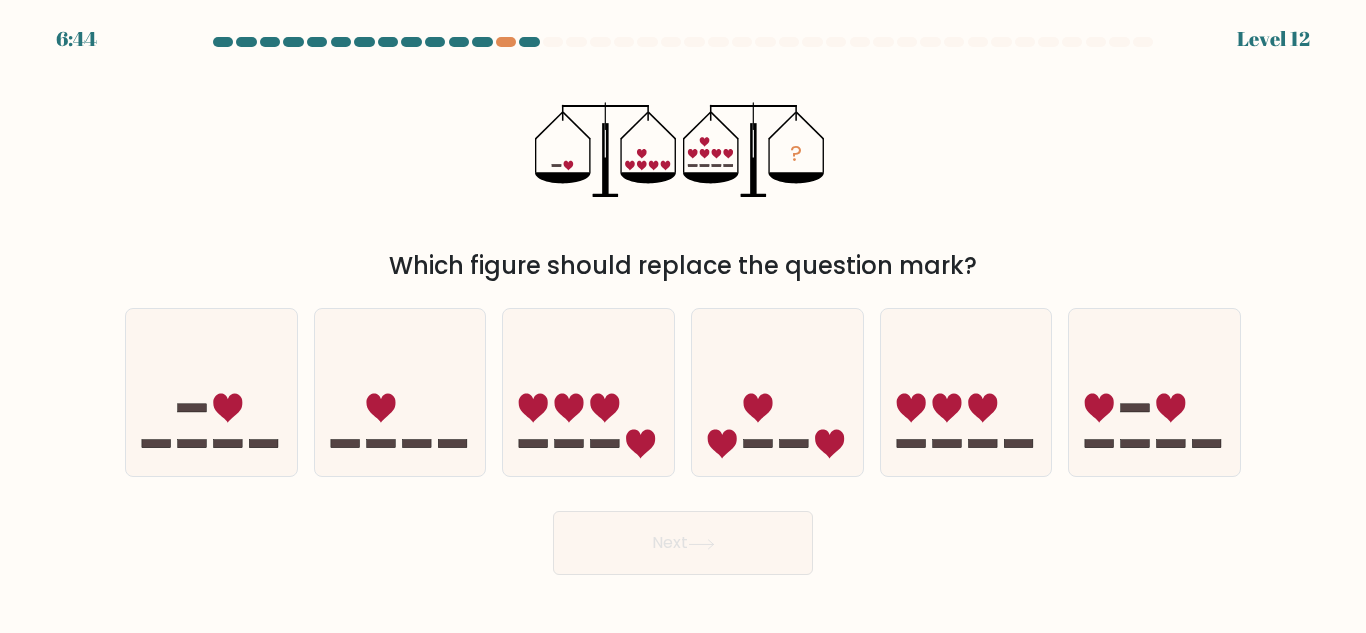 click at bounding box center (683, 306) 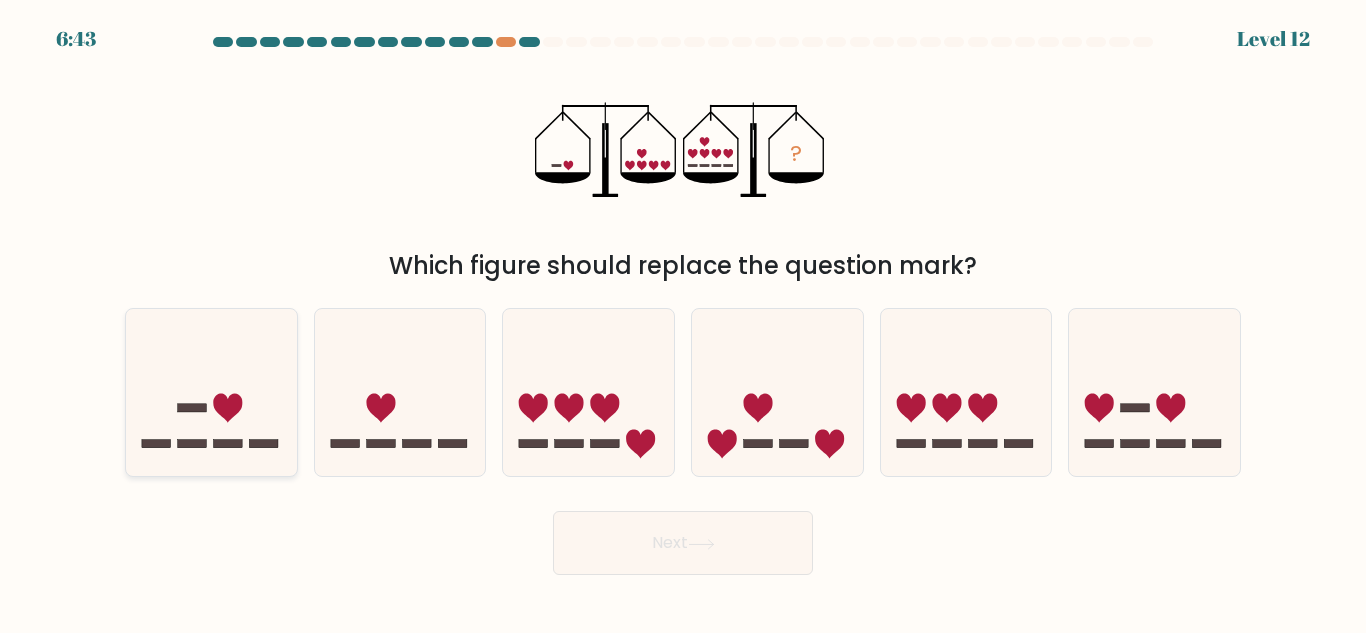 click 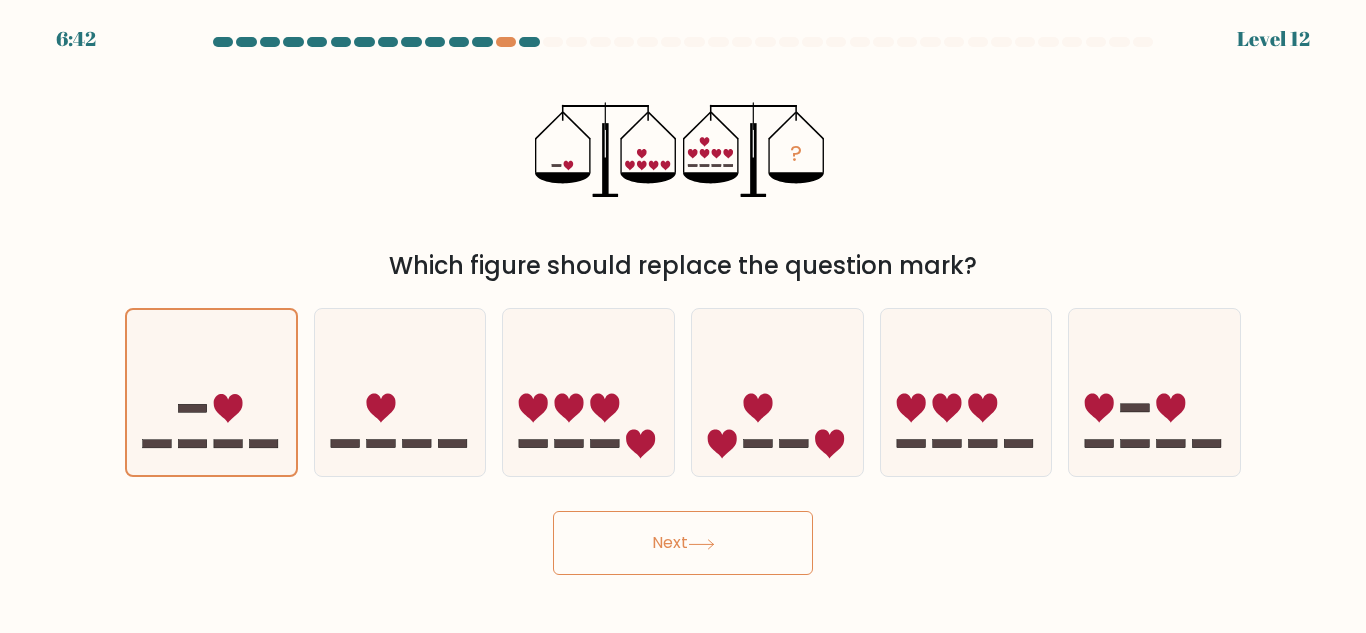 click on "Next" at bounding box center (683, 543) 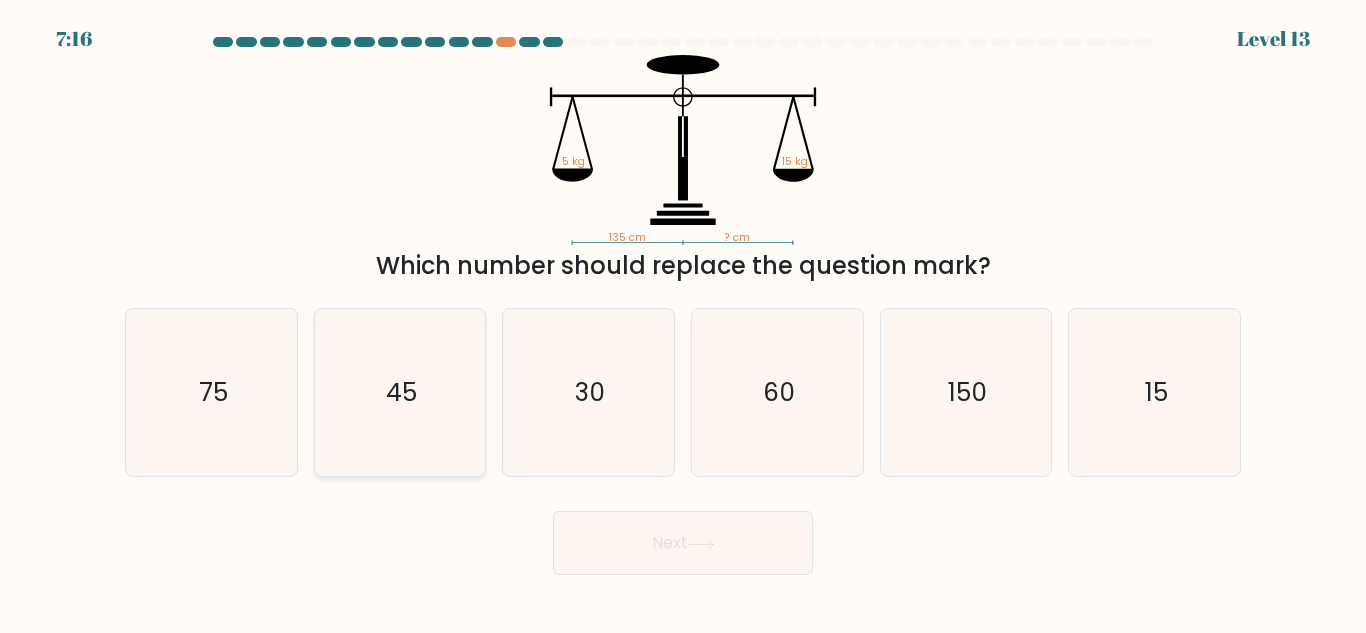 click on "45" 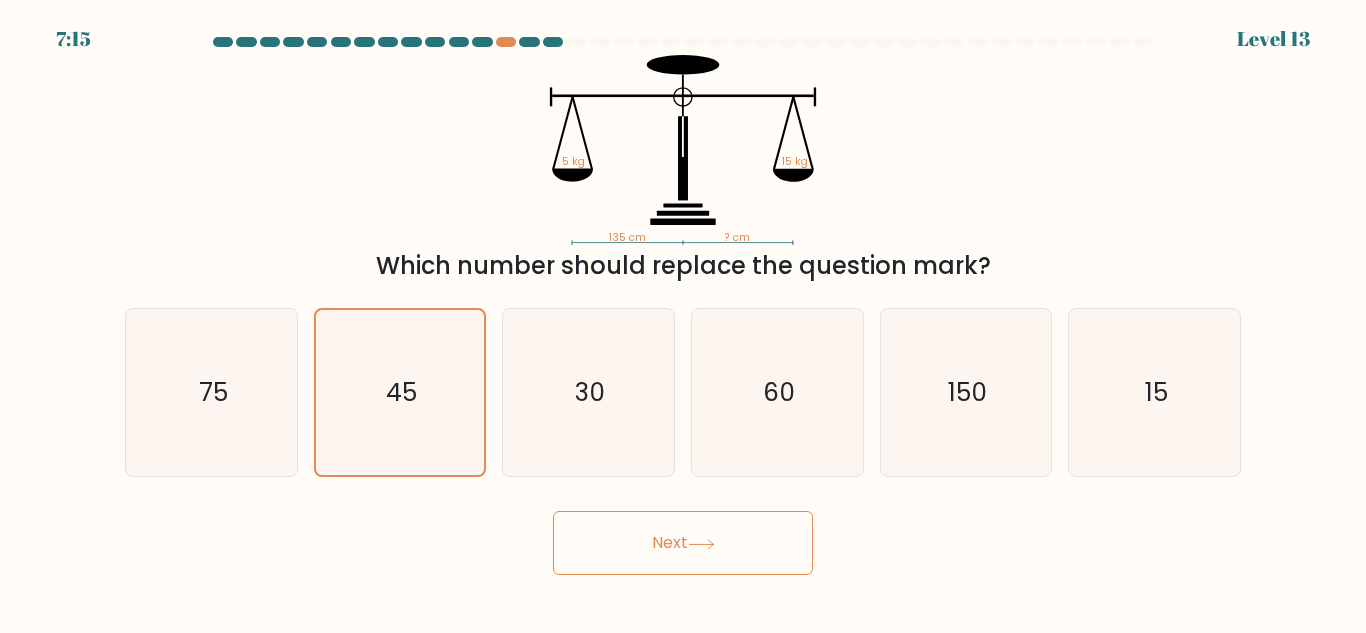 click on "Next" at bounding box center (683, 543) 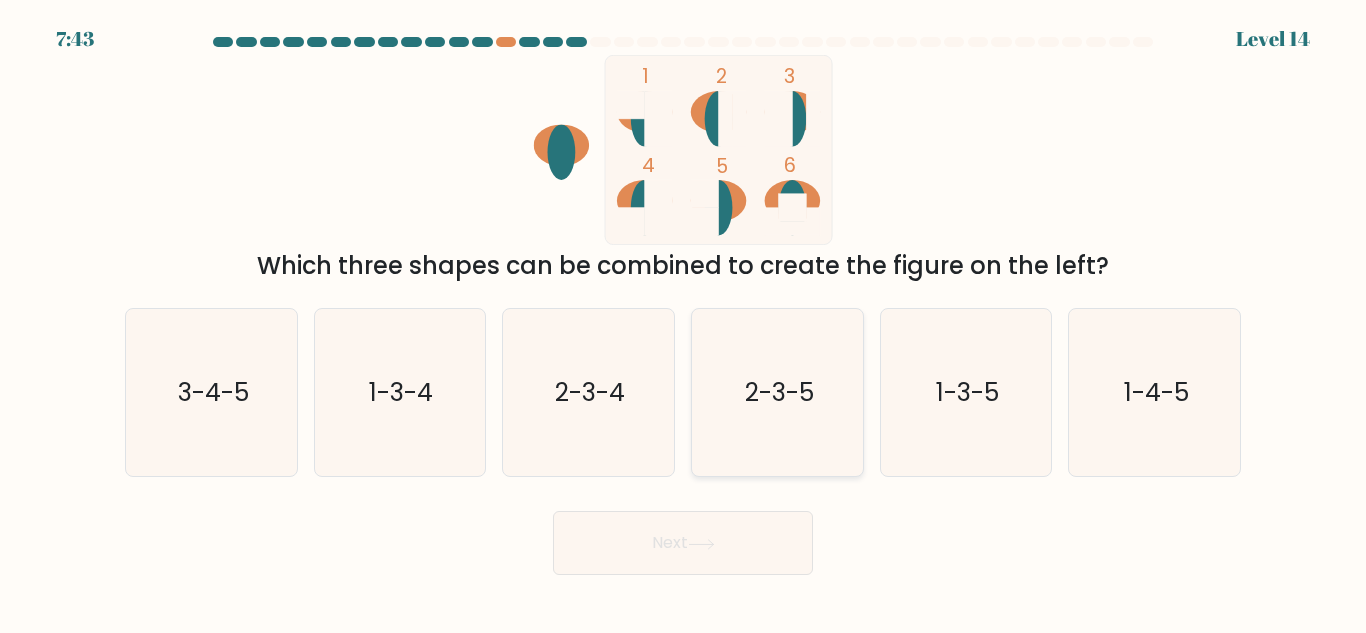 click on "2-3-5" 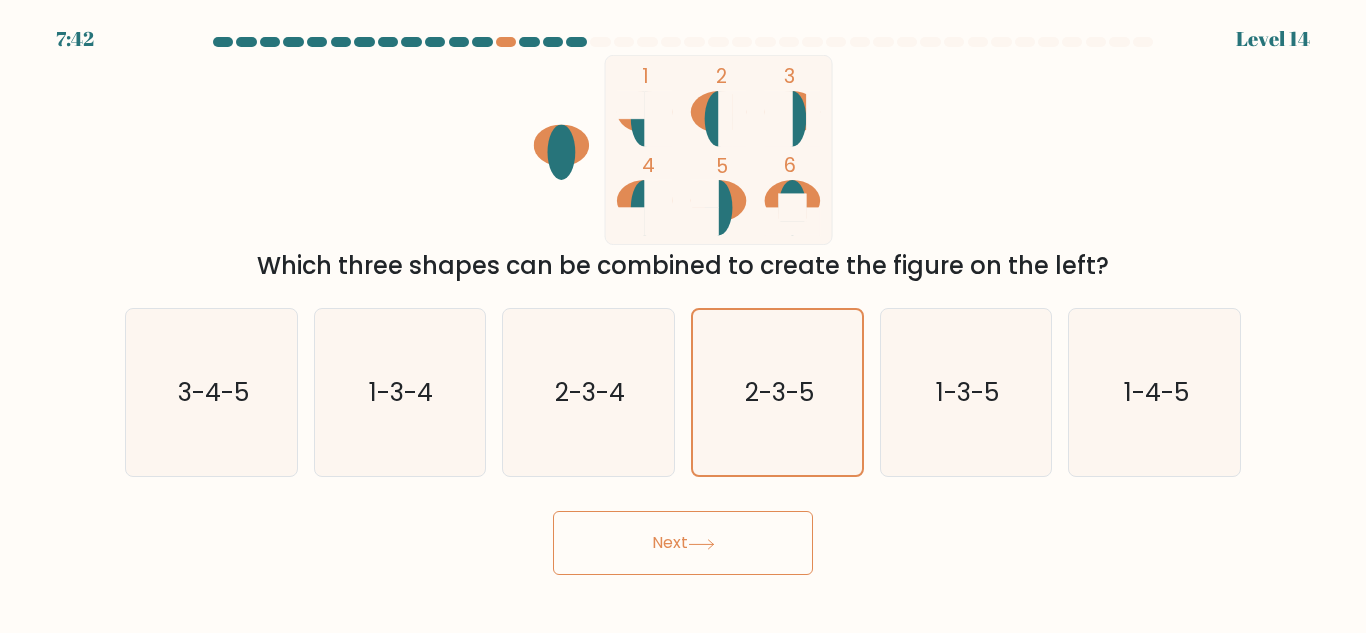 click on "Next" at bounding box center (683, 543) 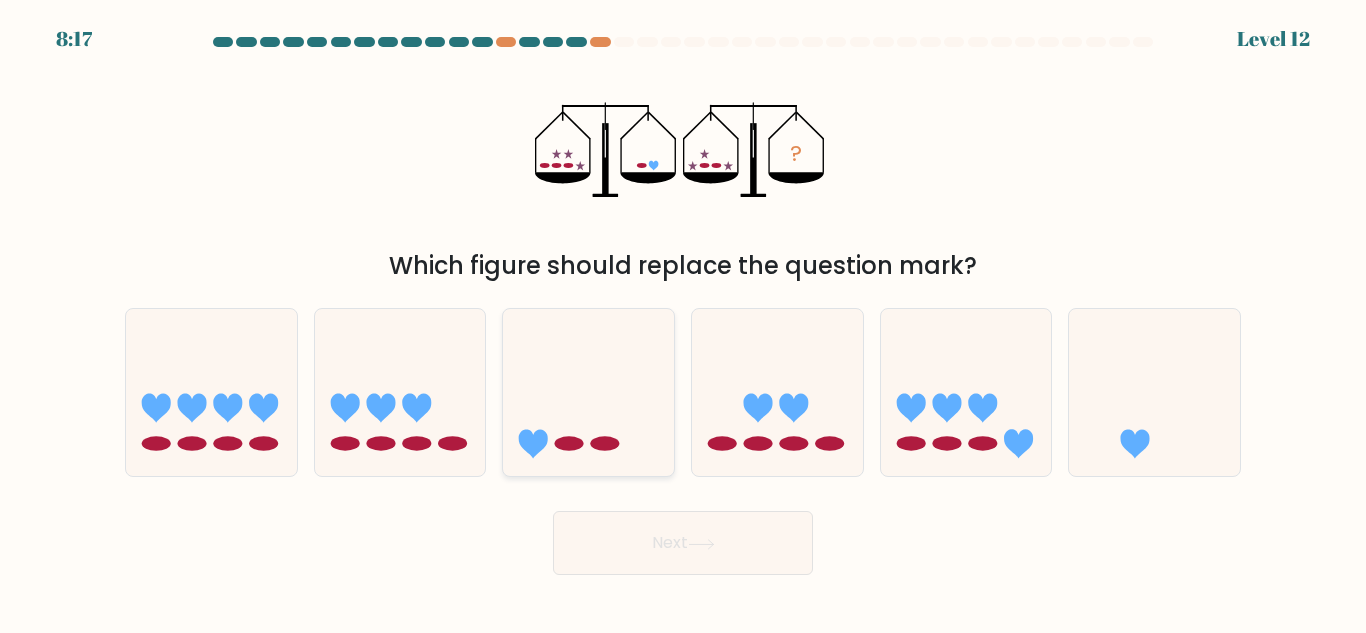 click 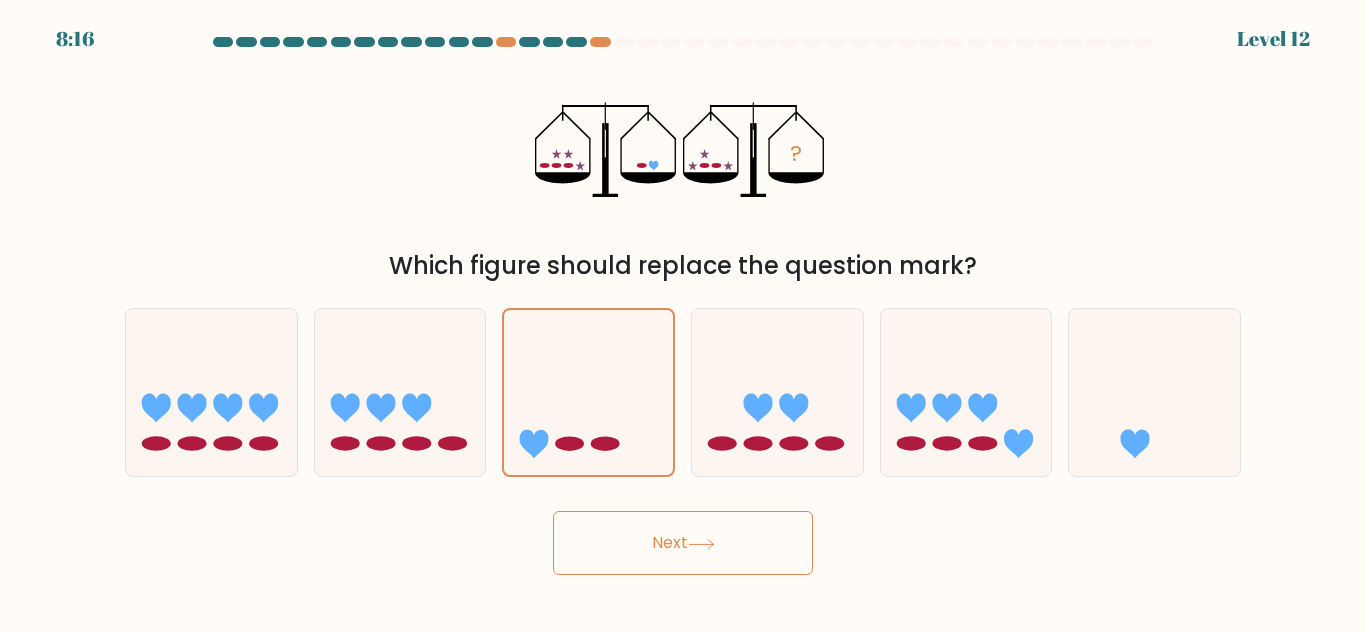 click on "Next" at bounding box center [683, 543] 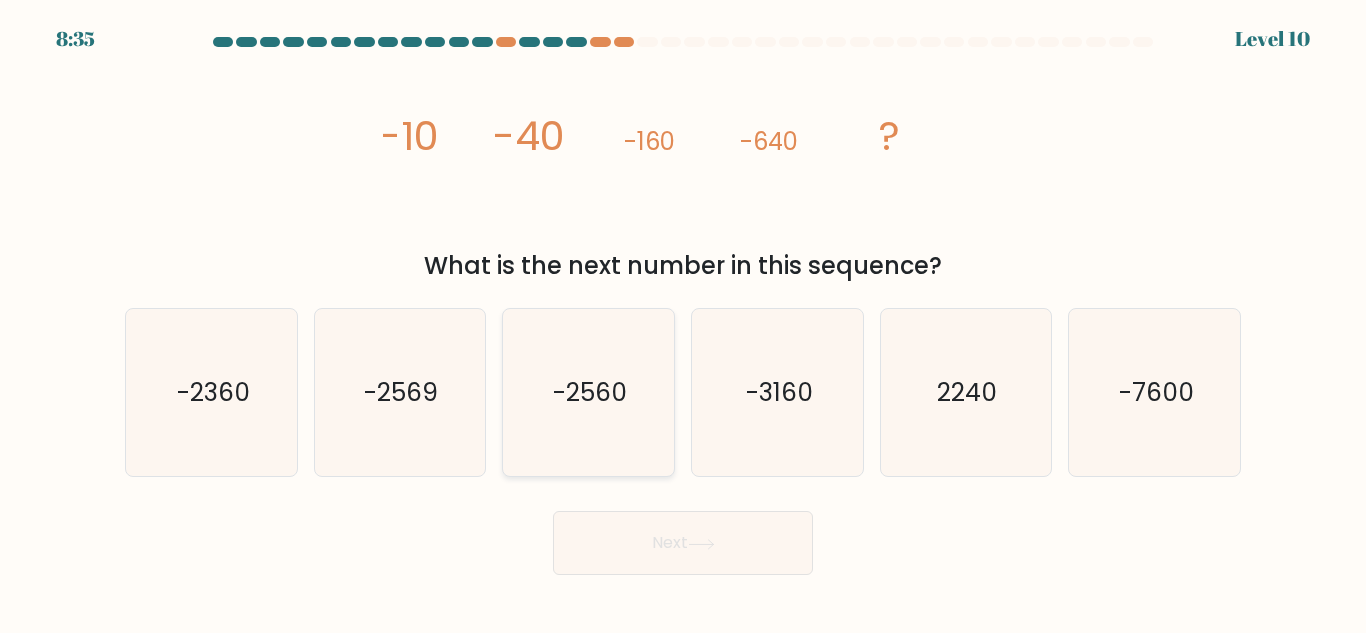 click on "-2560" 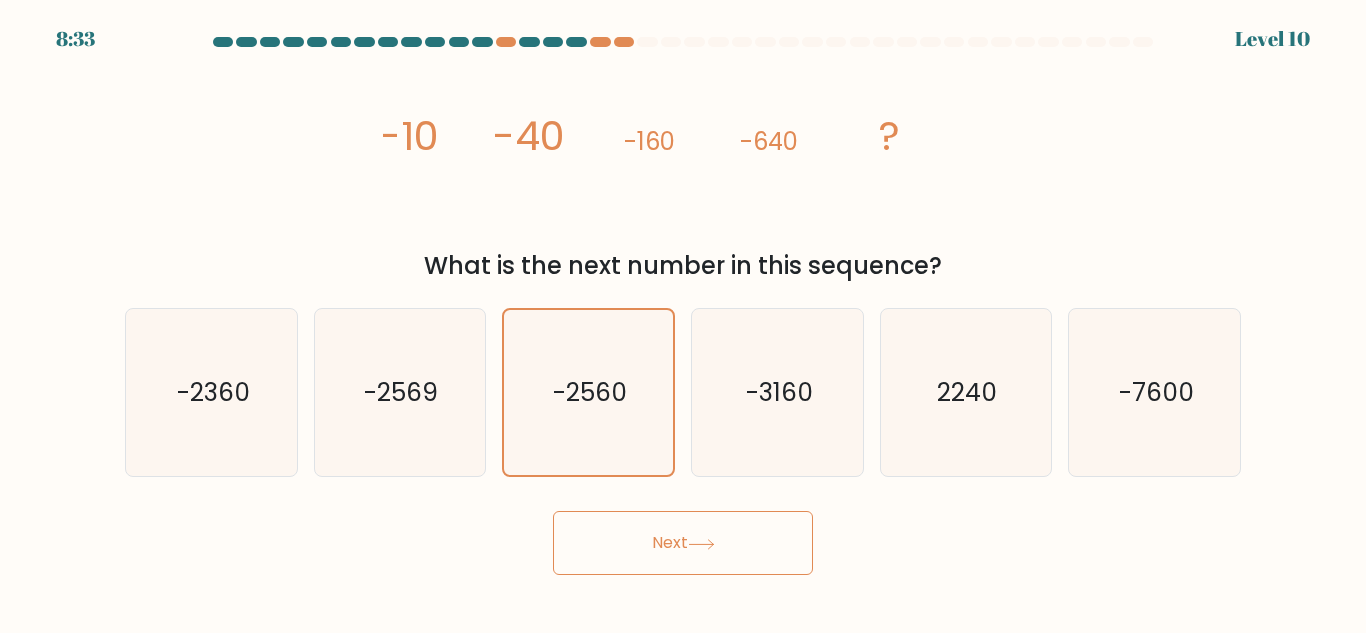 click on "Next" at bounding box center [683, 543] 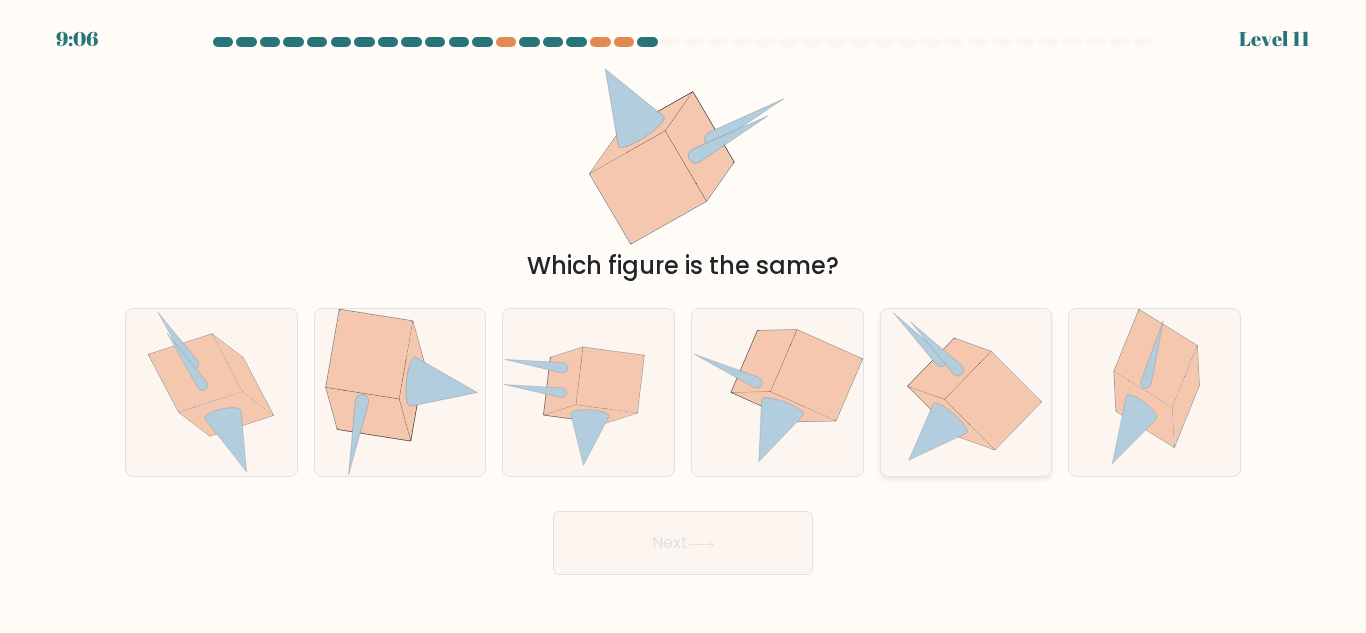 click 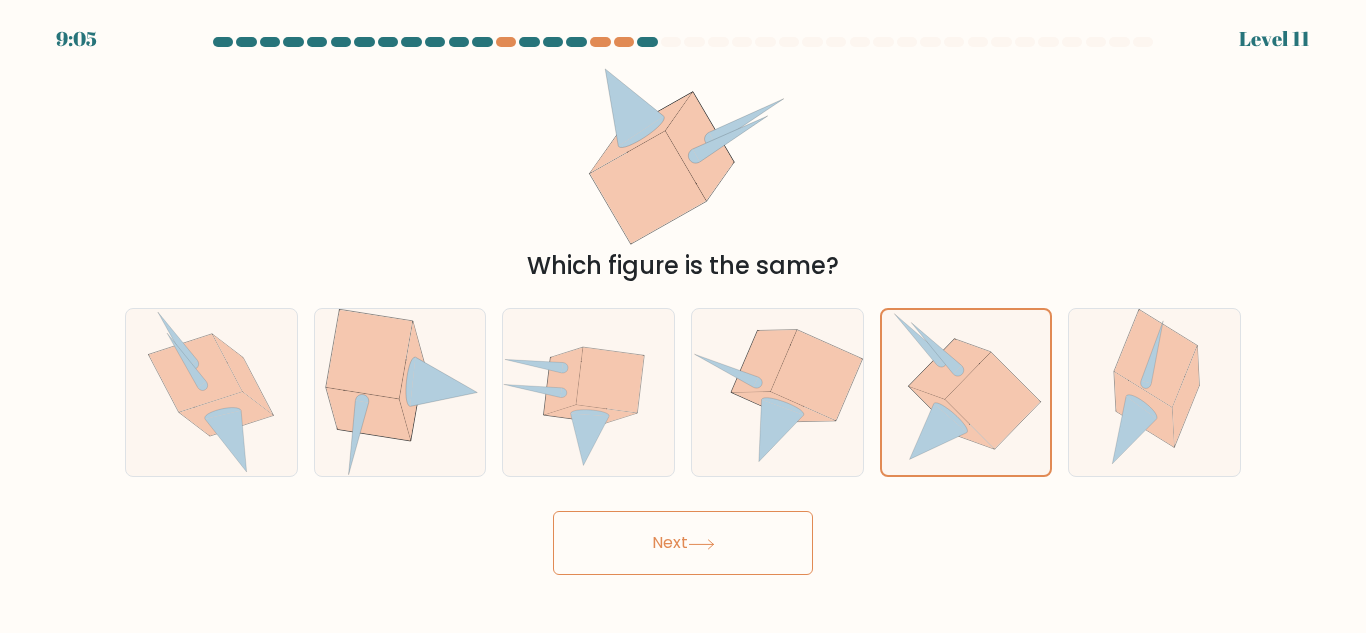 click on "Next" at bounding box center (683, 543) 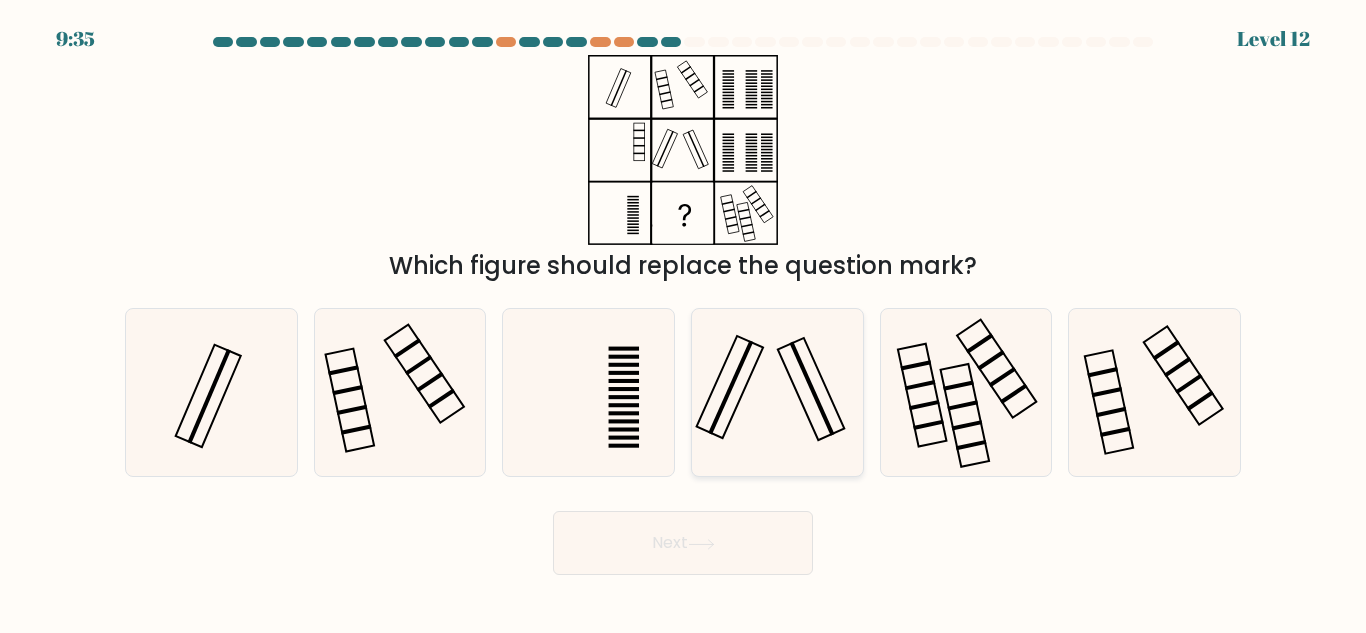 click 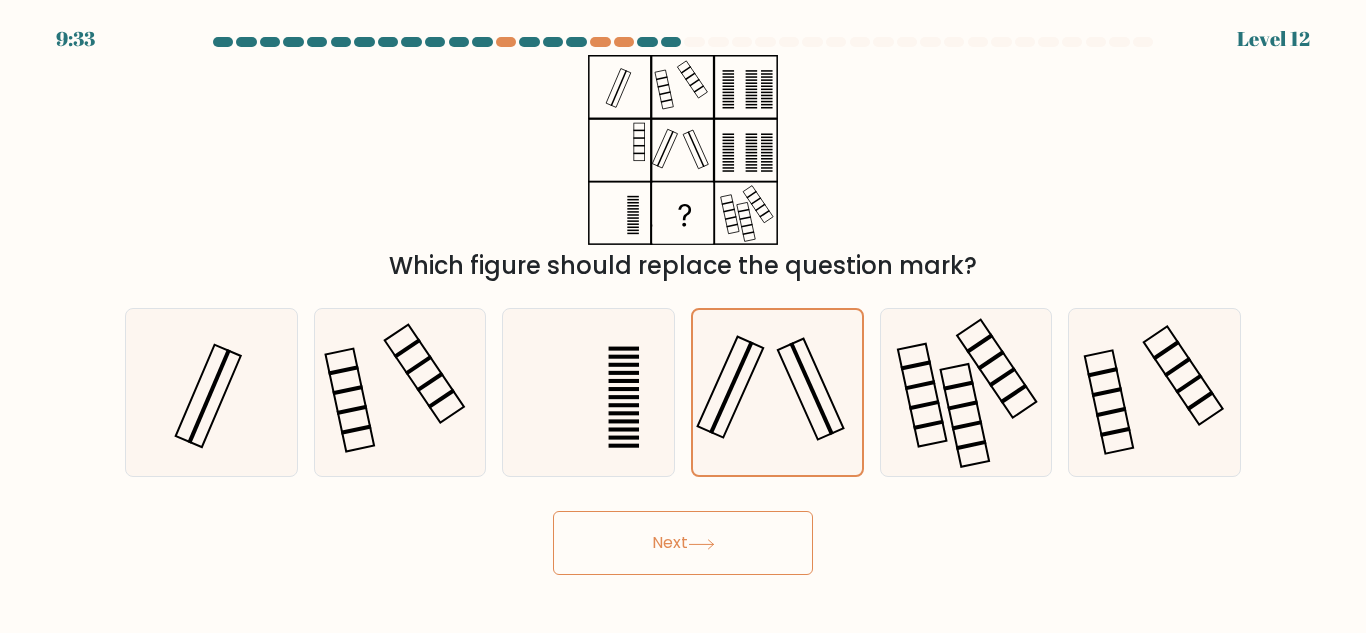 click on "Next" at bounding box center (683, 543) 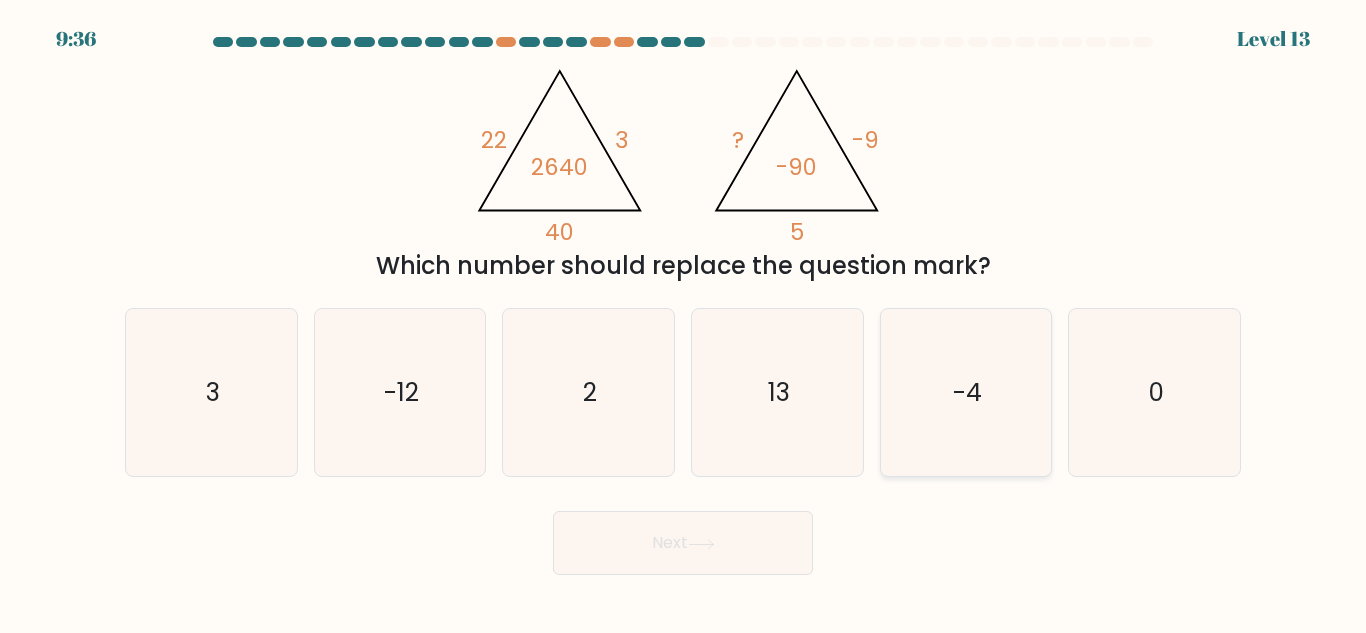 click on "-4" 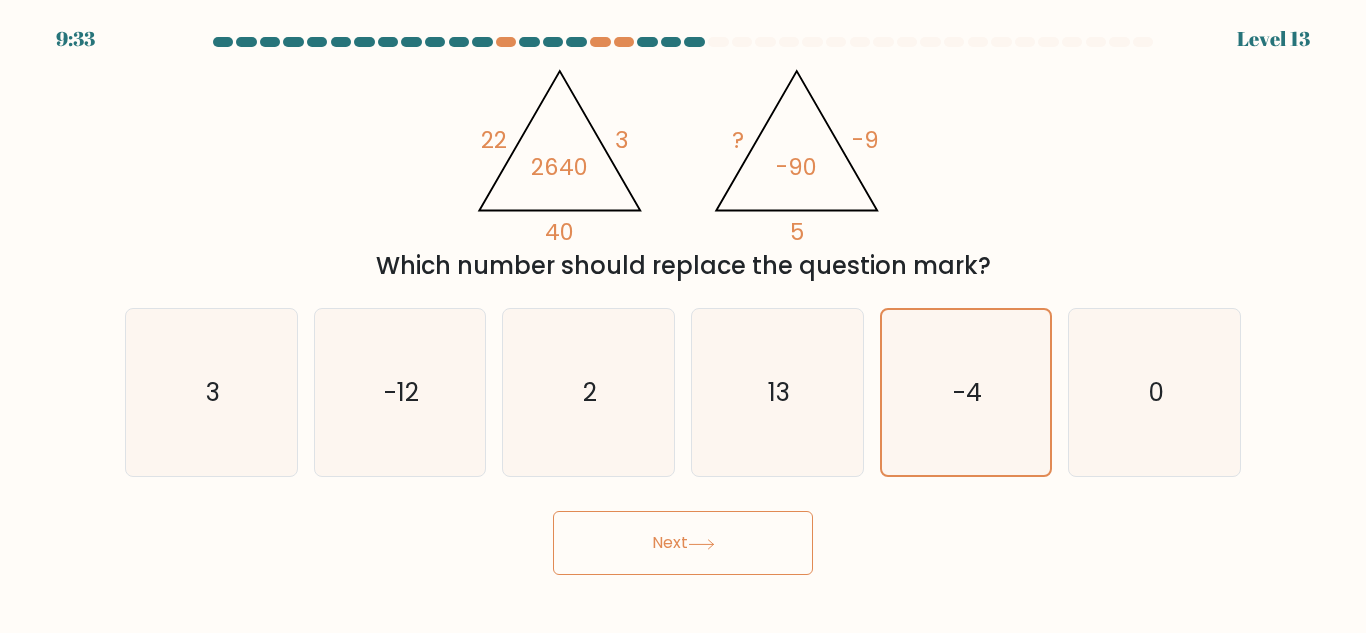 click on "Next" at bounding box center [683, 543] 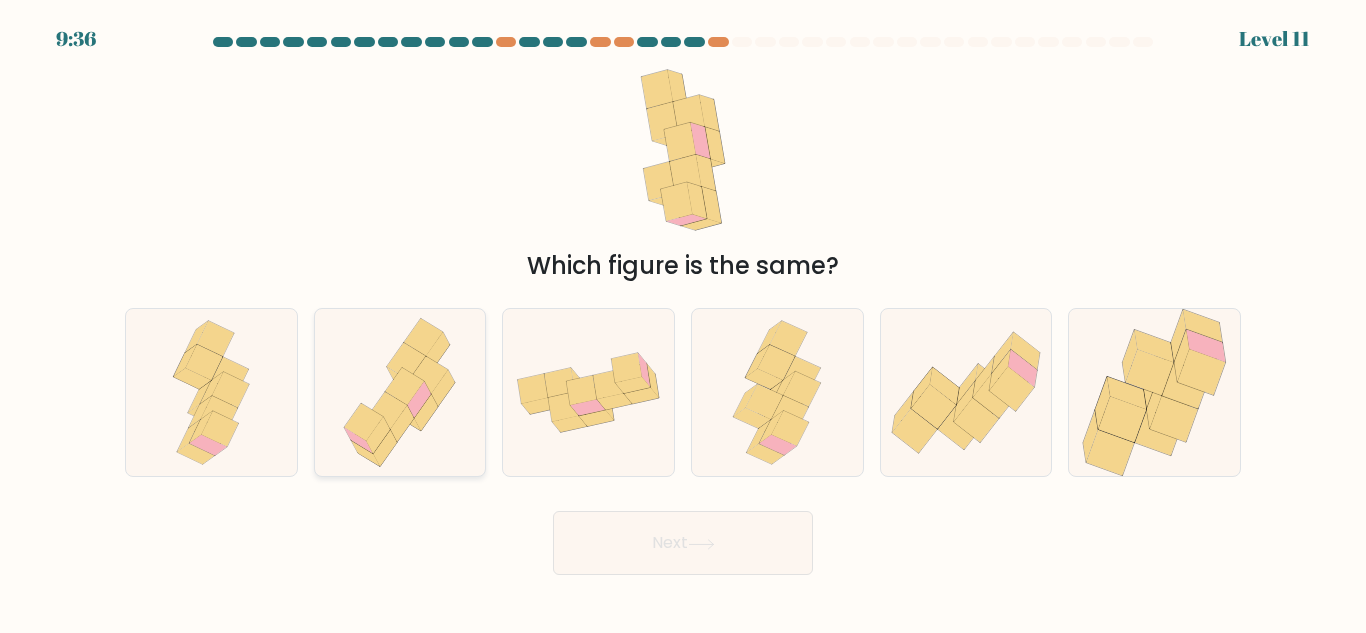 click at bounding box center [400, 392] 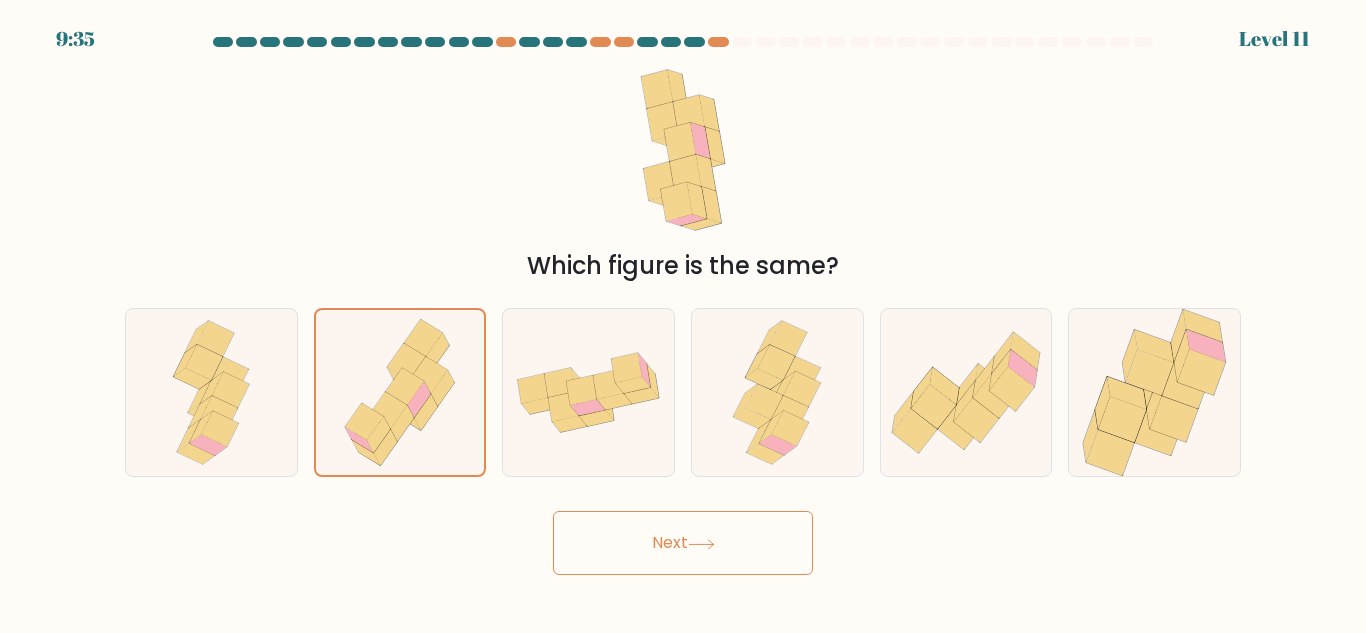 click on "Next" at bounding box center [683, 543] 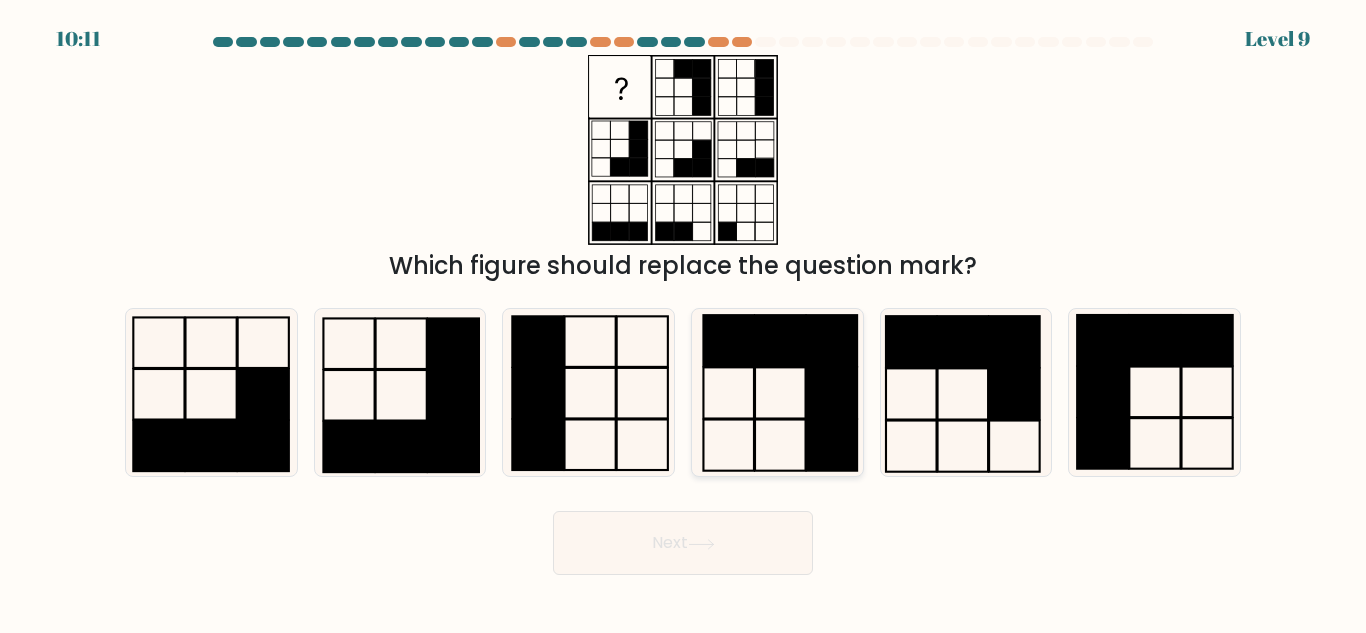 click 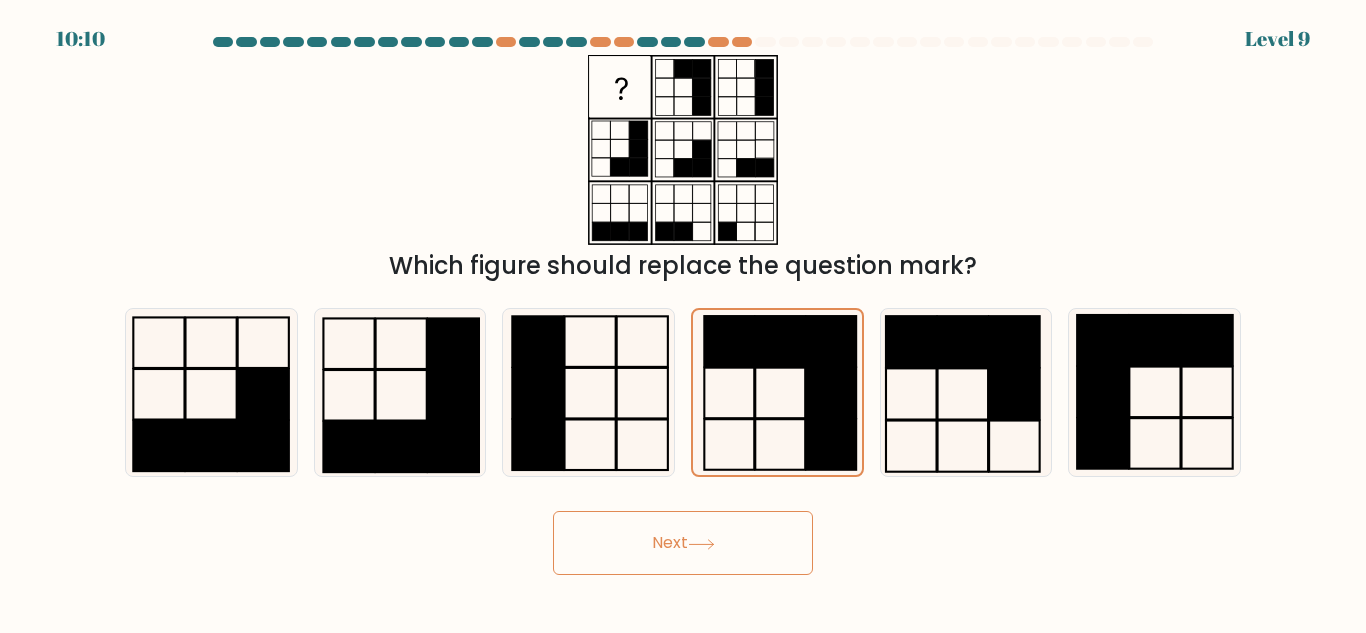 click on "Next" at bounding box center [683, 543] 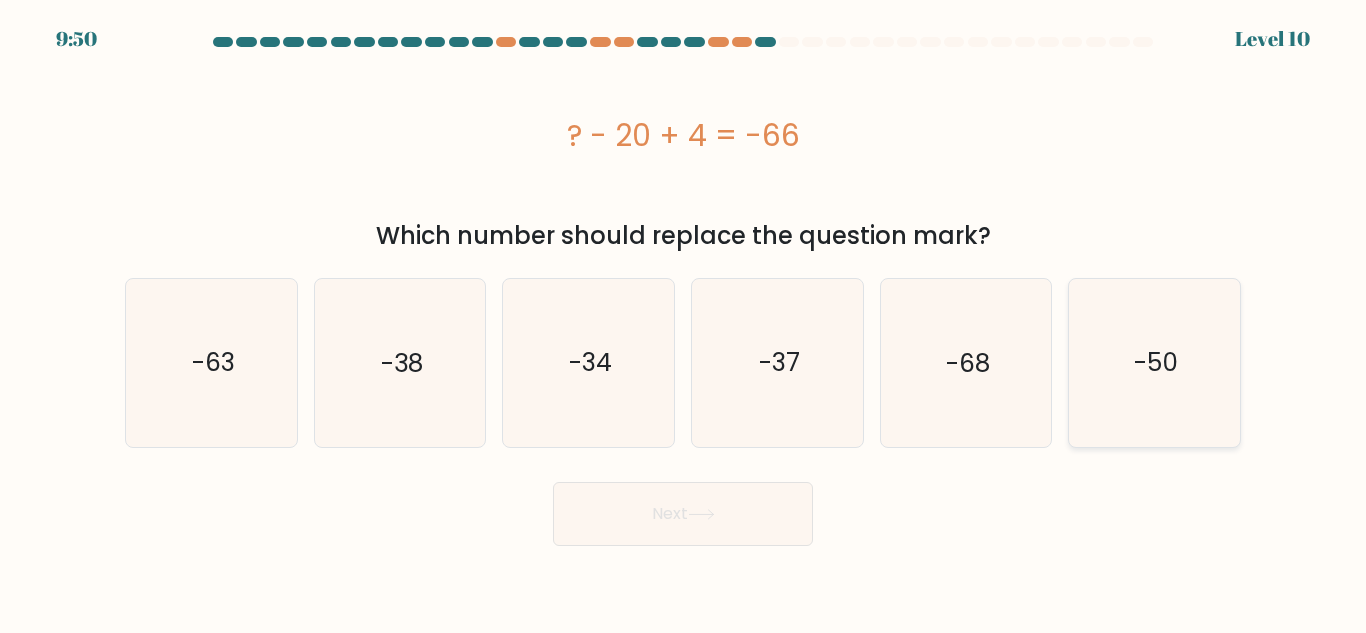 click on "-50" 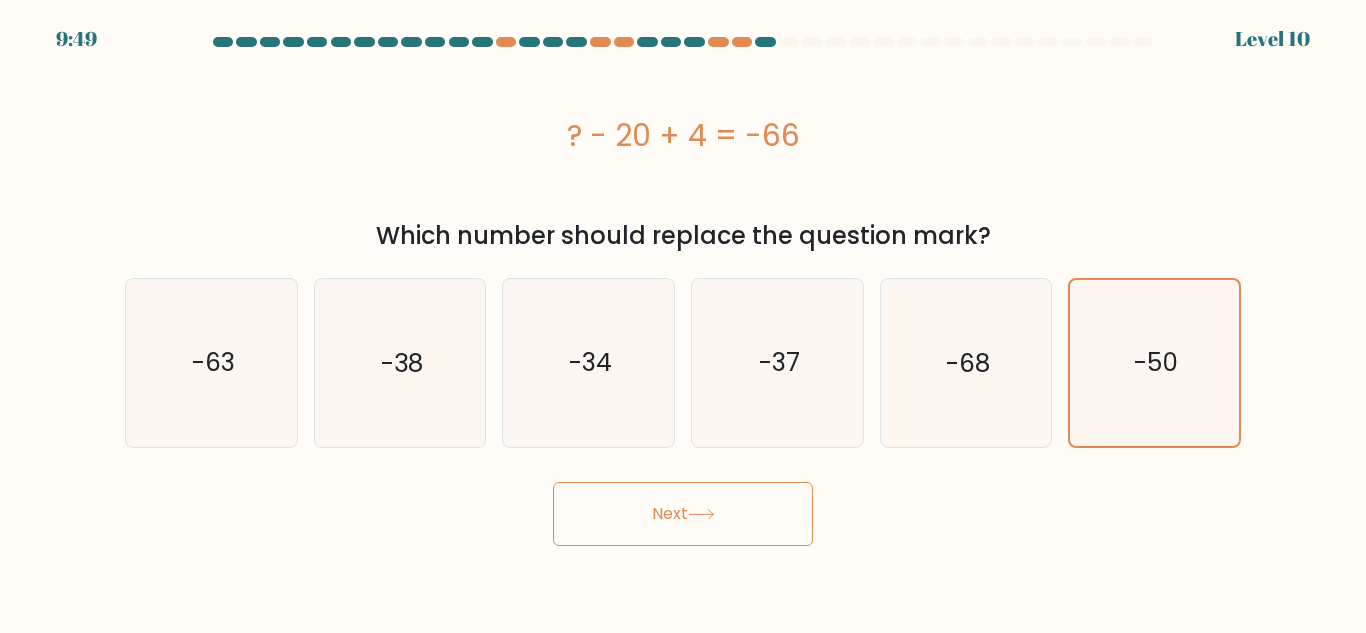 click on "Next" at bounding box center [683, 514] 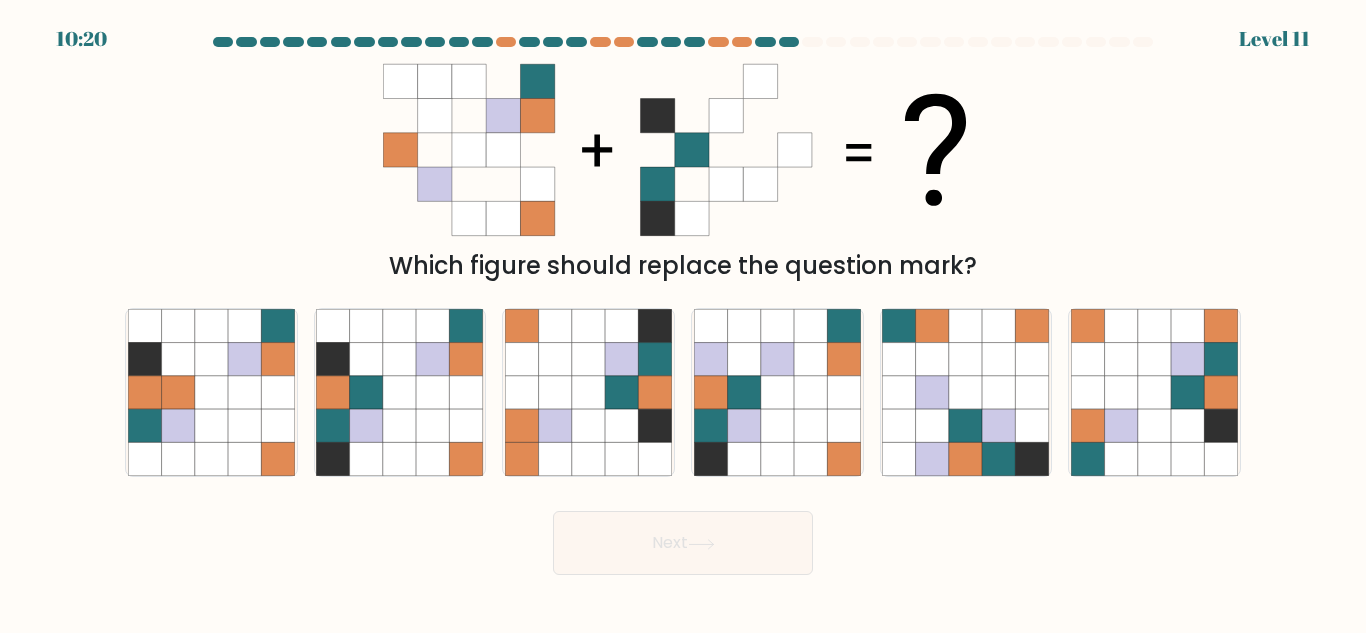 click on "Next" at bounding box center [683, 538] 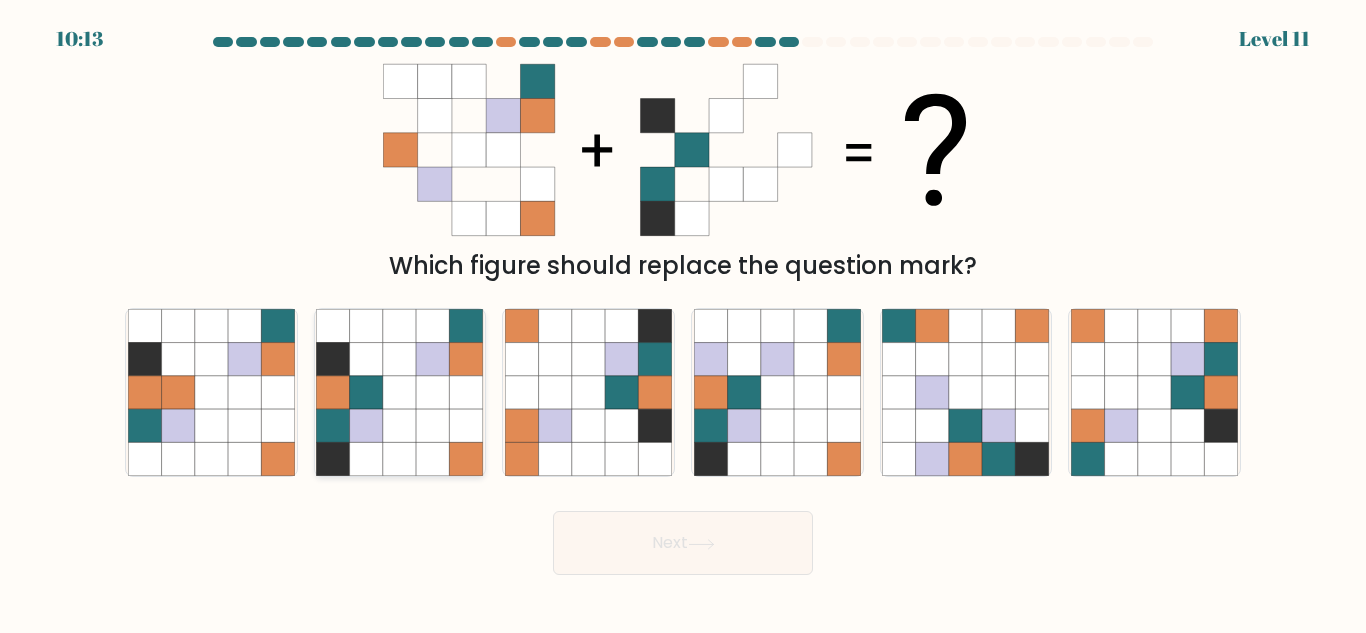 click 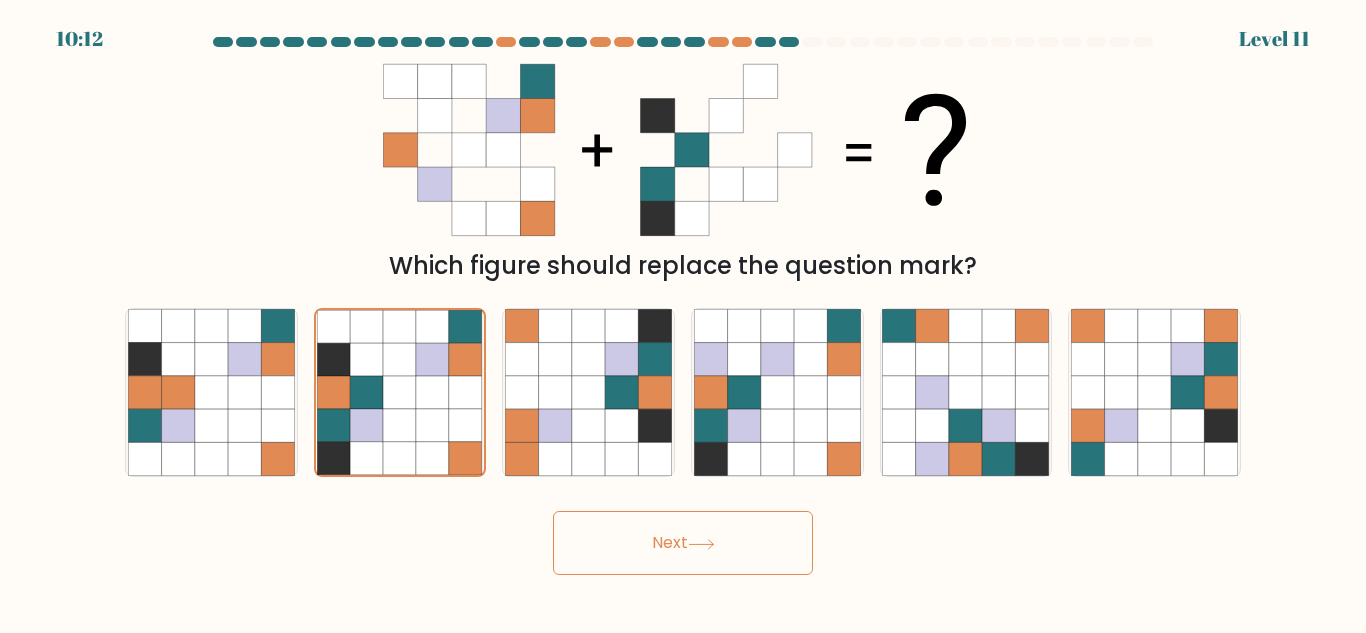 click on "Next" at bounding box center (683, 543) 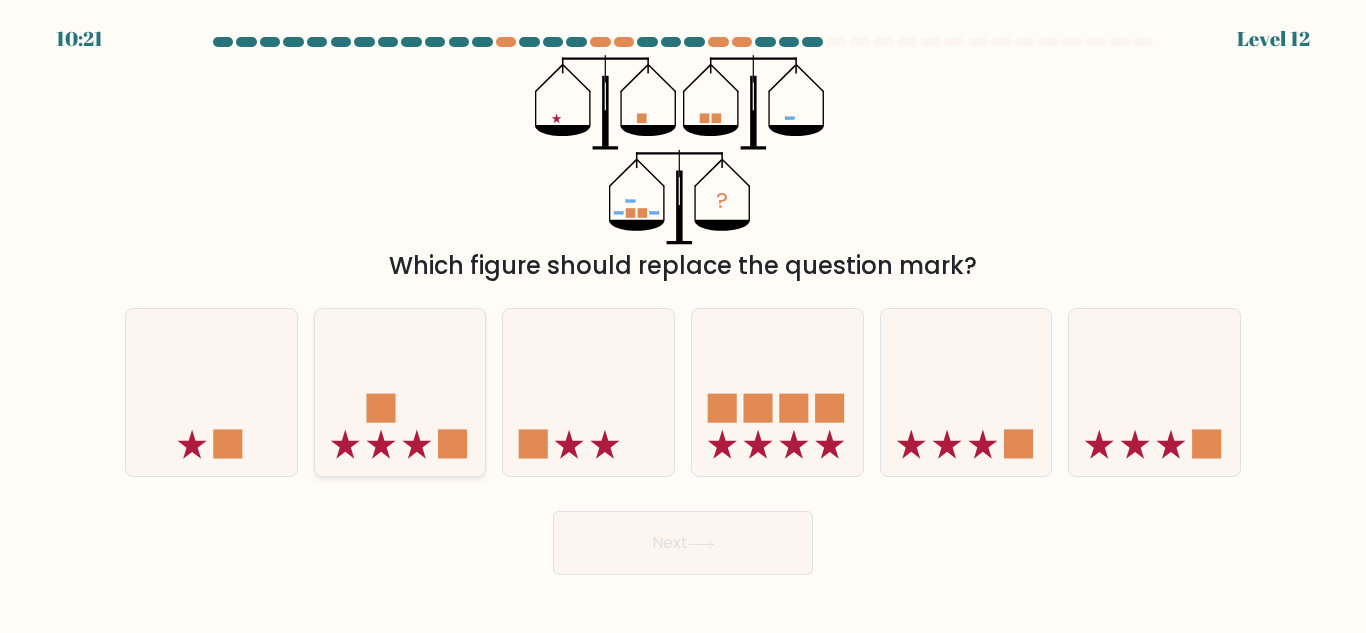 click 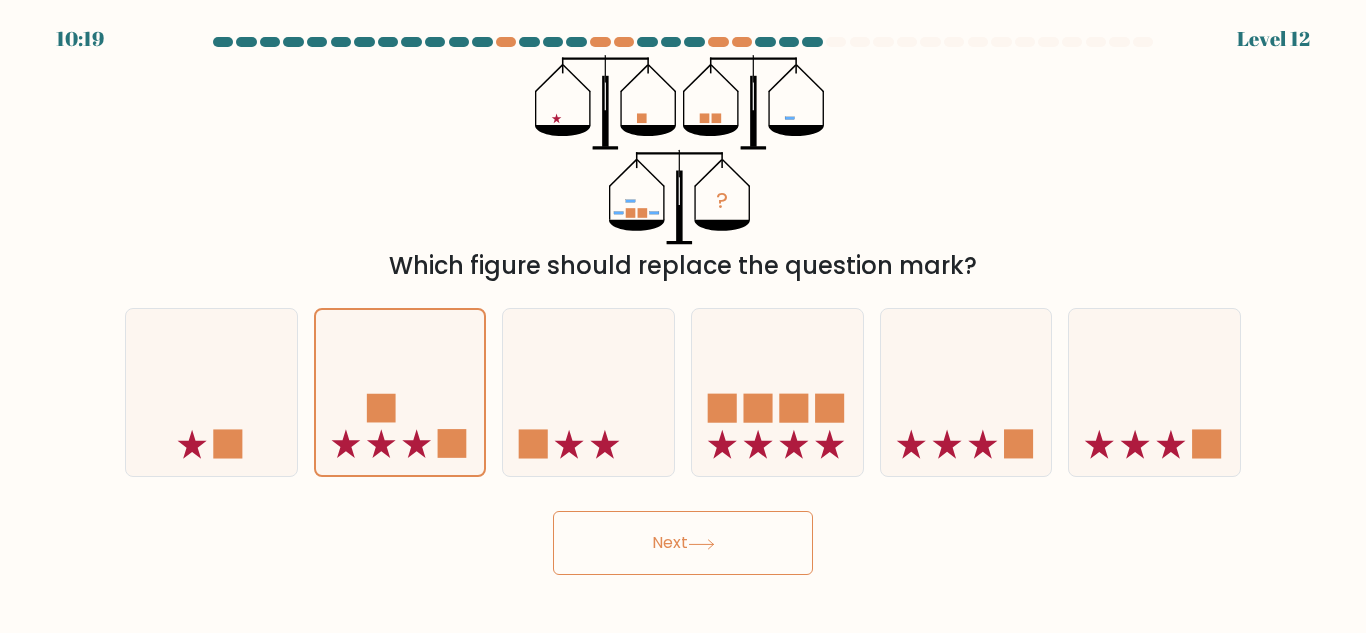click on "Next" at bounding box center (683, 543) 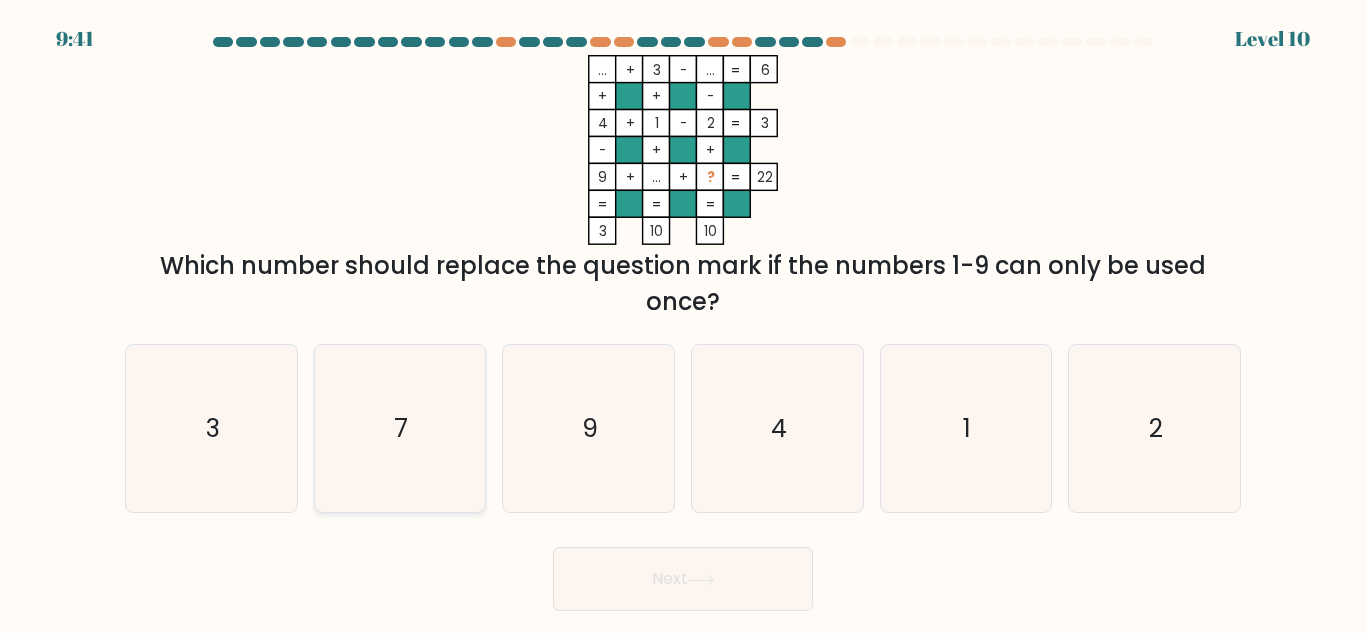 click on "7" 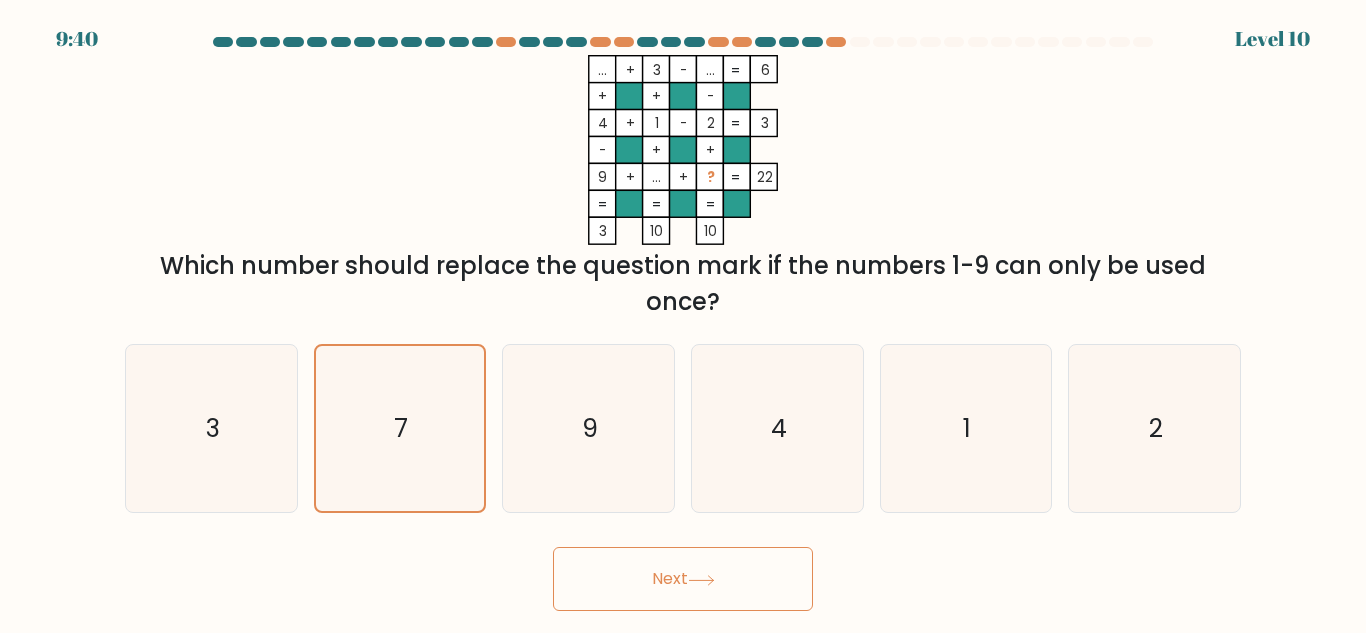 click on "Next" at bounding box center (683, 579) 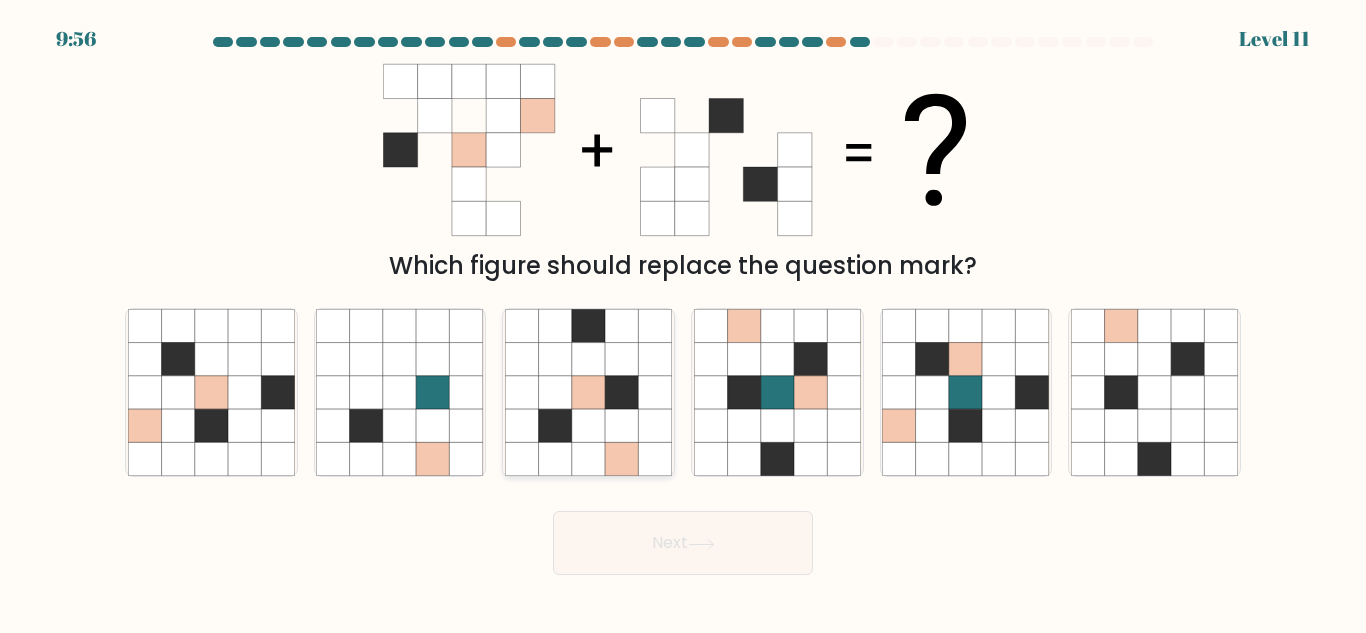 click 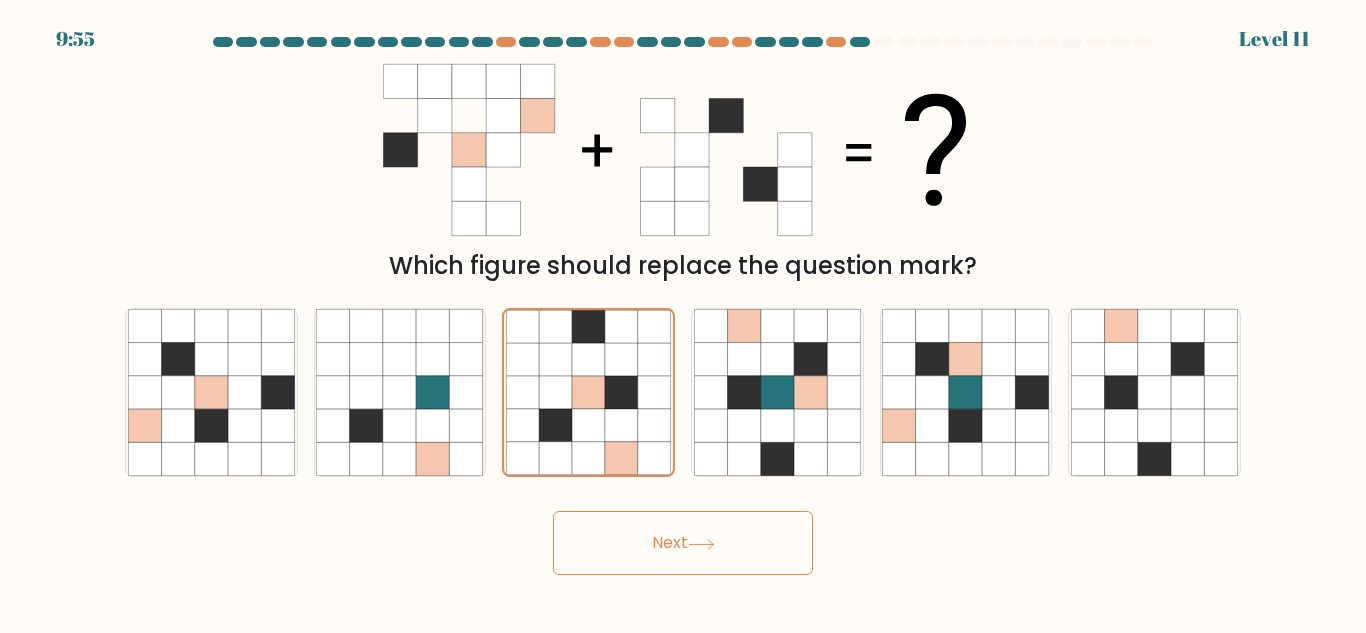 click on "Next" at bounding box center (683, 543) 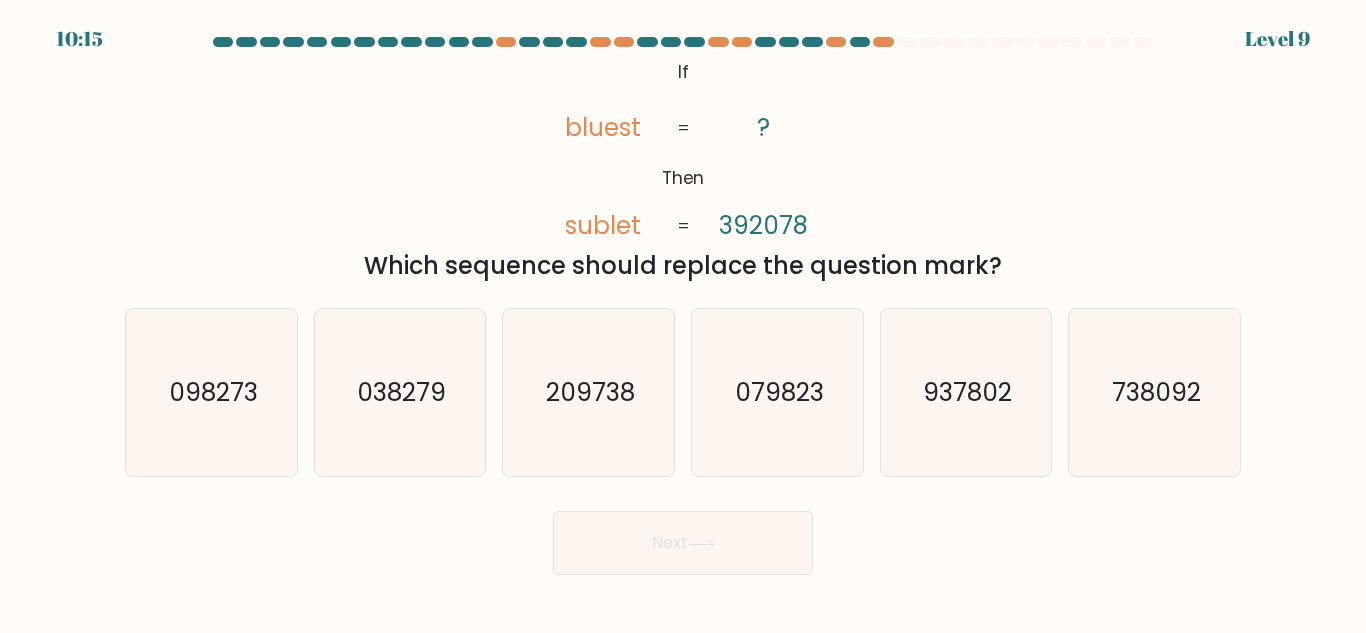 click on "c.
209738" at bounding box center (588, 392) 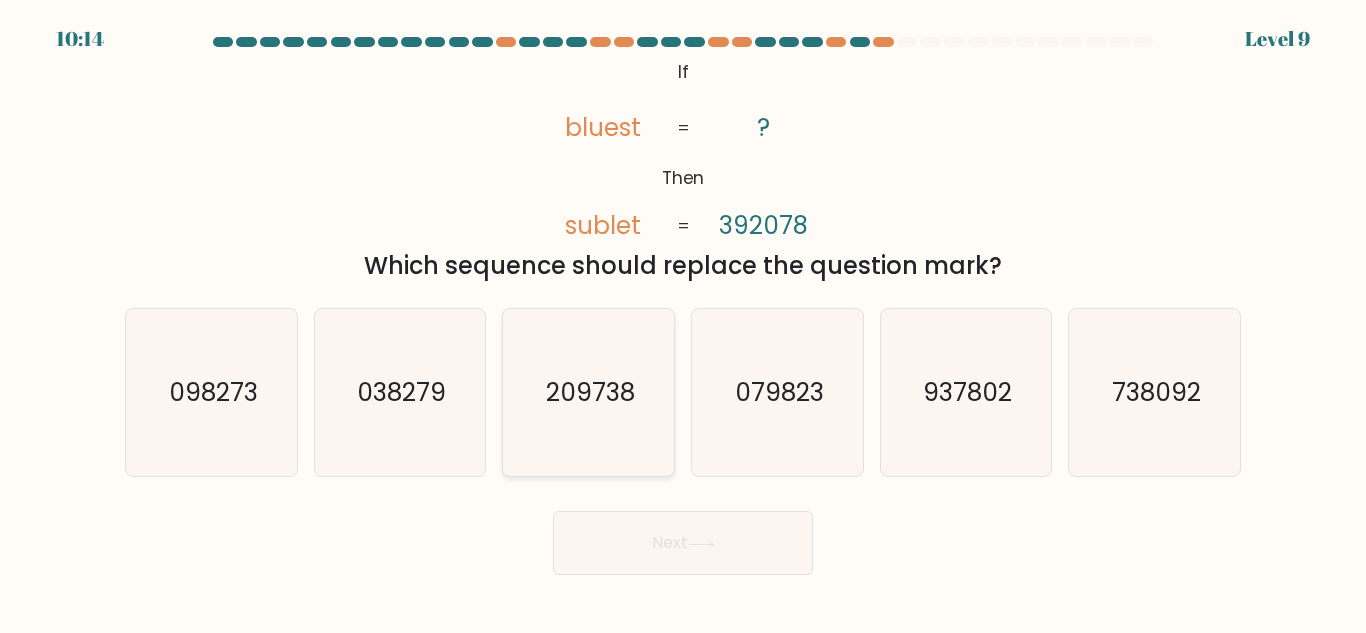 click on "209738" 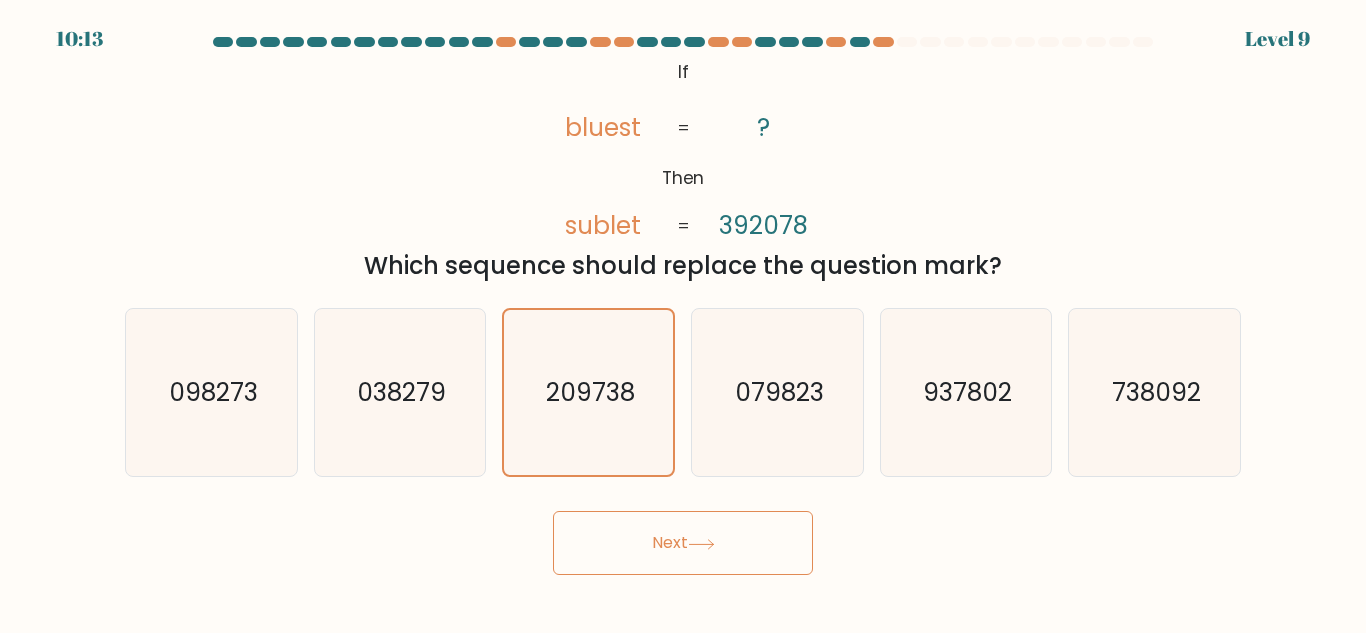 click on "Next" at bounding box center [683, 543] 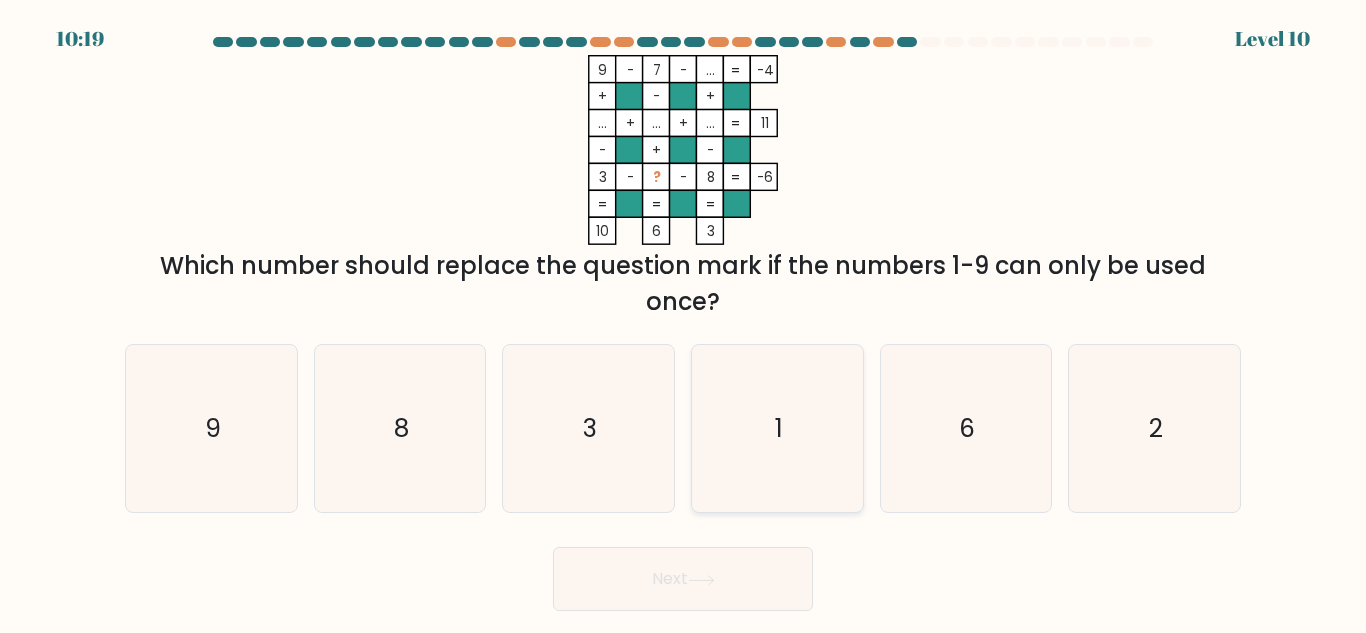 click on "1" 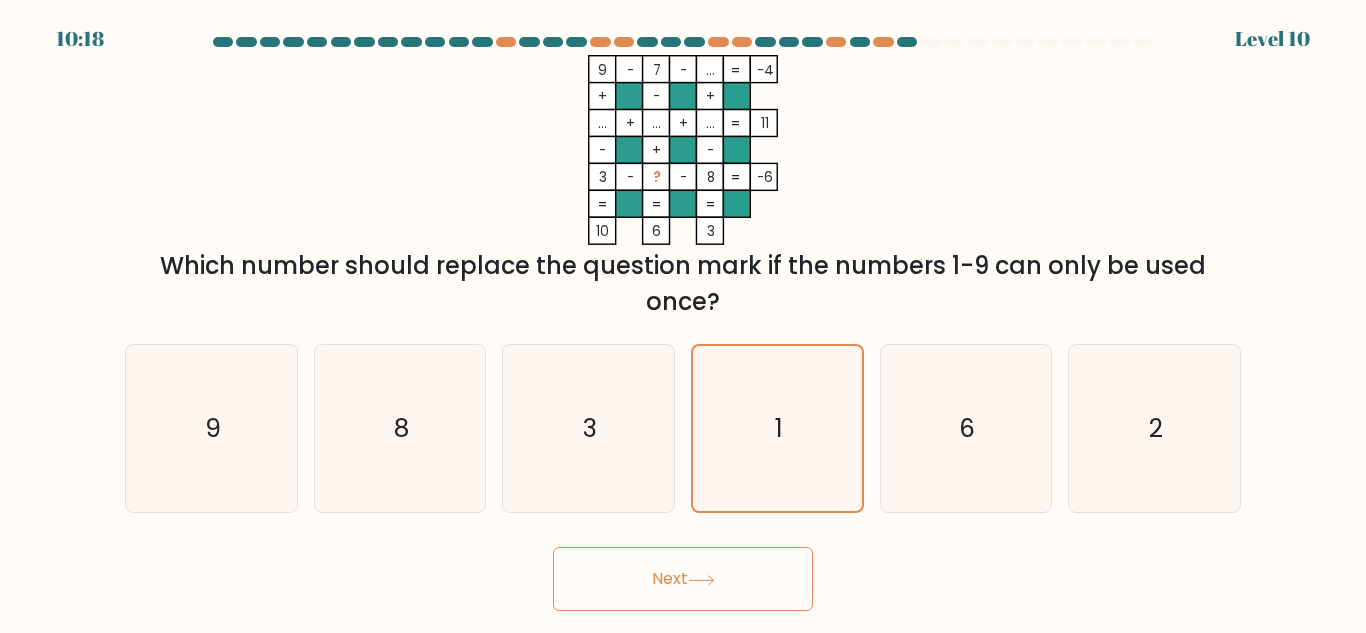 click on "Next" at bounding box center (683, 579) 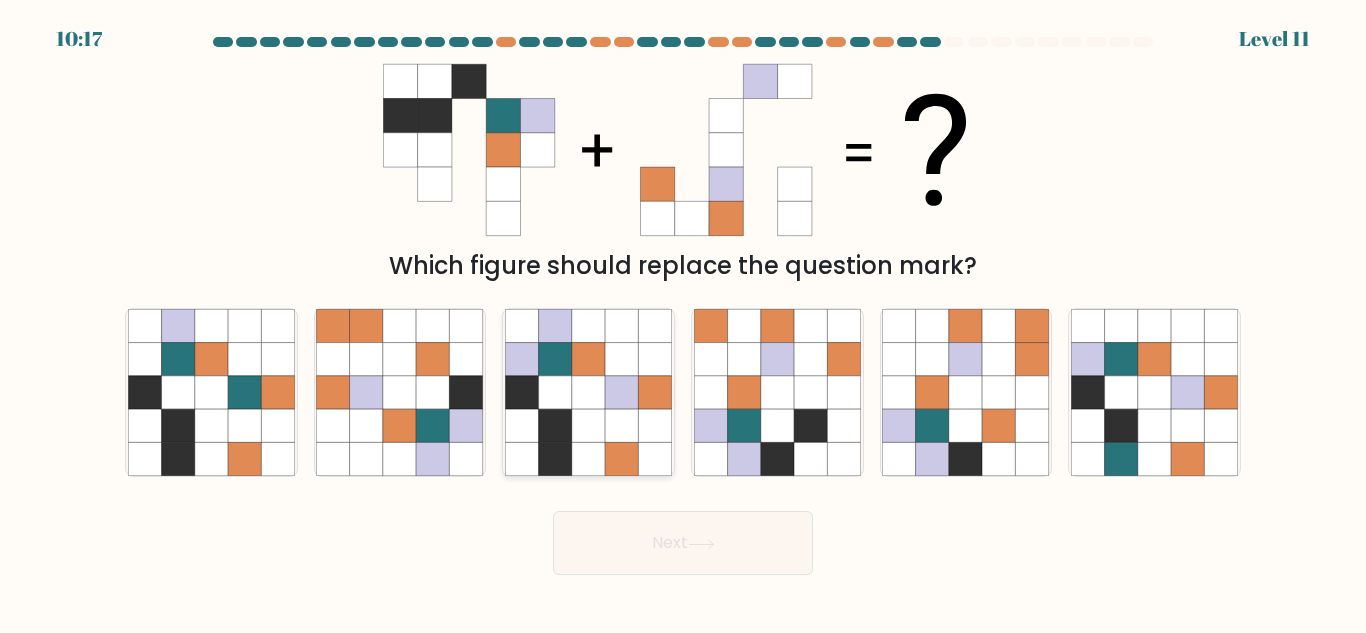 click 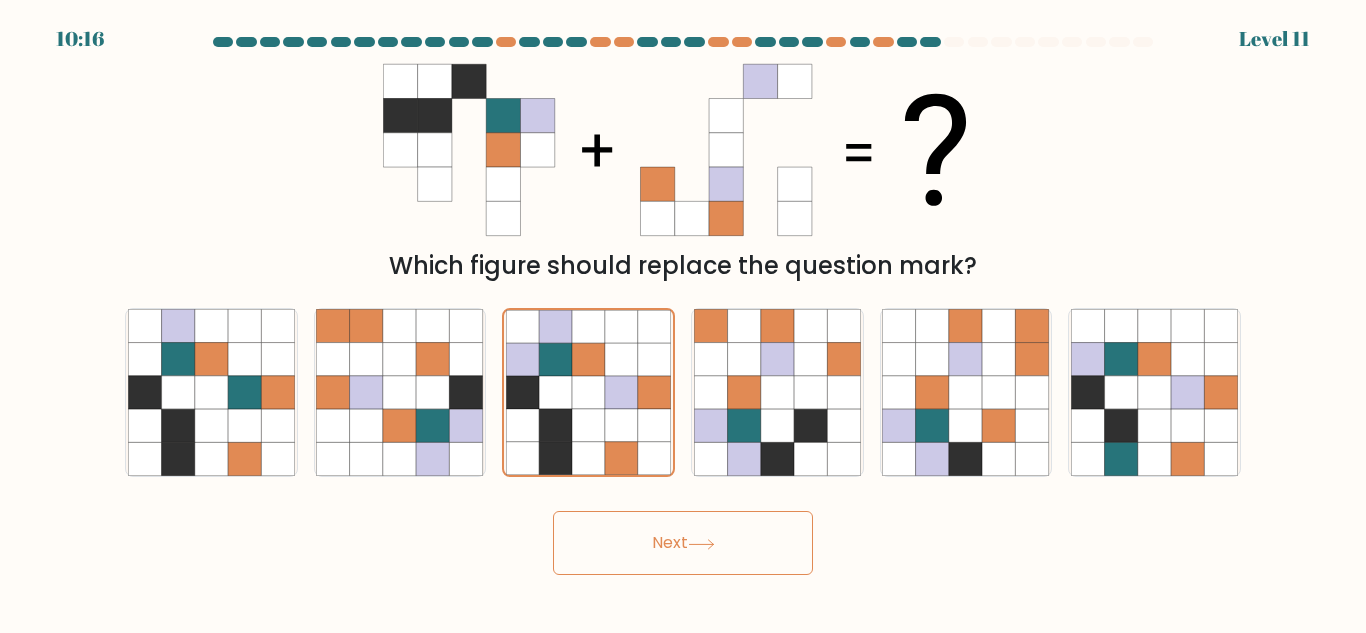 click on "Next" at bounding box center (683, 543) 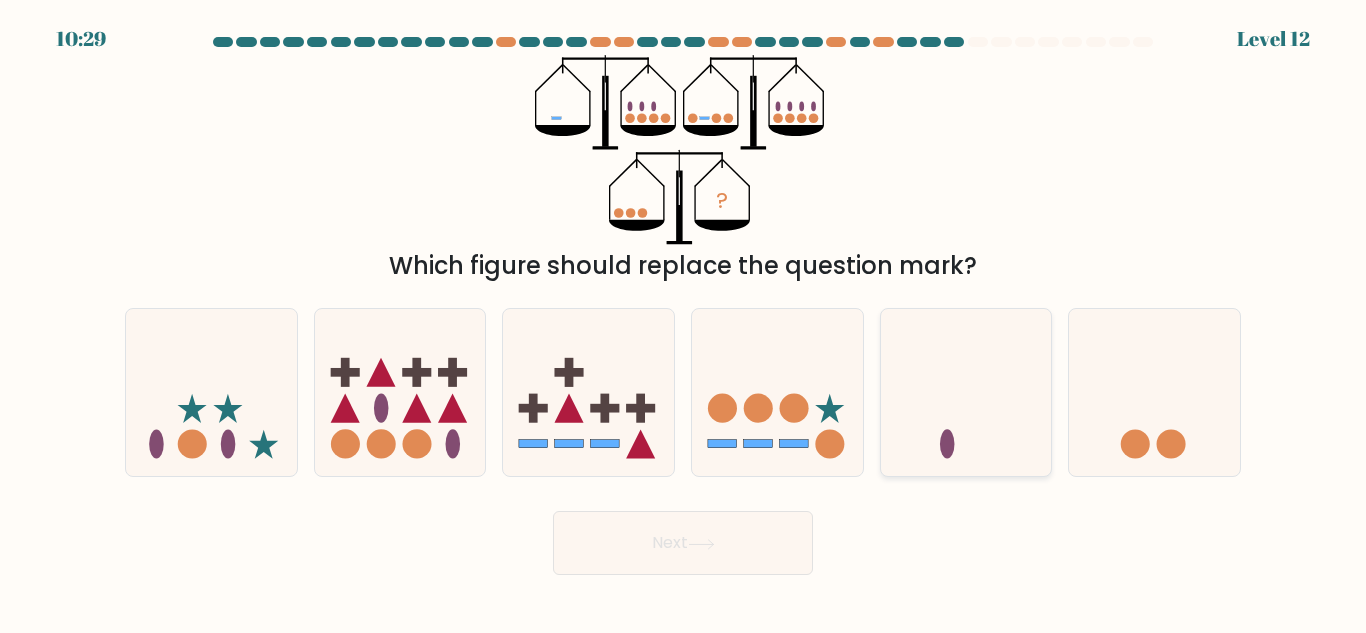 click 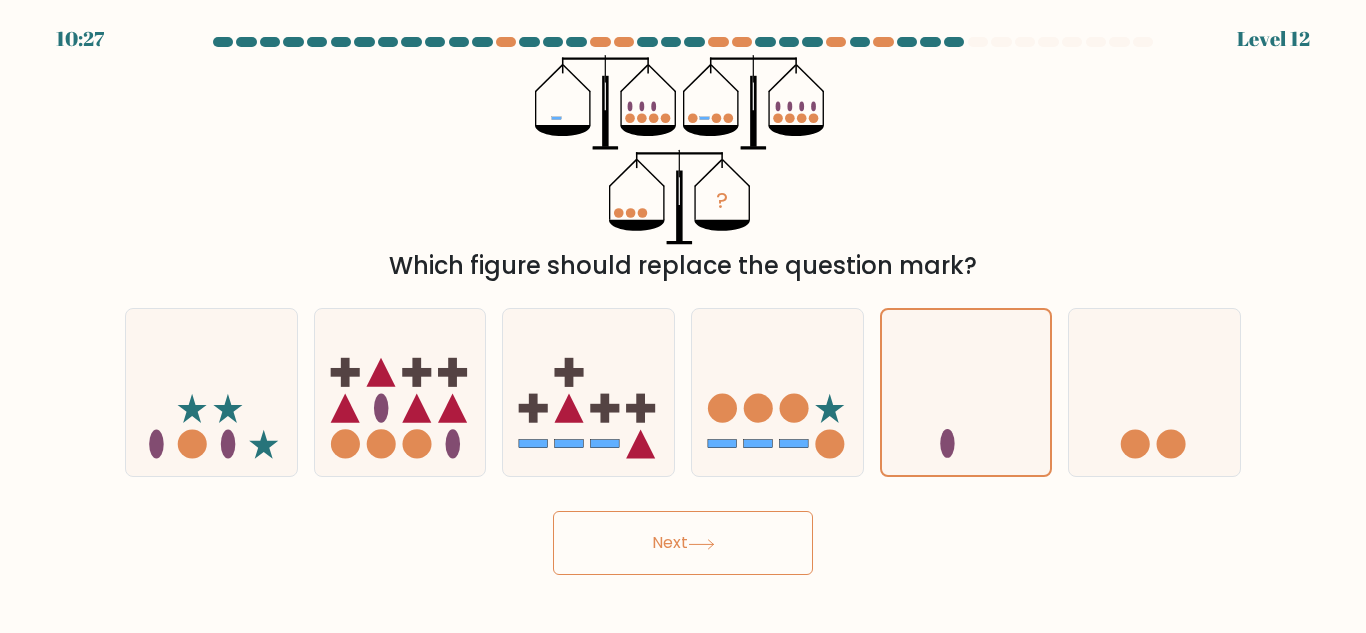 click on "Next" at bounding box center (683, 543) 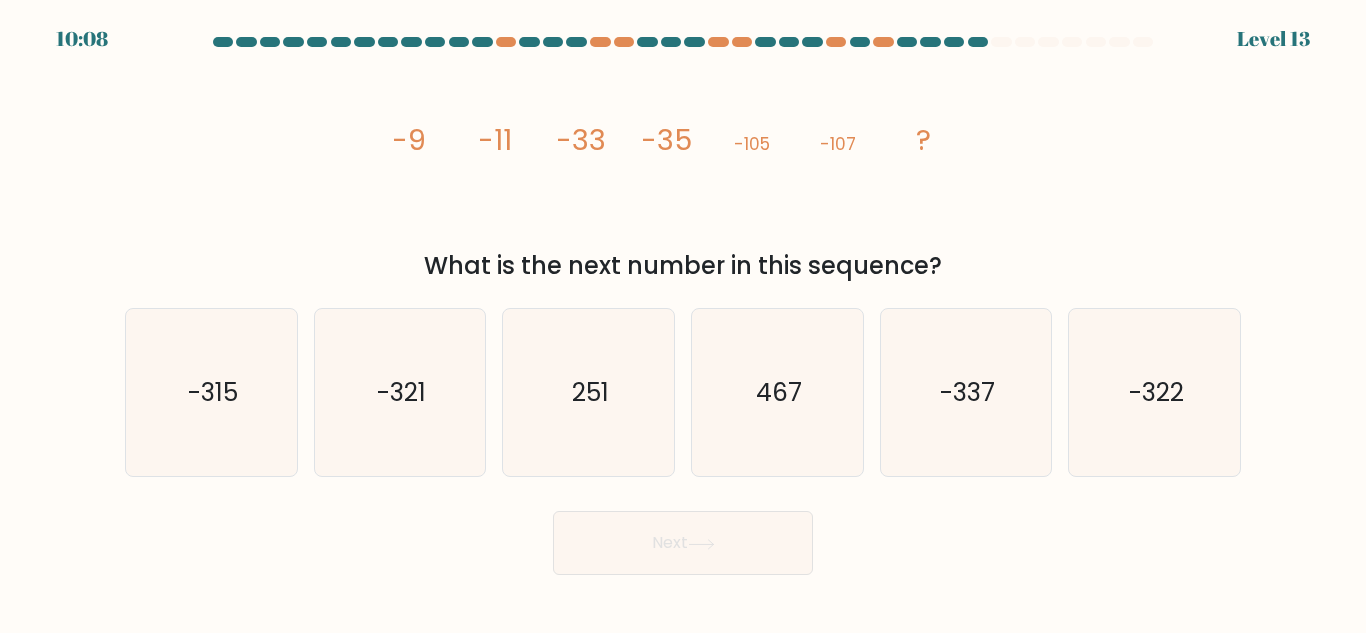 click on "Next" at bounding box center [683, 538] 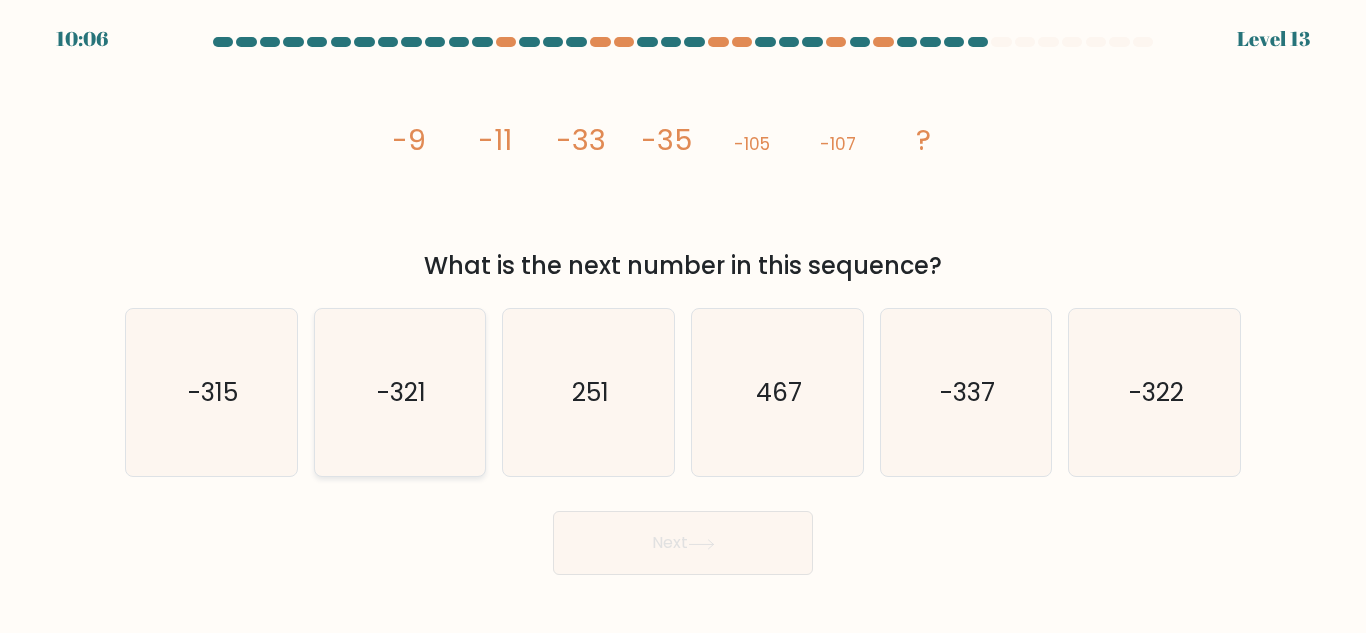 click on "-321" 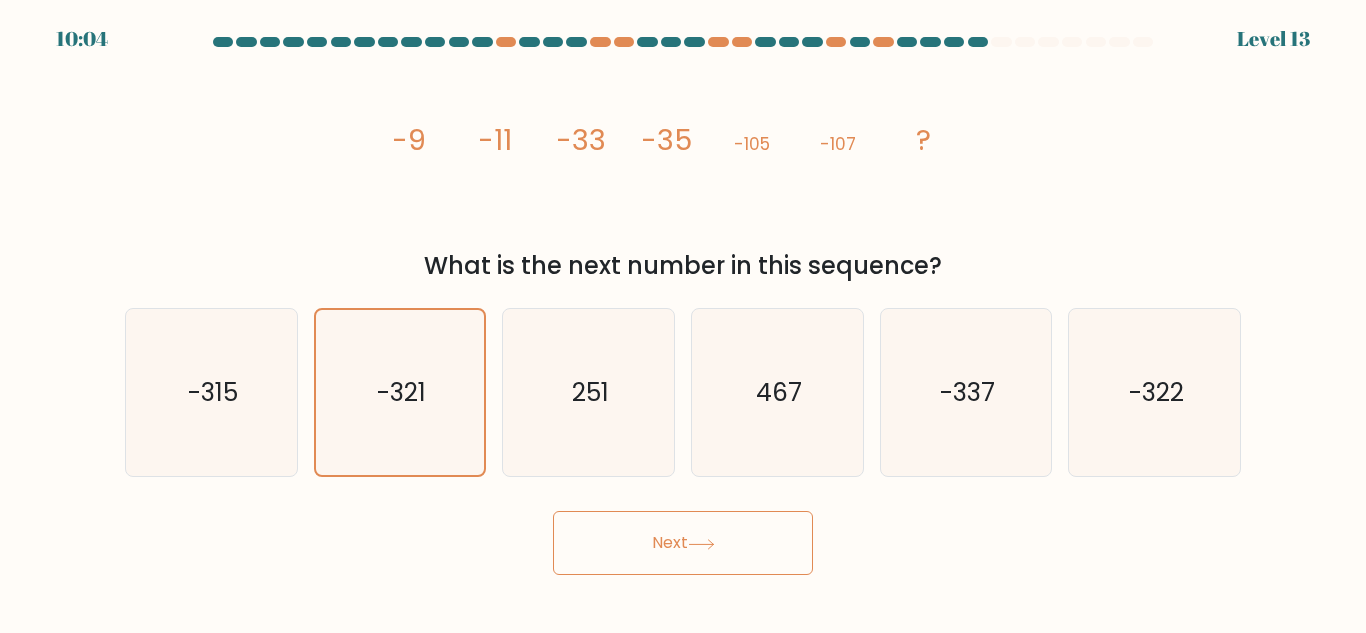 click on "Next" at bounding box center (683, 543) 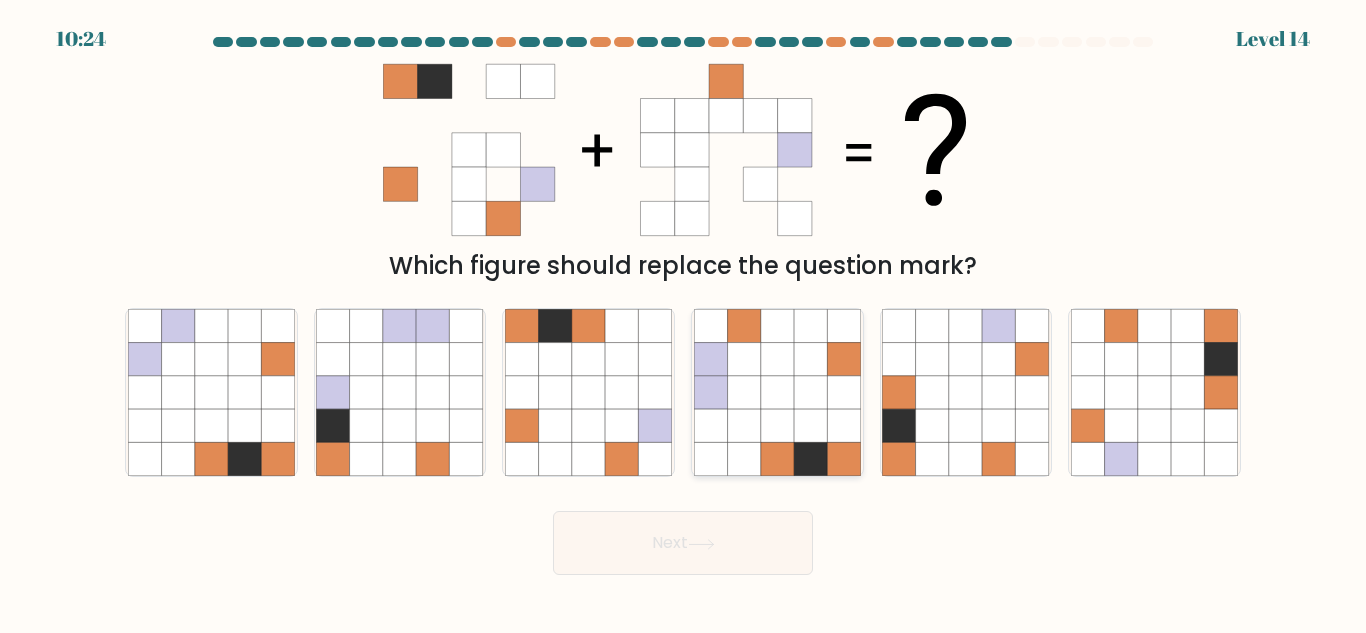 click 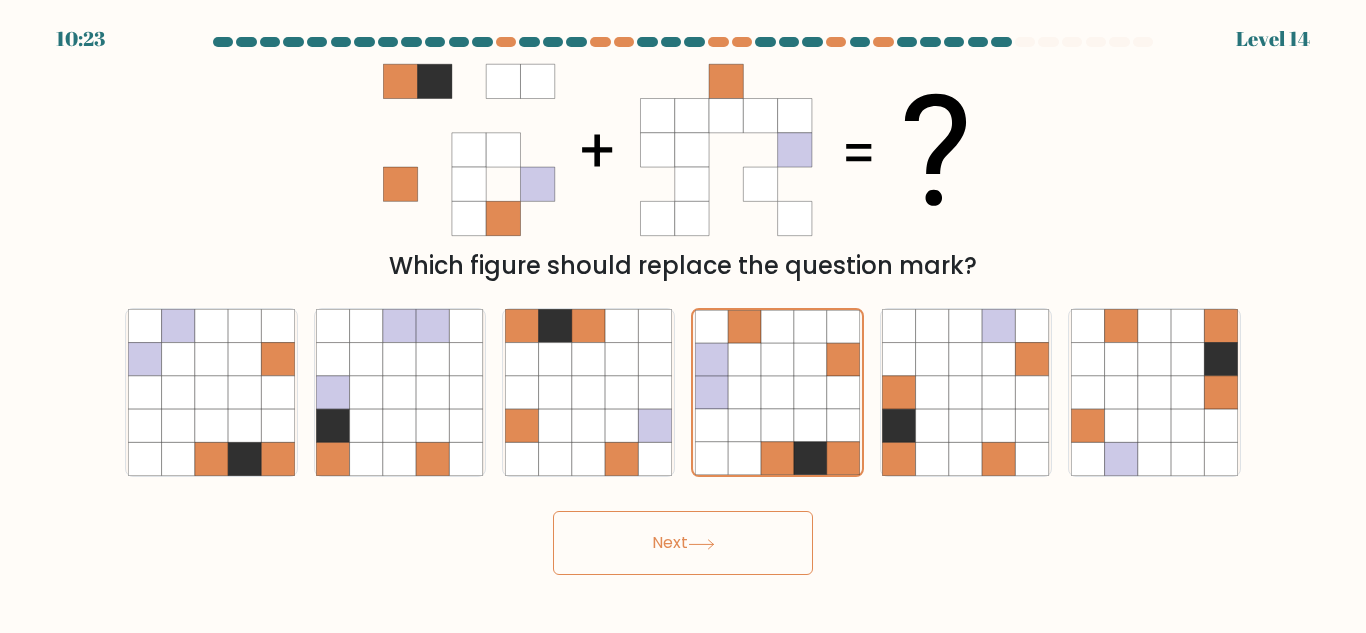 click on "Next" at bounding box center [683, 543] 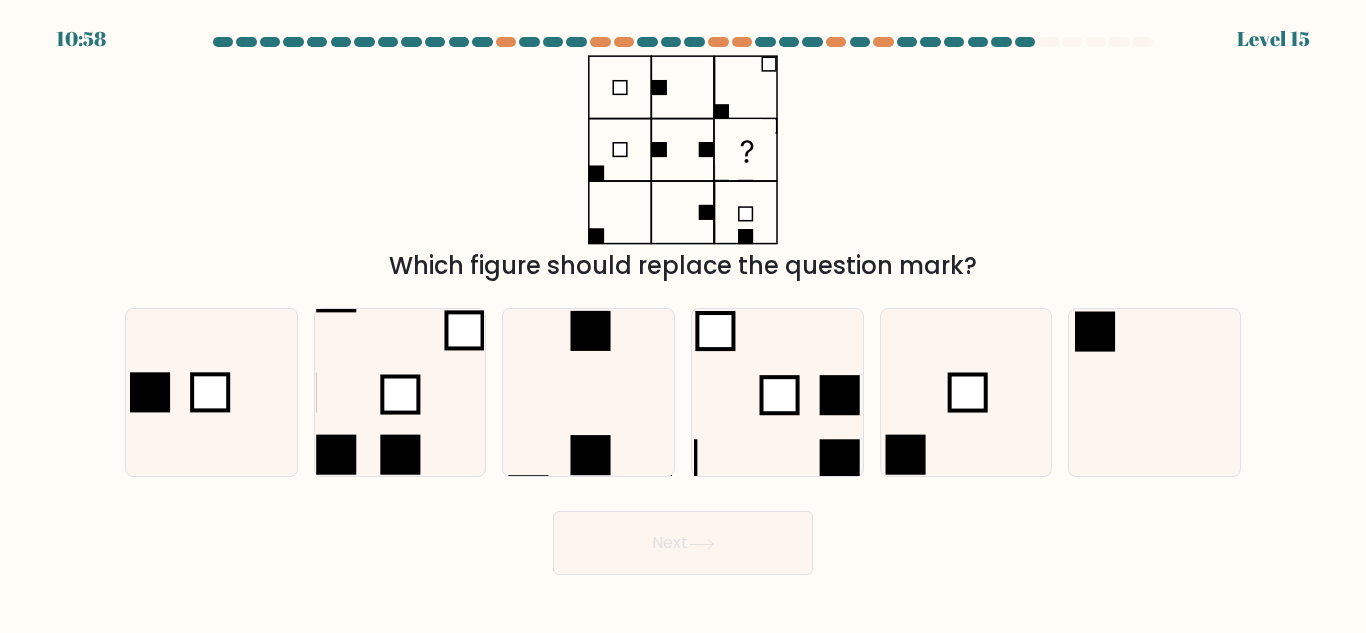 click on "Next" at bounding box center (683, 543) 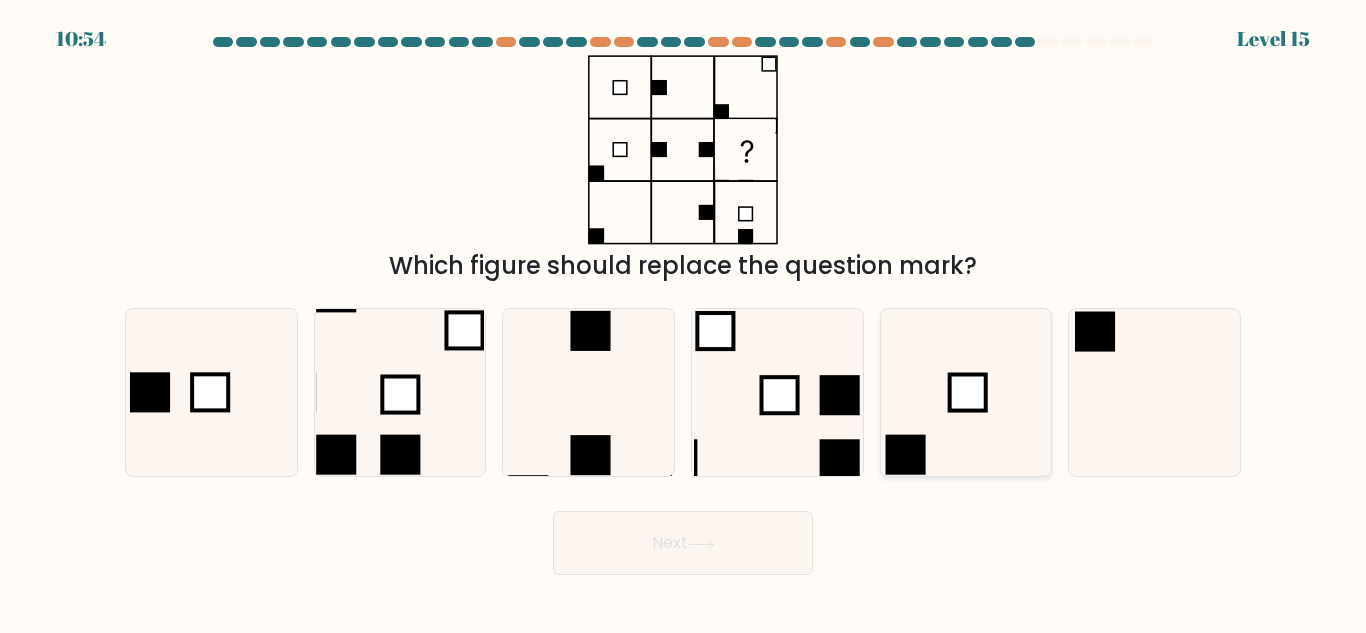 click 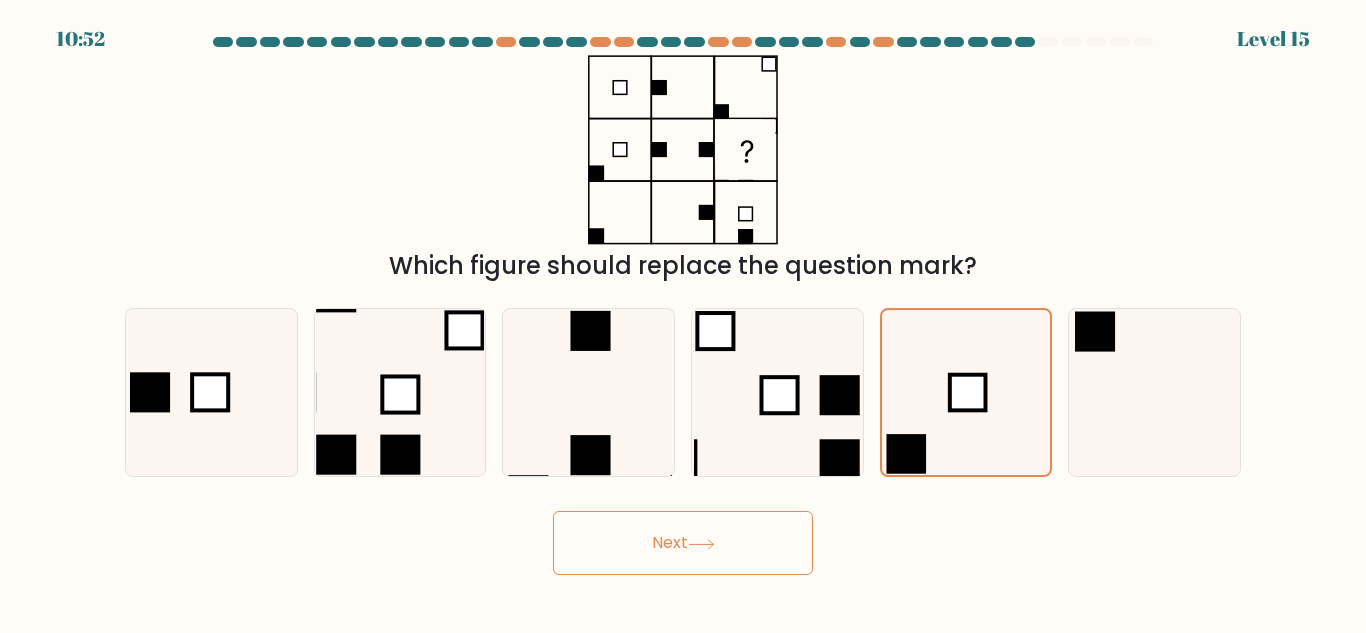 click on "Which figure should replace the question mark?" at bounding box center (683, 169) 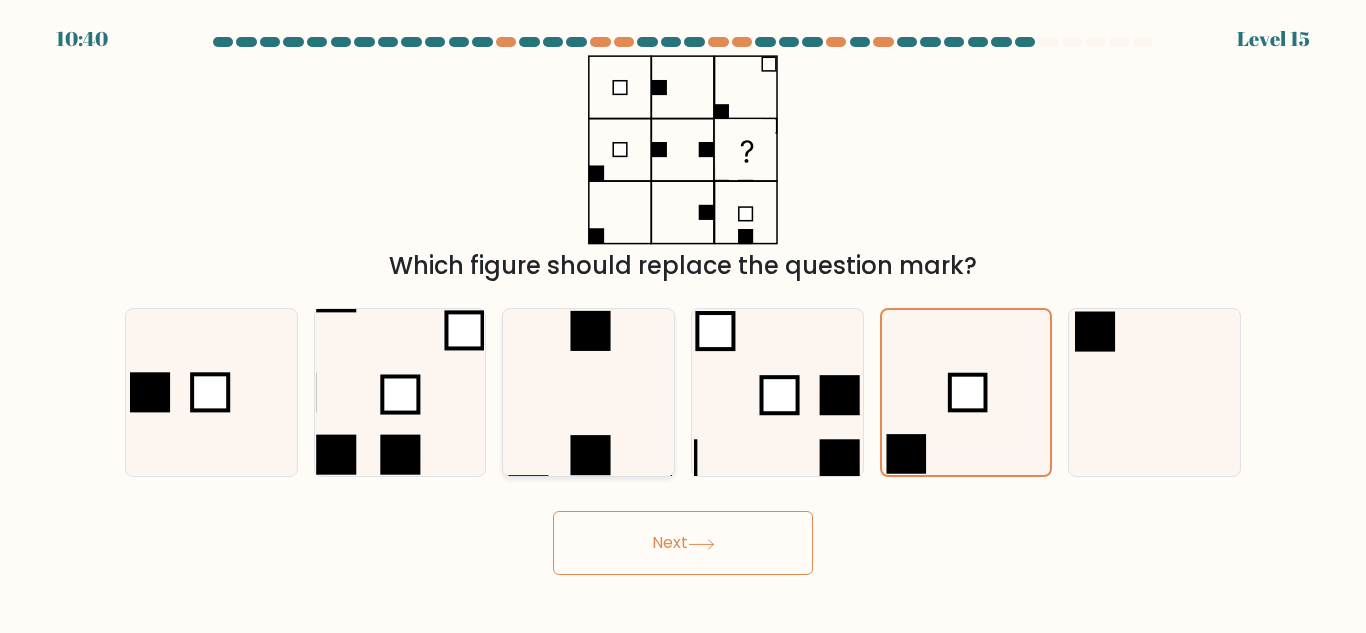 click 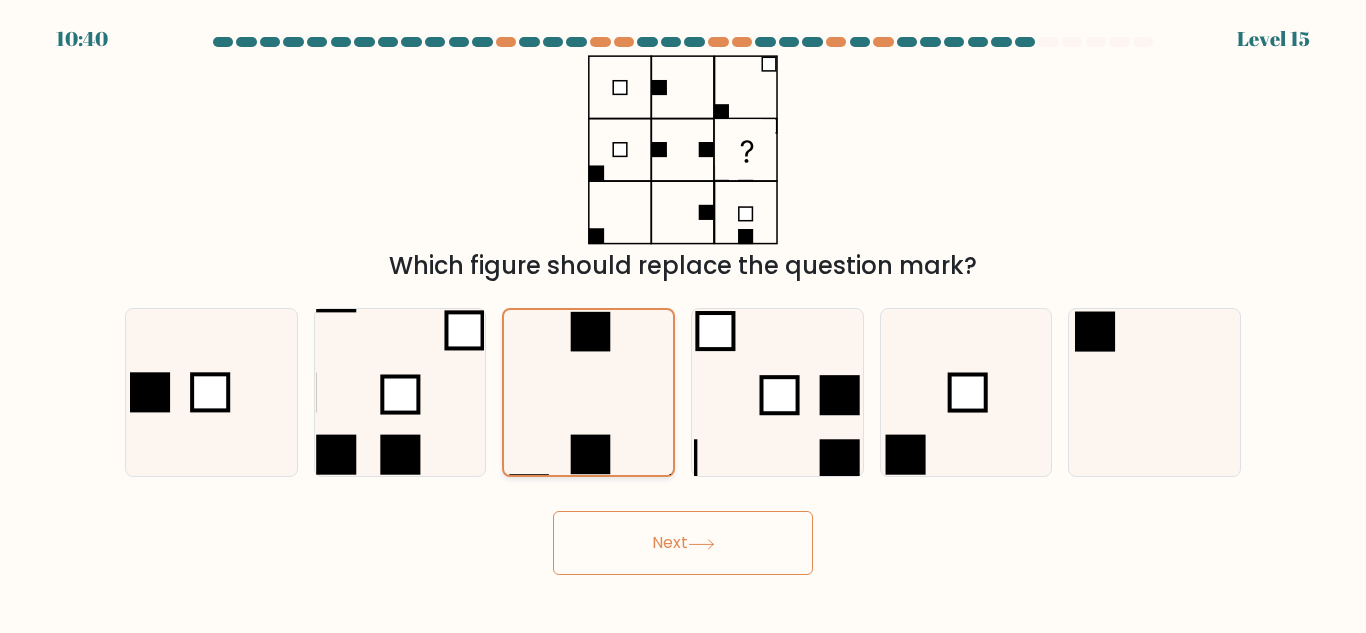 click 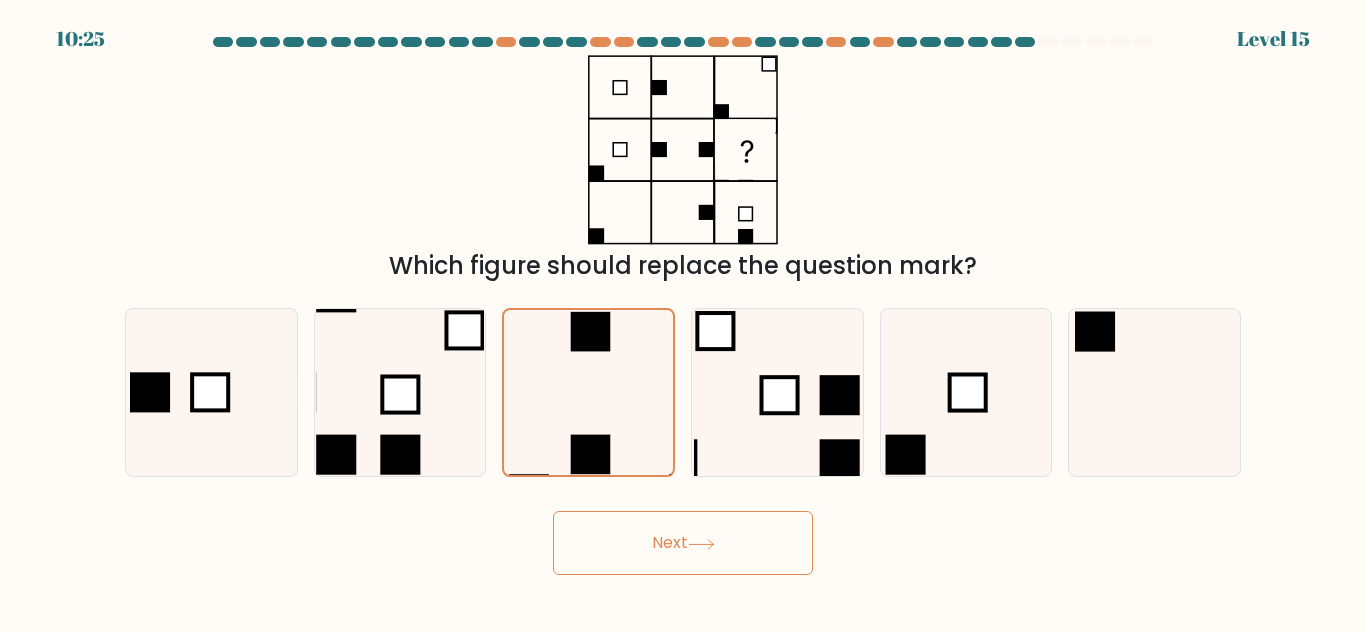 click on "Next" at bounding box center [683, 543] 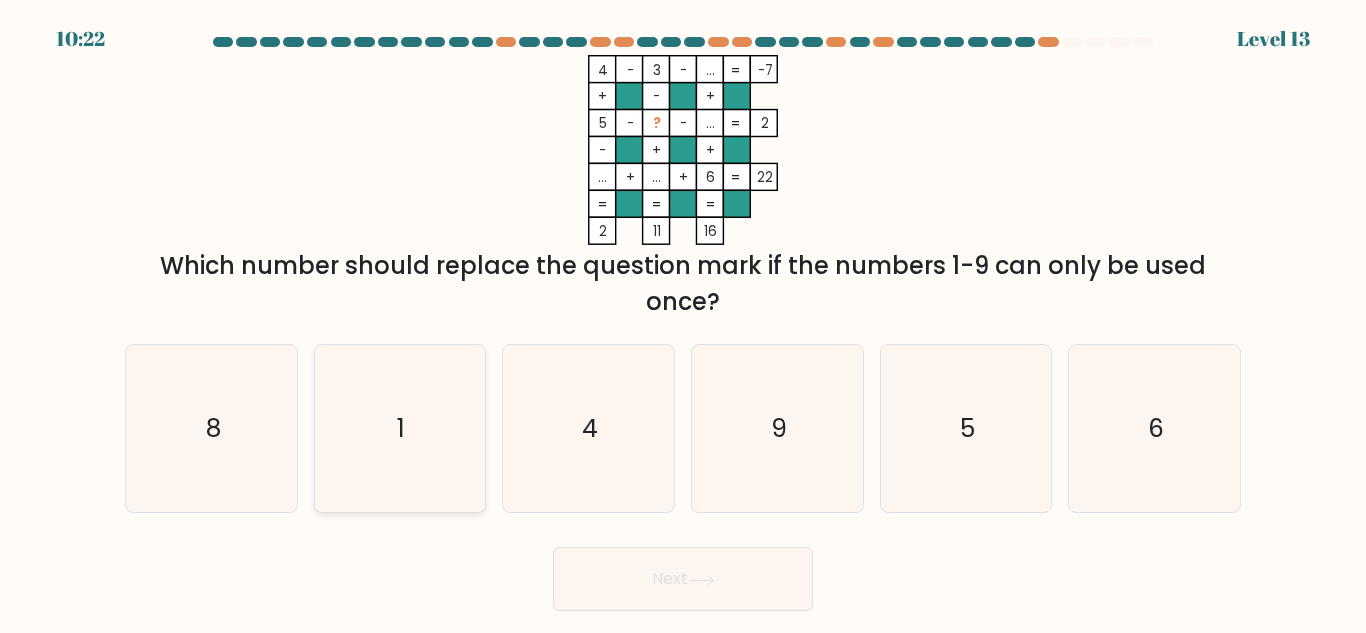 click on "1" 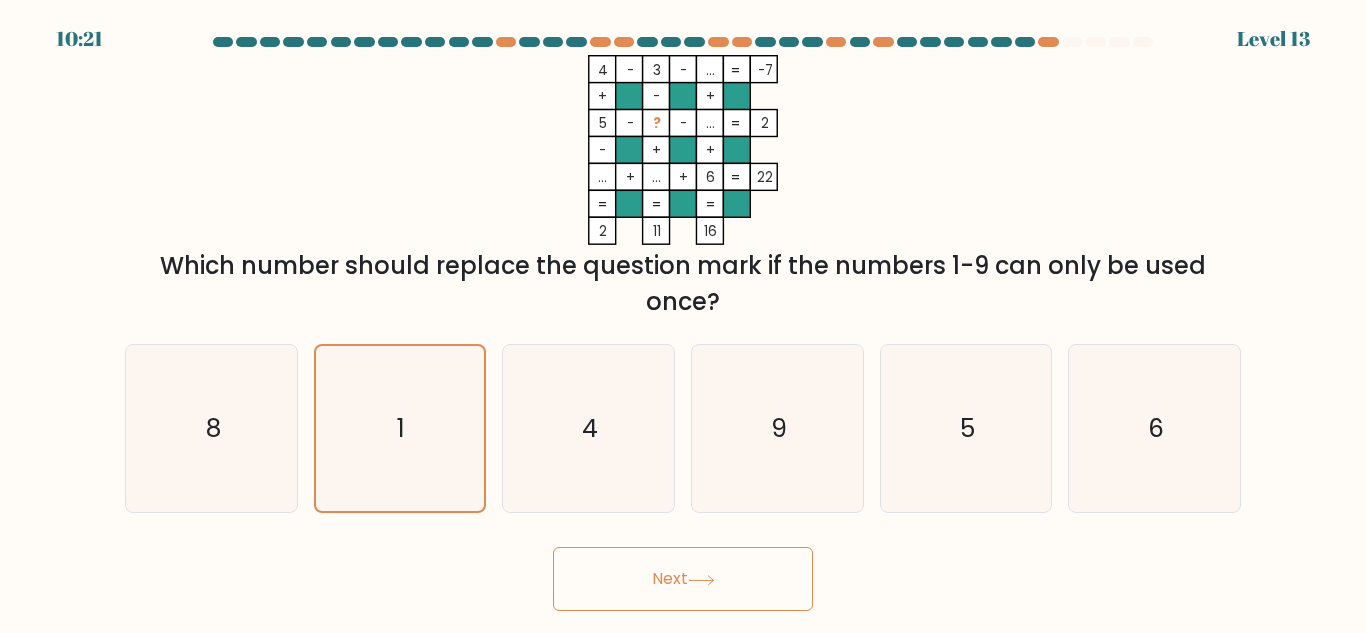 click on "Next" at bounding box center [683, 579] 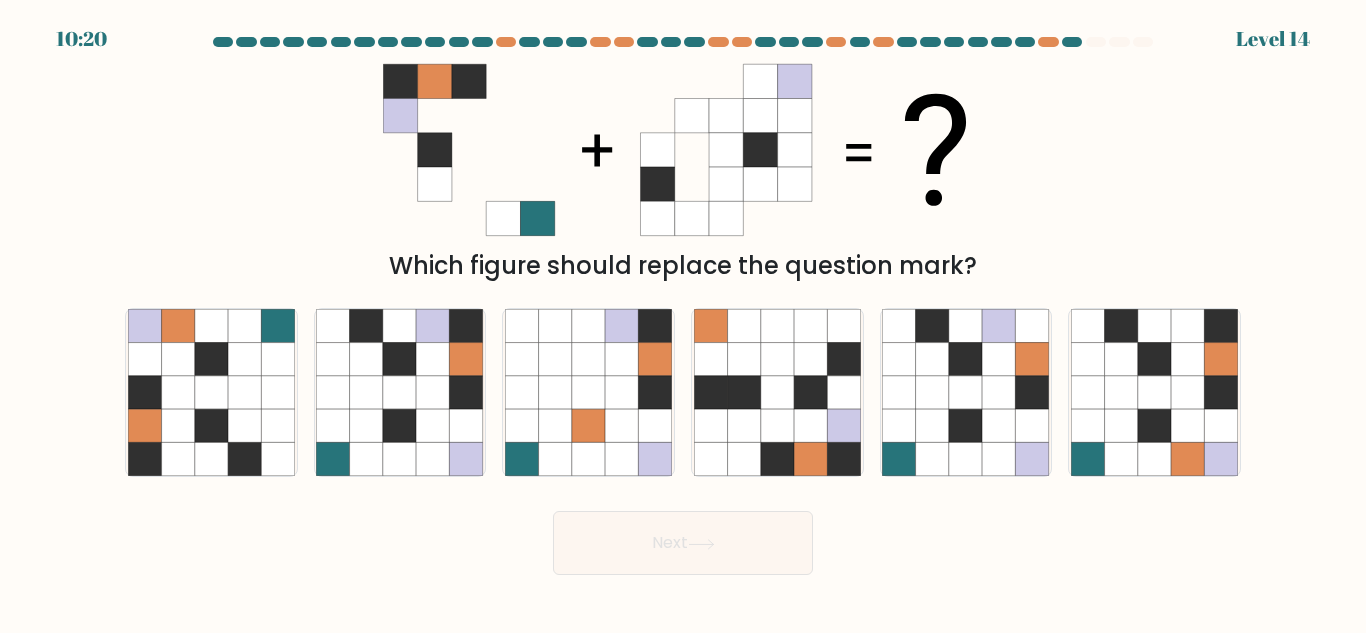 click on "10:20
Level 14" at bounding box center [683, 316] 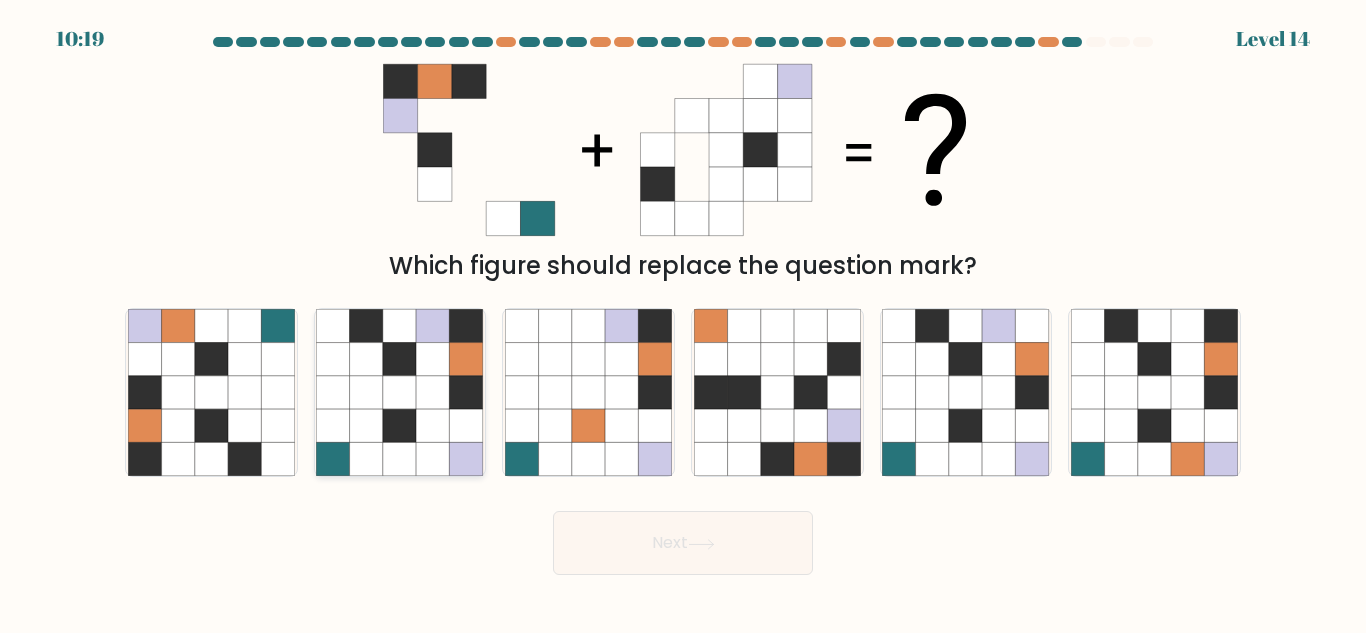 click 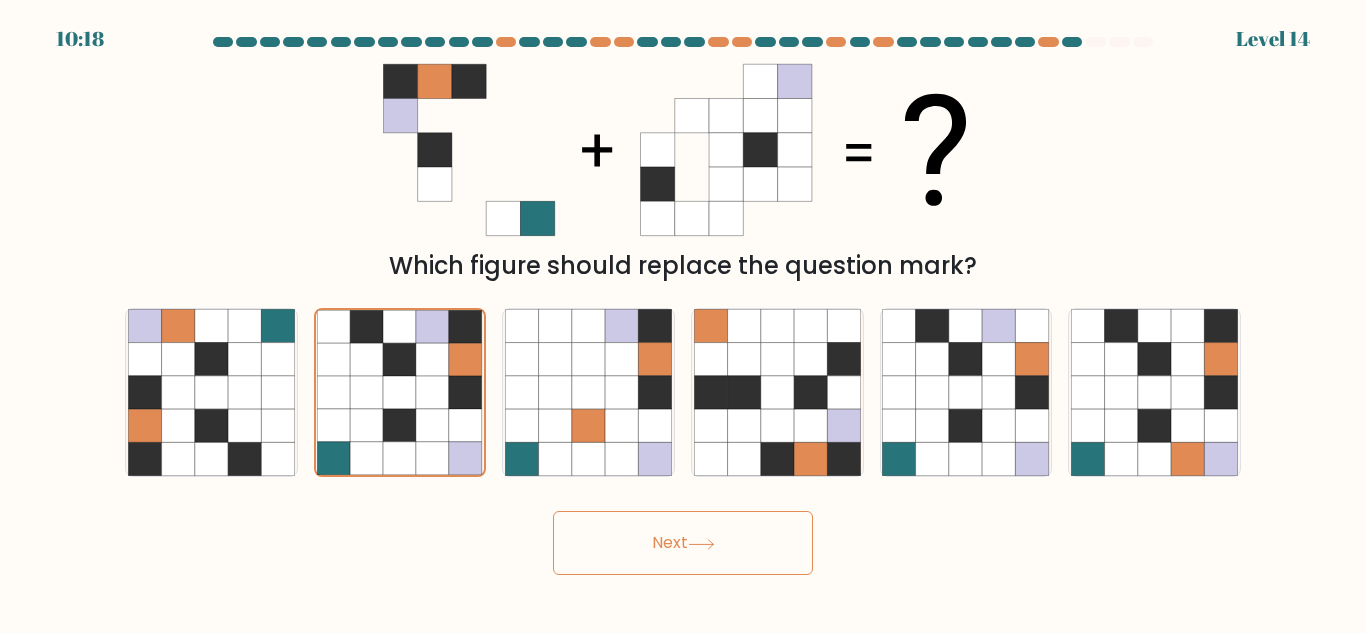 click on "Next" at bounding box center [683, 543] 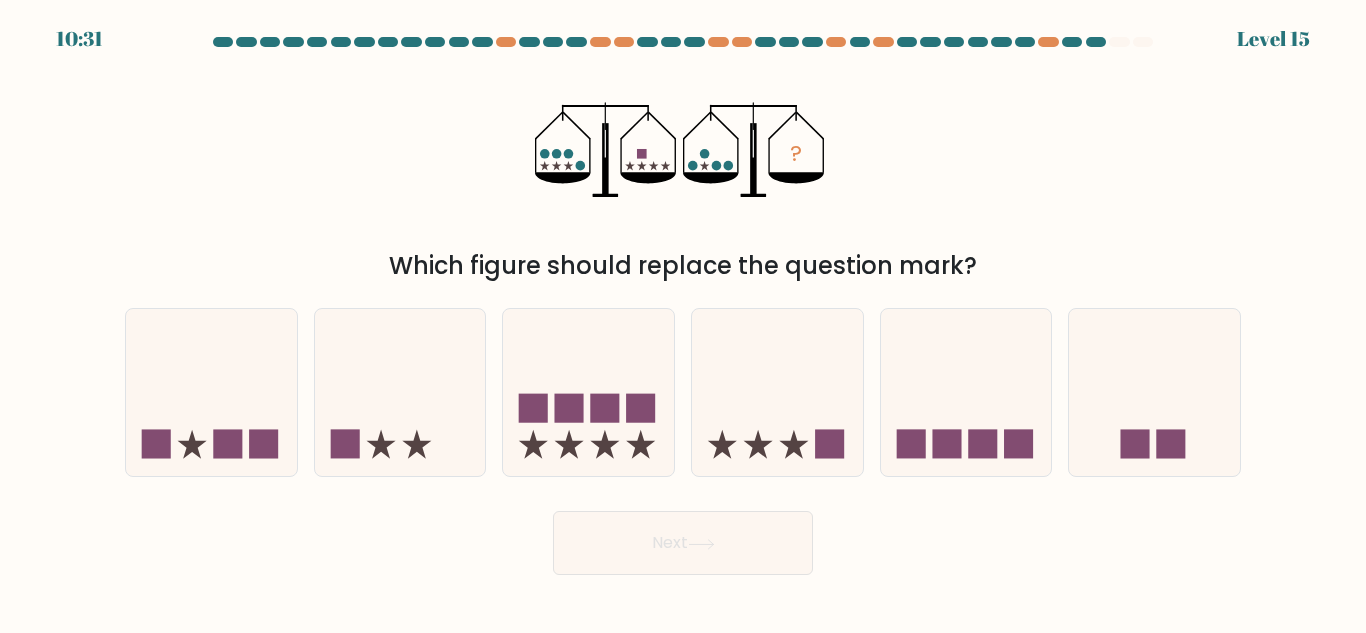 click on "Next" at bounding box center [683, 543] 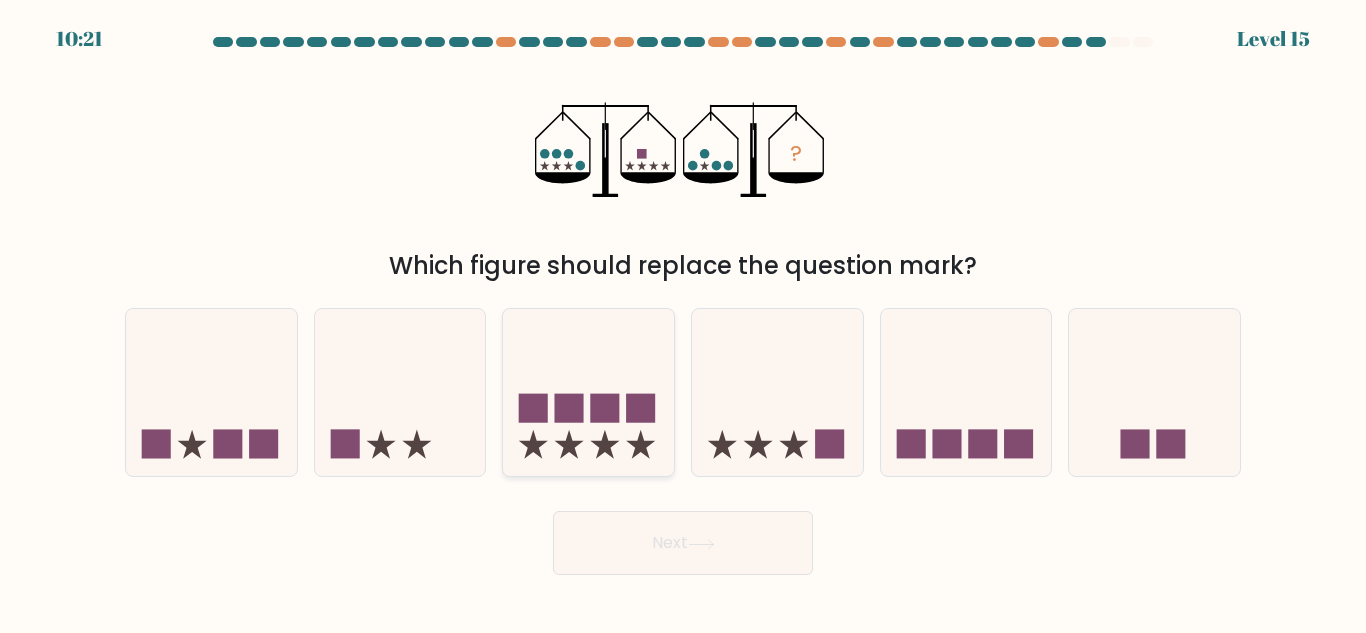 click 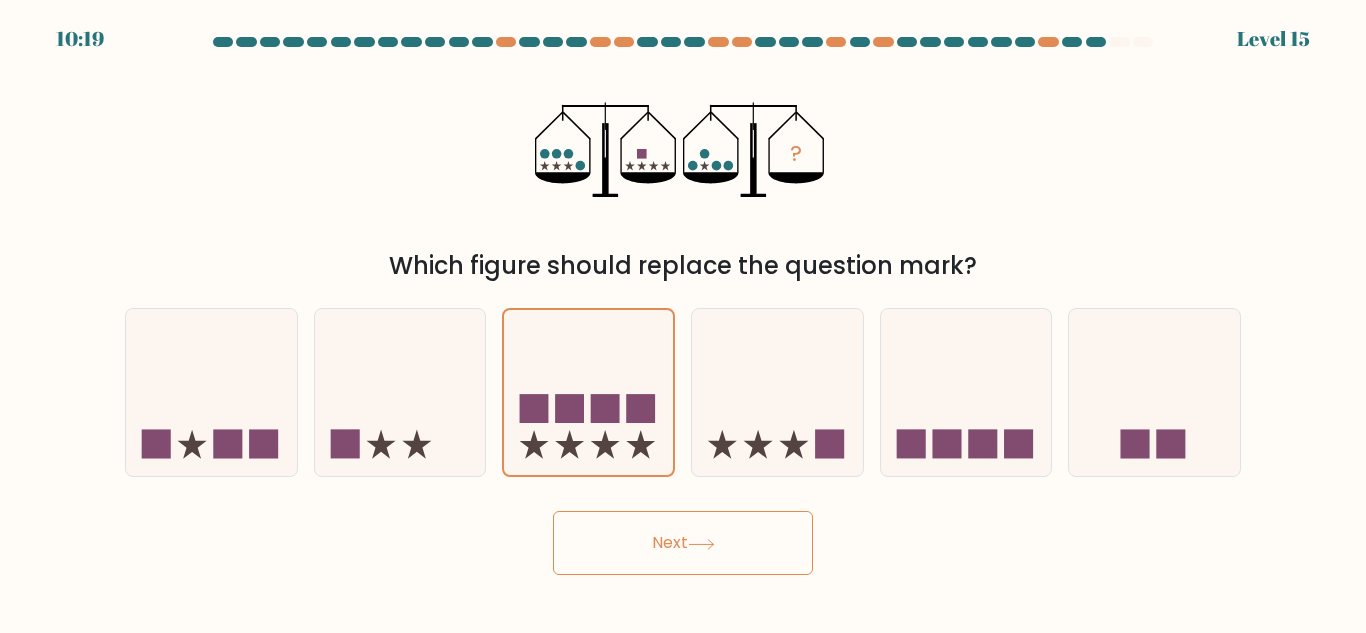click on "Next" at bounding box center (683, 543) 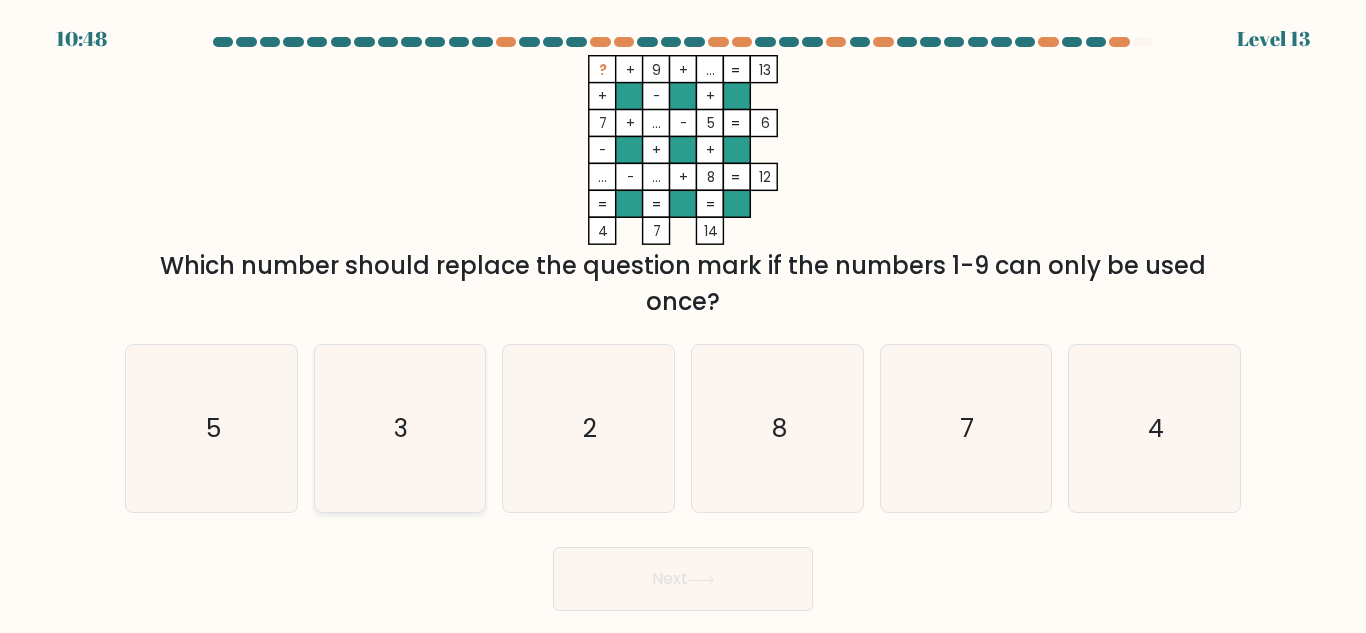 click on "3" 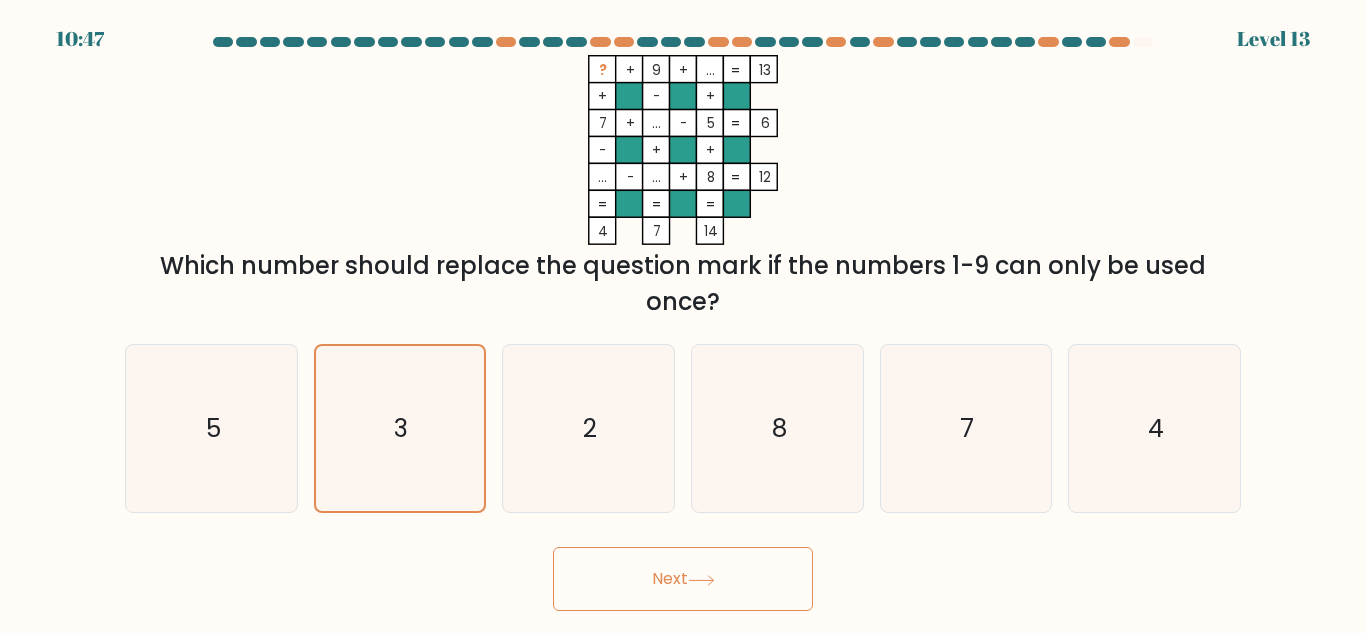 click on "Next" at bounding box center (683, 579) 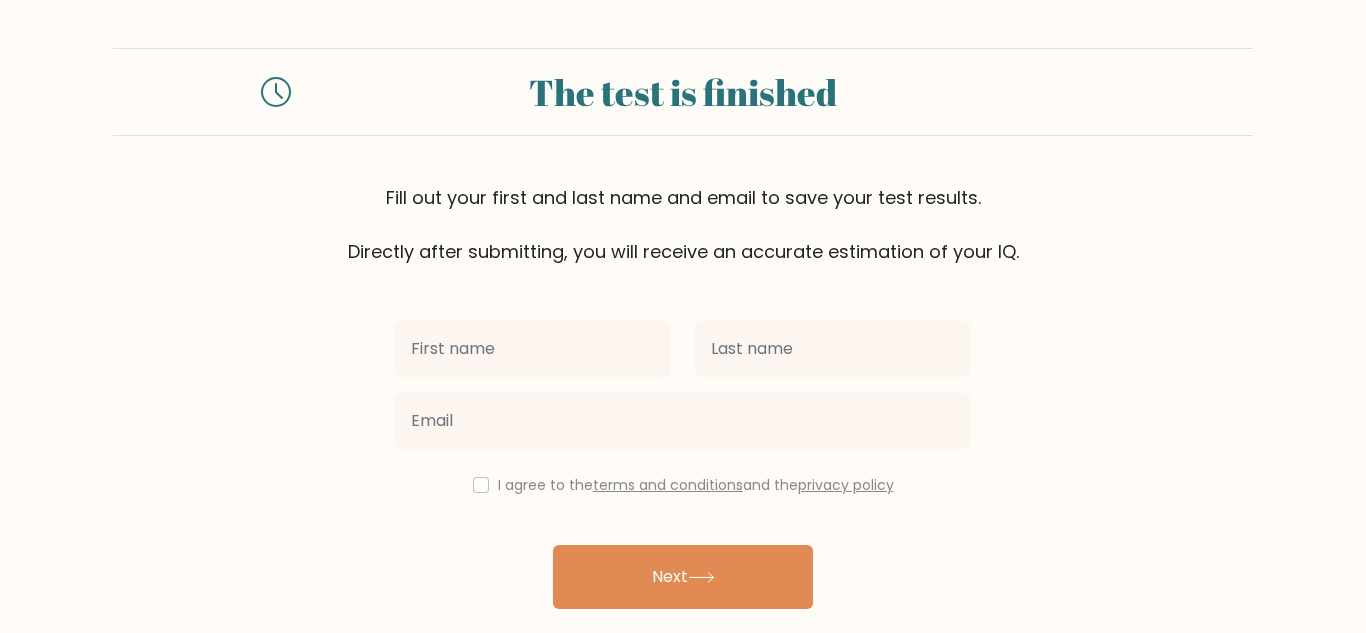 scroll, scrollTop: 0, scrollLeft: 0, axis: both 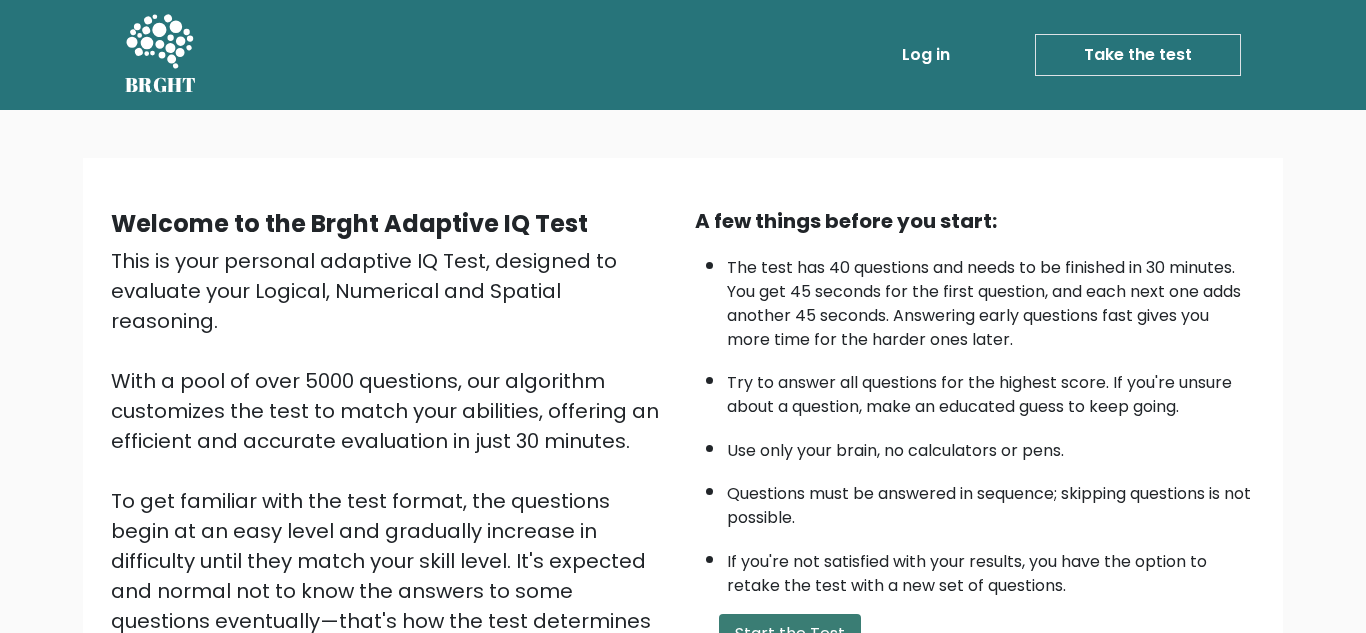 click on "Start the Test" at bounding box center [790, 634] 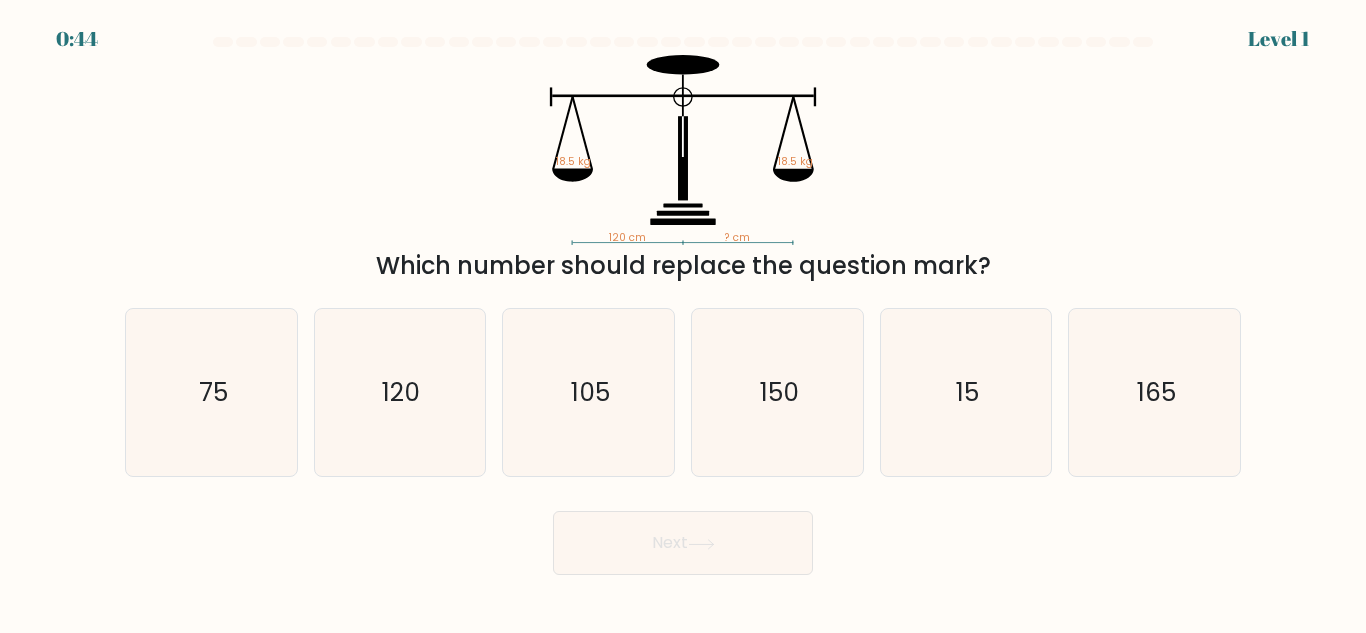 scroll, scrollTop: 0, scrollLeft: 0, axis: both 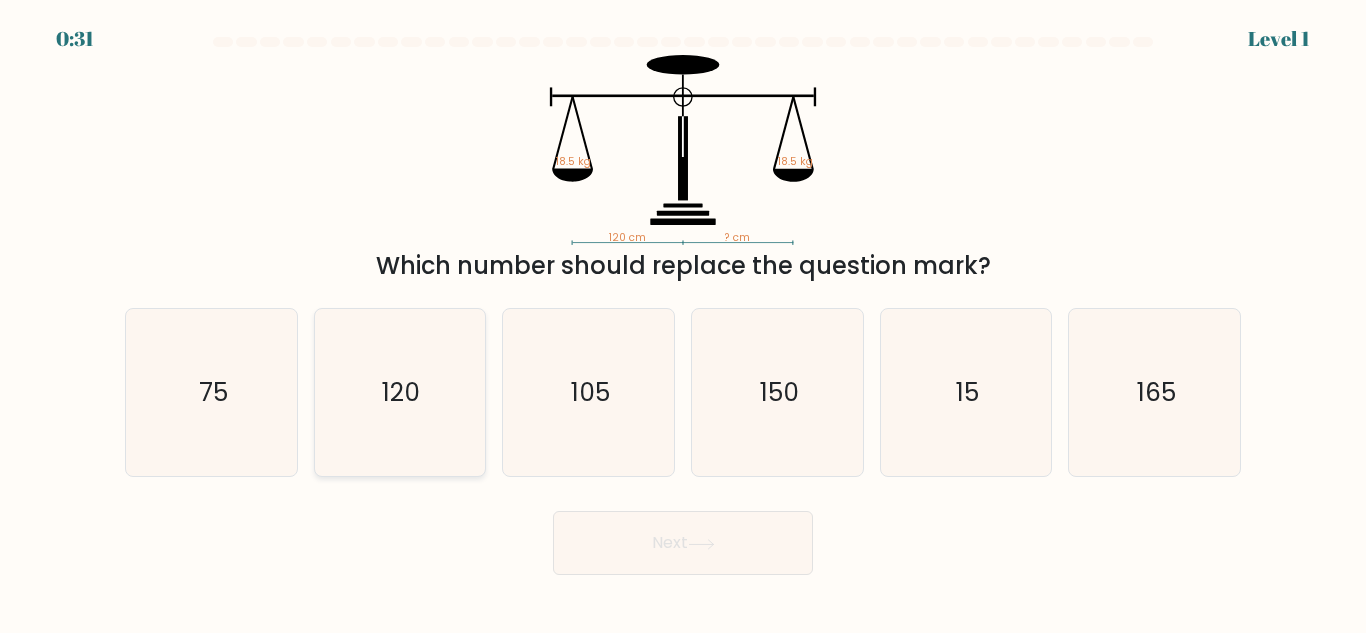 click on "120" 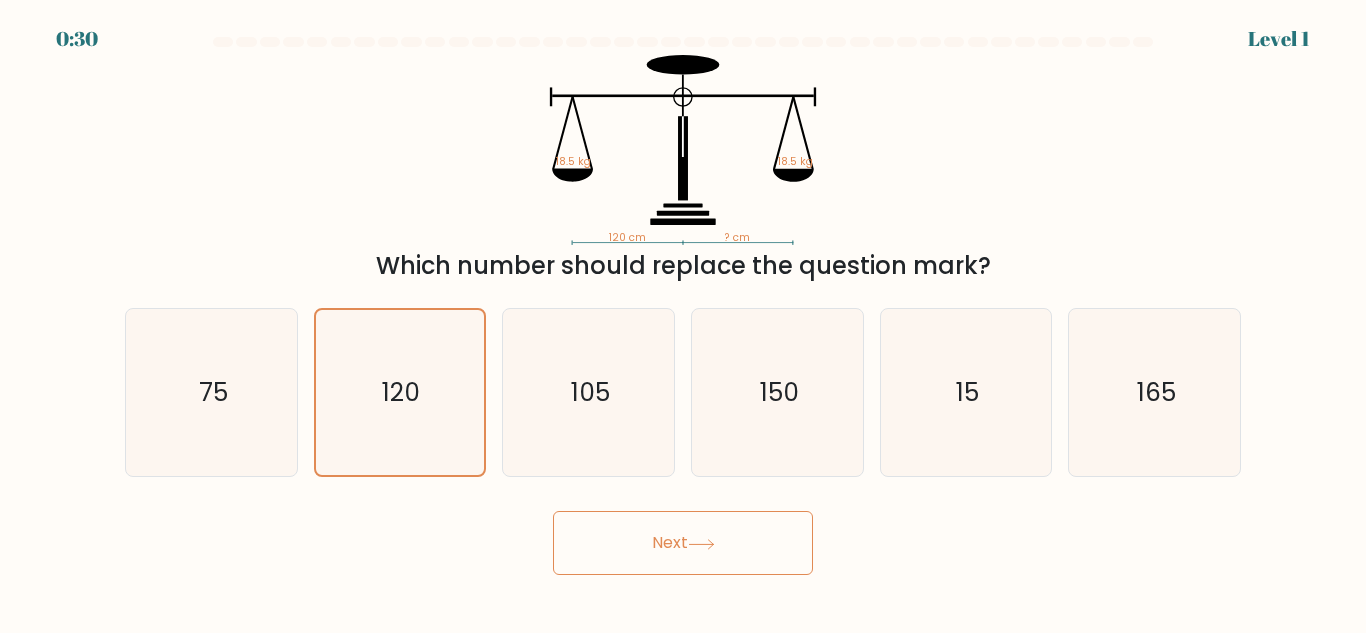 click on "Next" at bounding box center [683, 543] 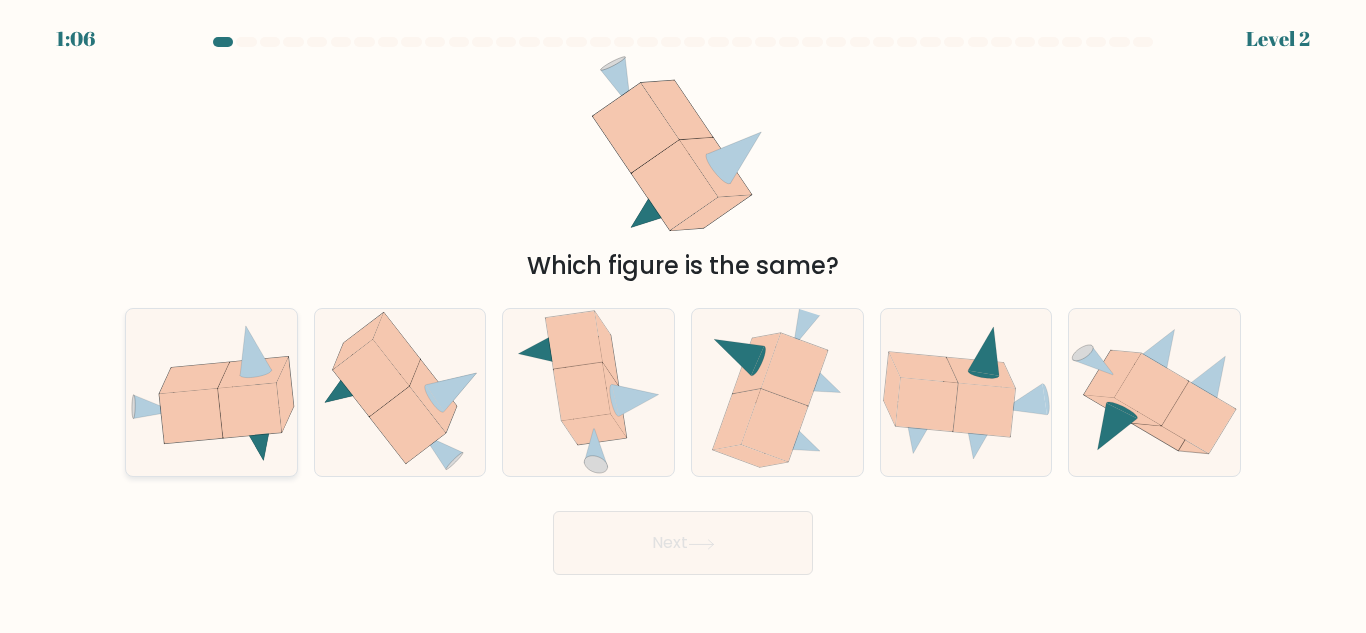 click 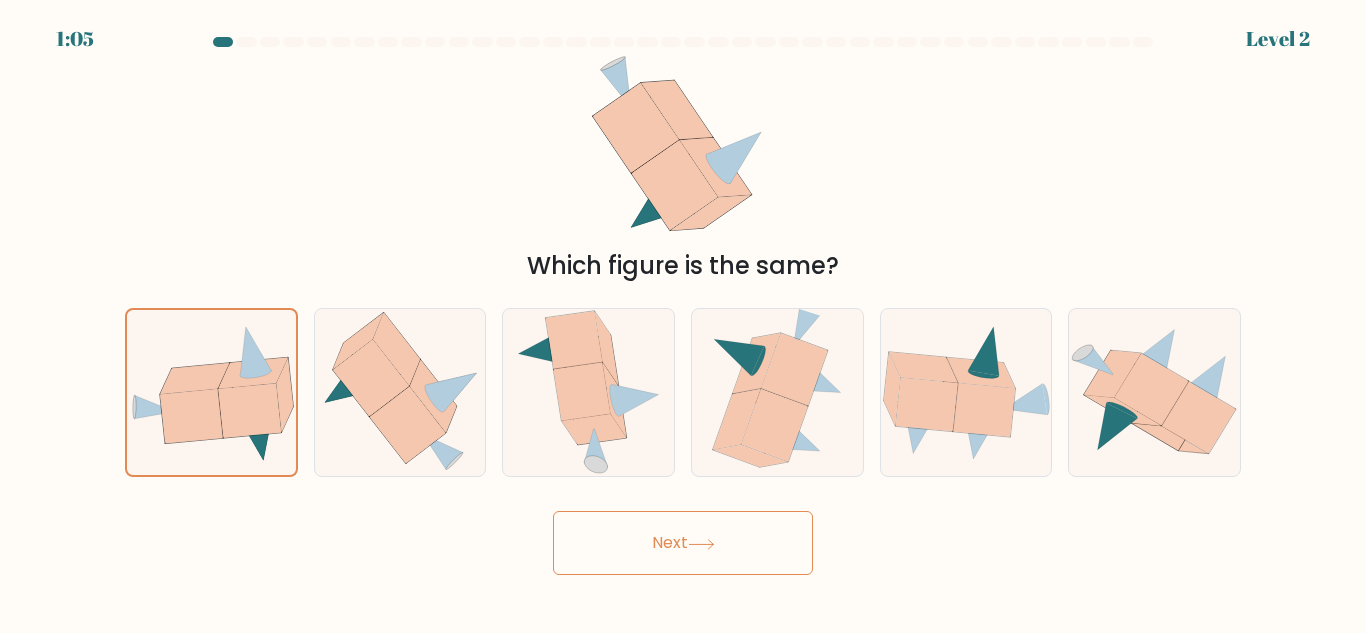 click on "Next" at bounding box center (683, 543) 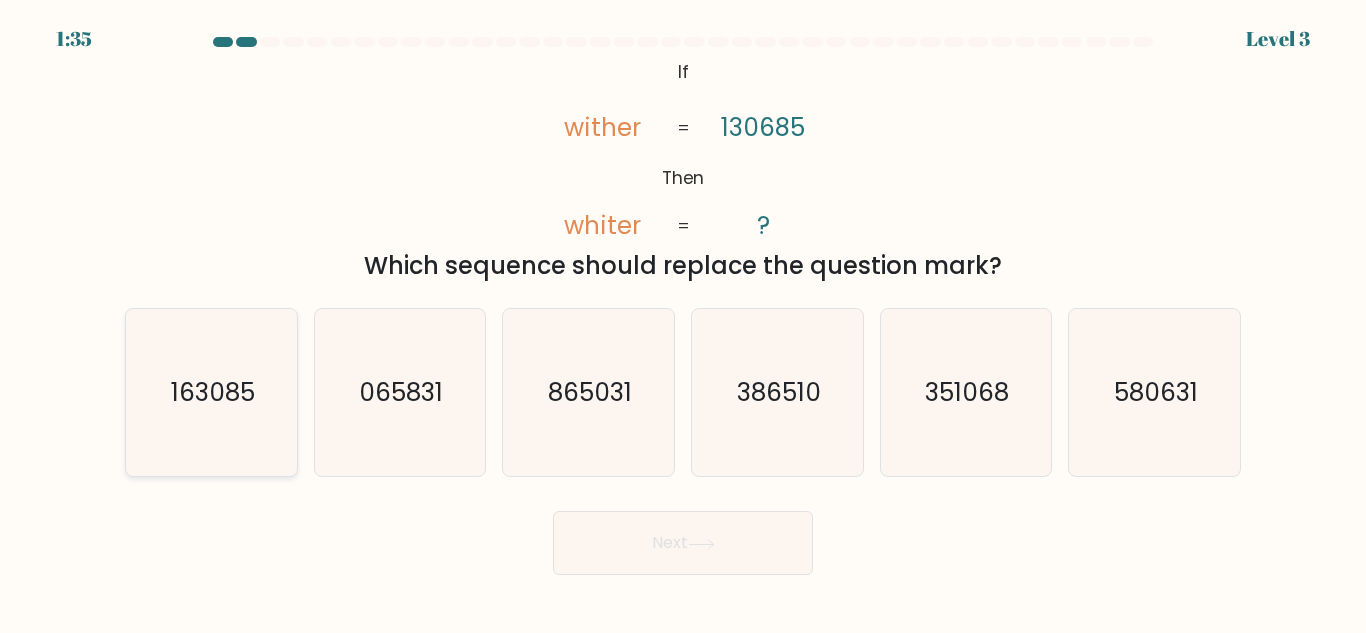 click on "163085" 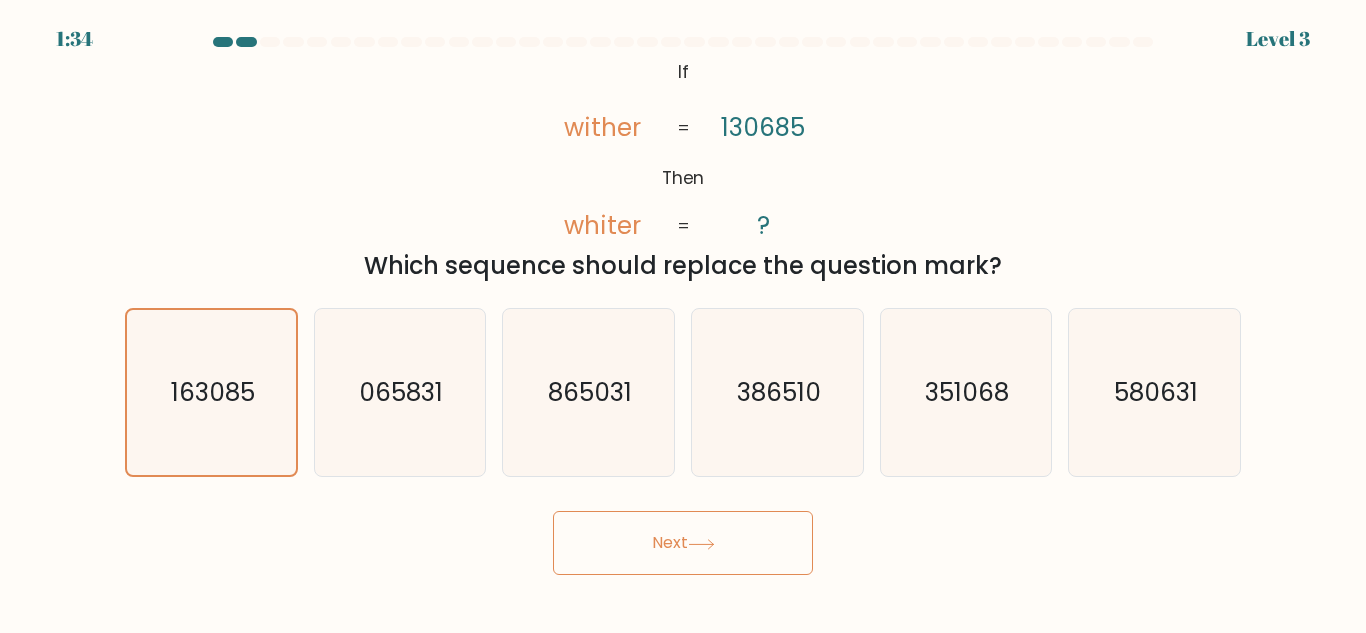 click on "Next" at bounding box center (683, 543) 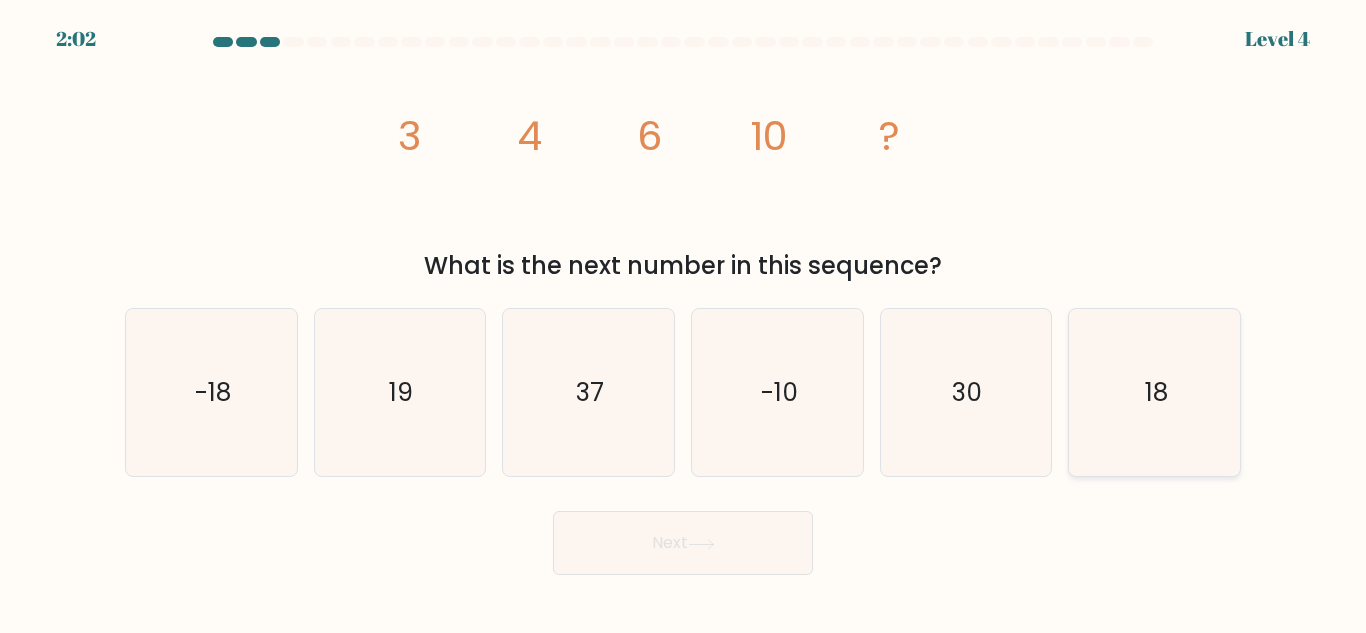 click on "18" 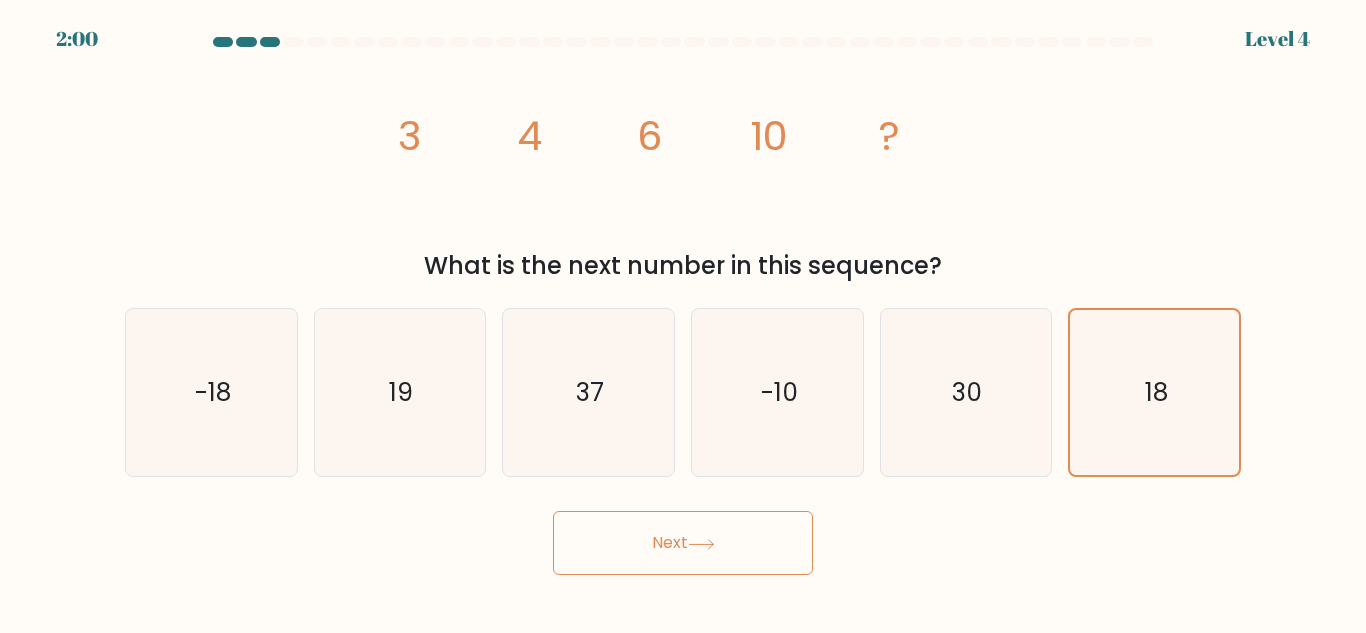 click on "Next" at bounding box center (683, 543) 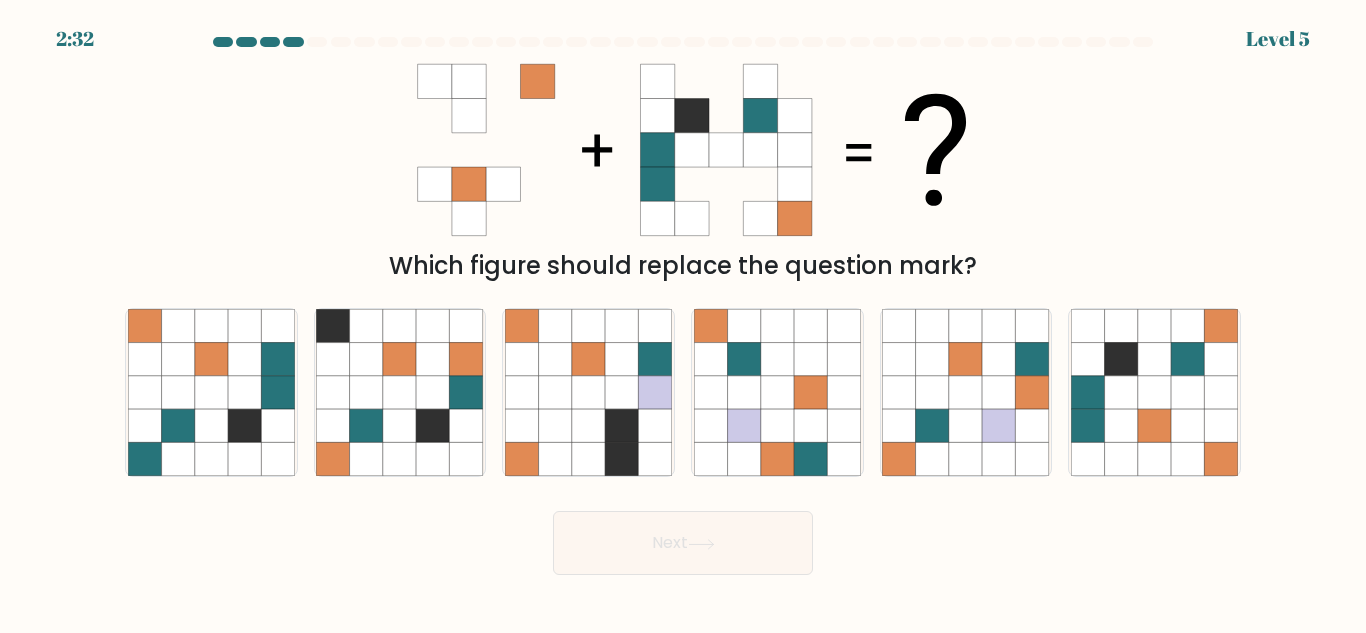 click on "Next" at bounding box center [683, 543] 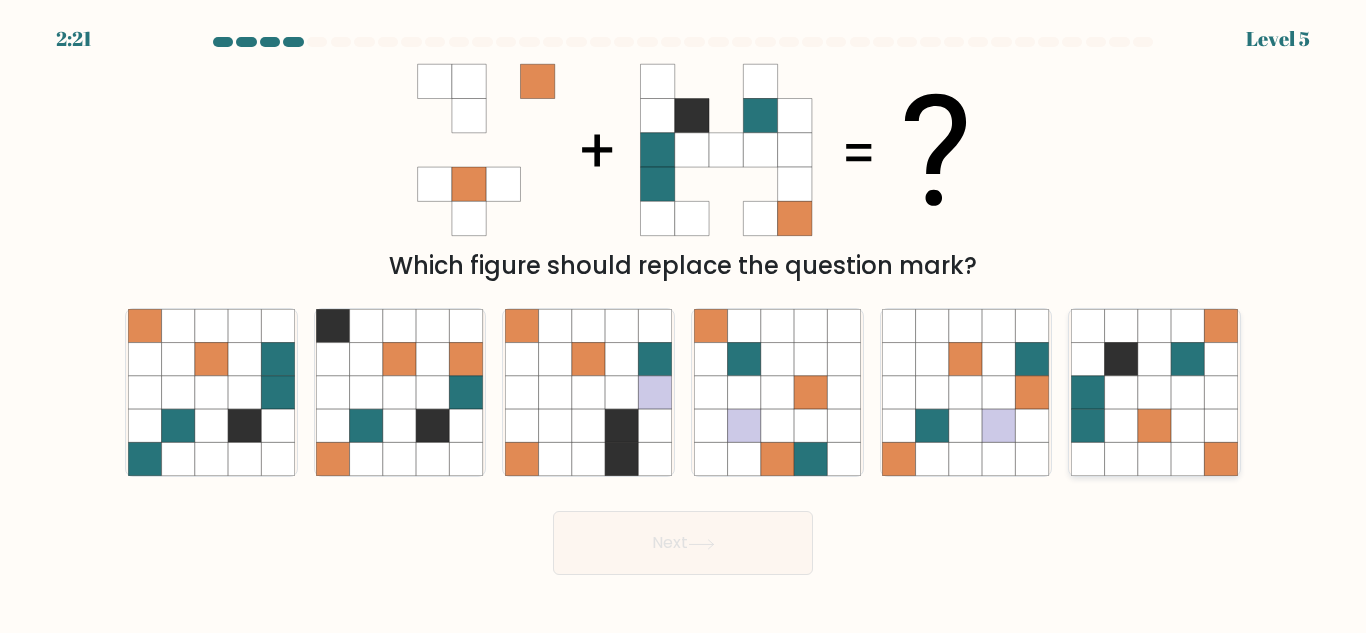 click 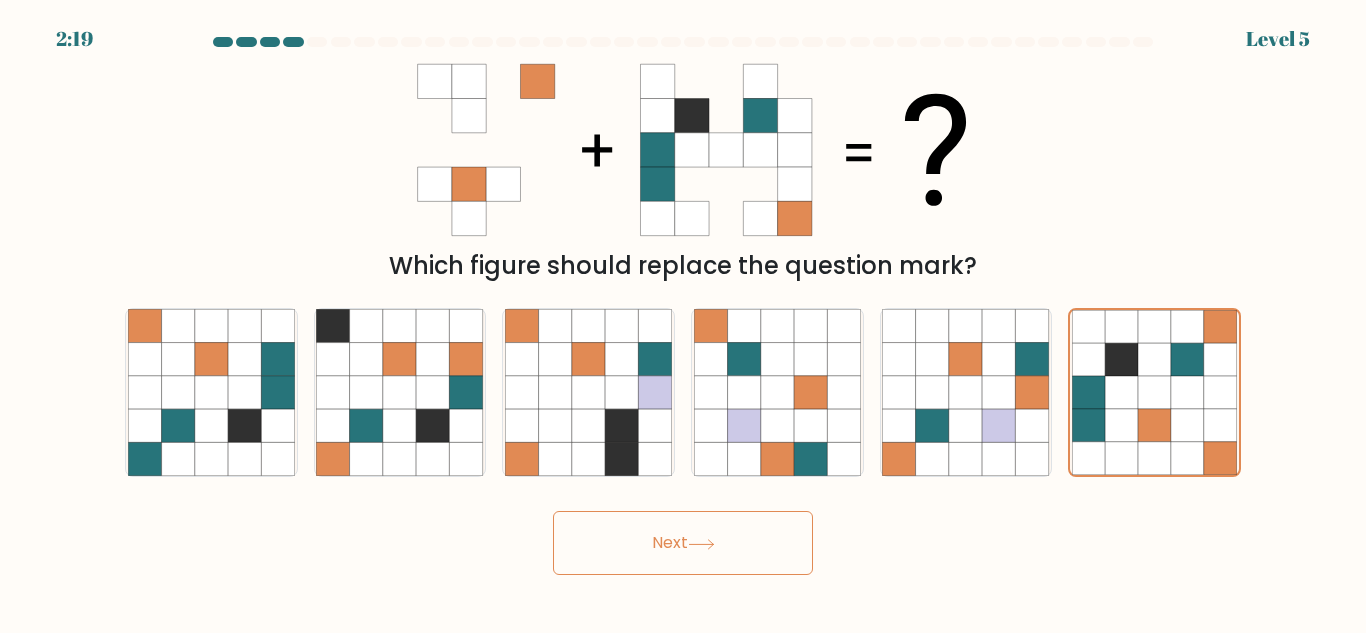 click on "Next" at bounding box center (683, 538) 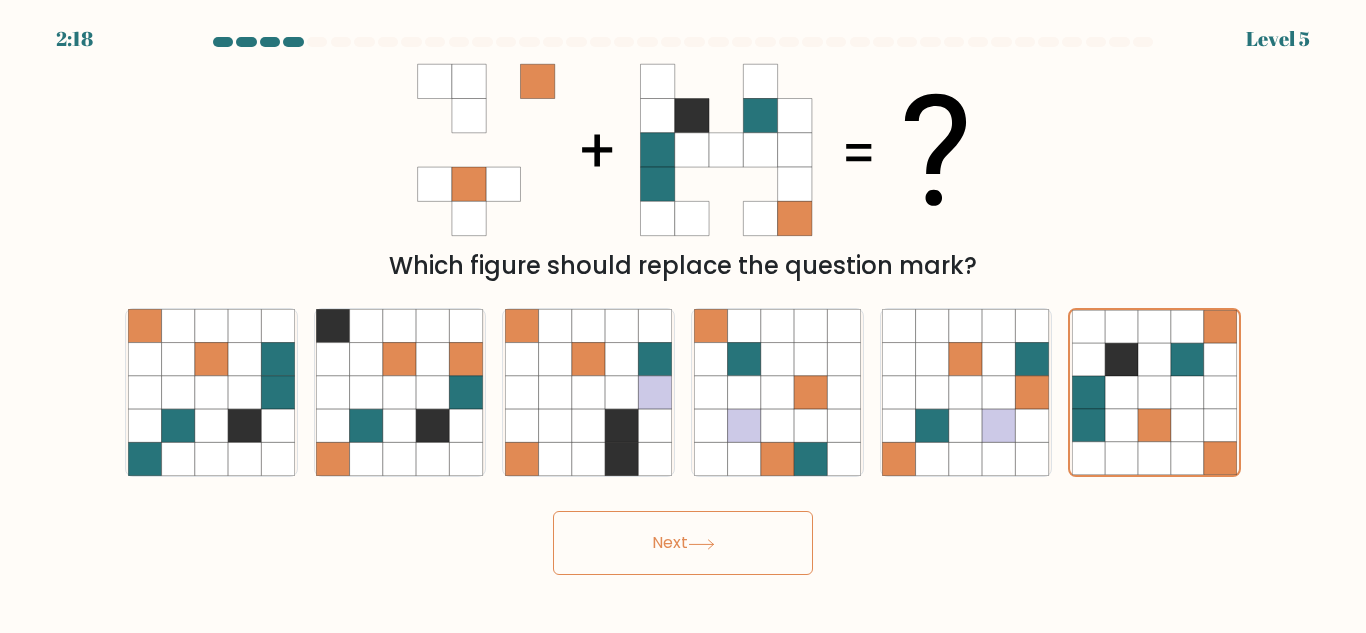 click on "Next" at bounding box center [683, 543] 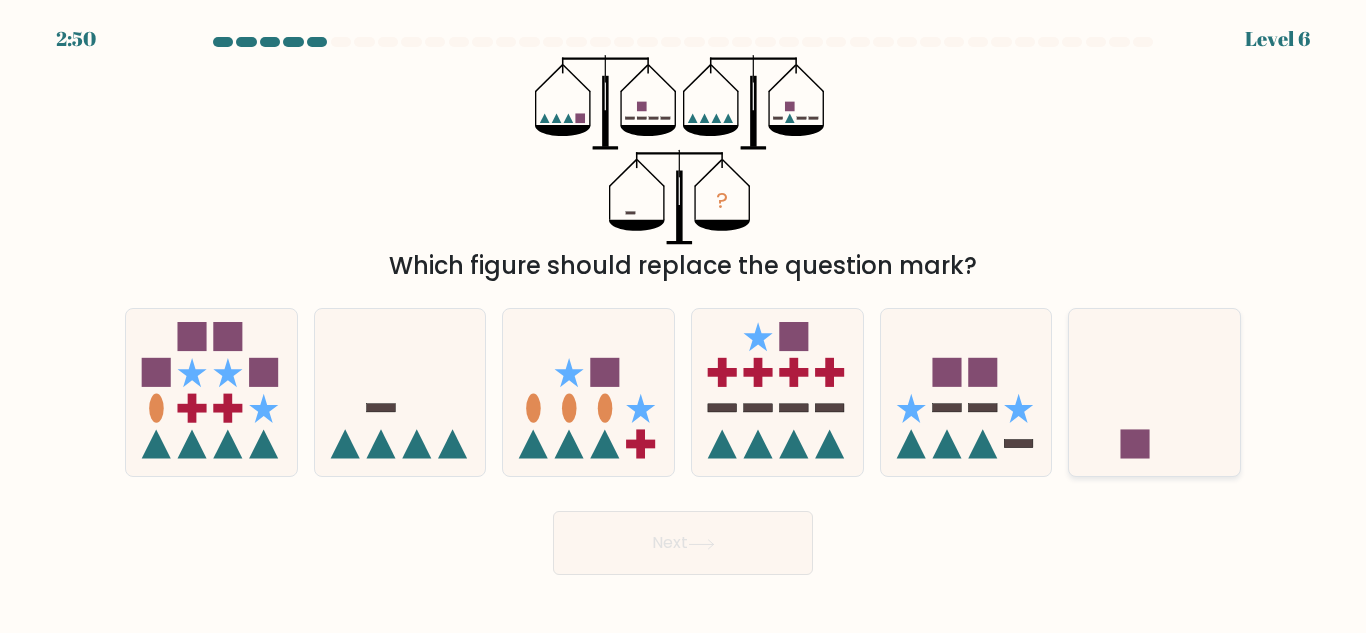 click 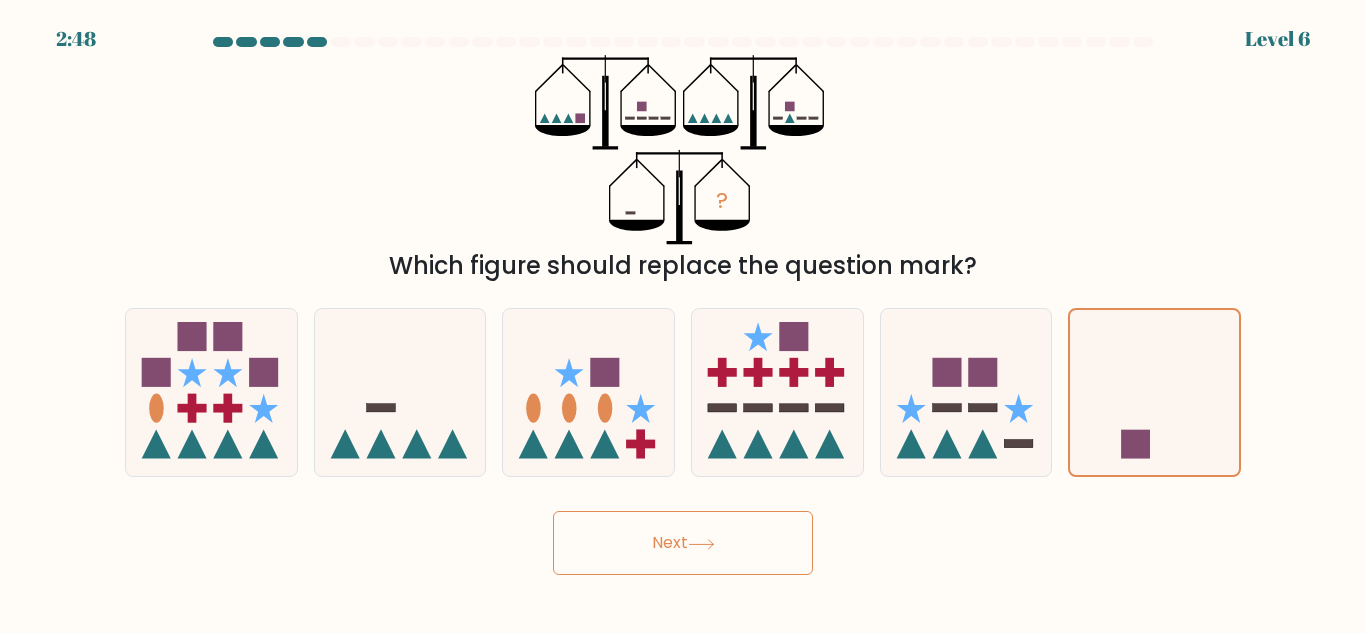 click on "Next" at bounding box center (683, 543) 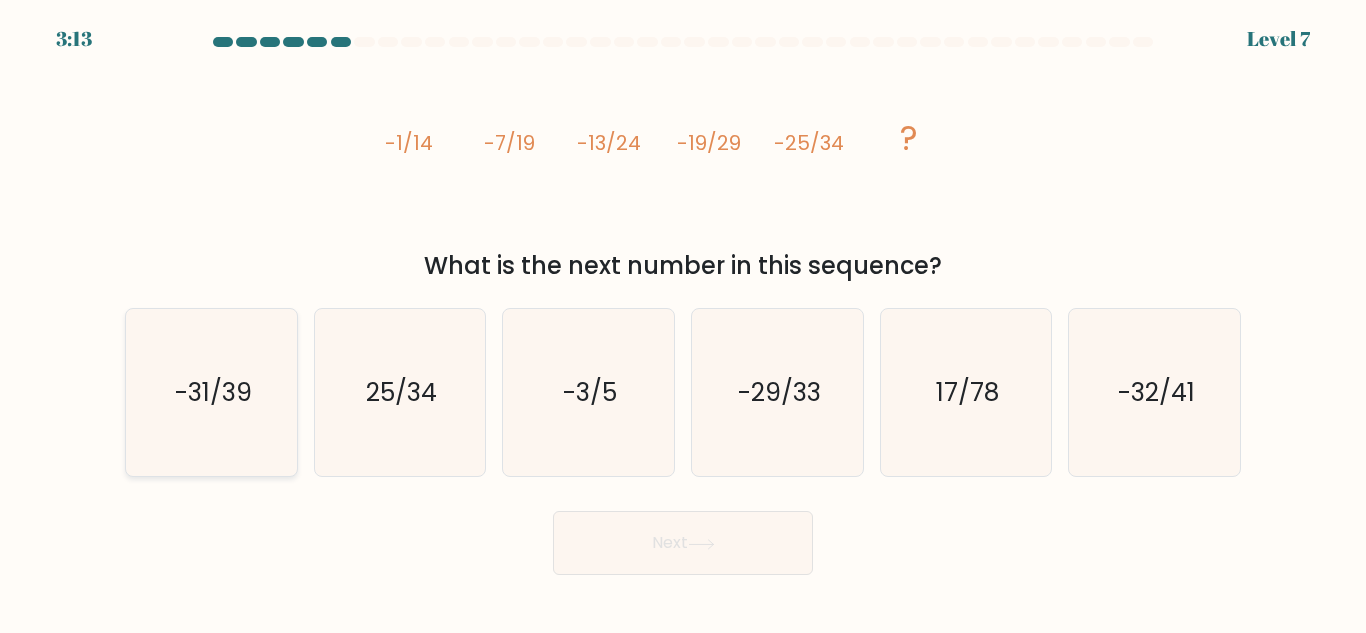 click on "-31/39" 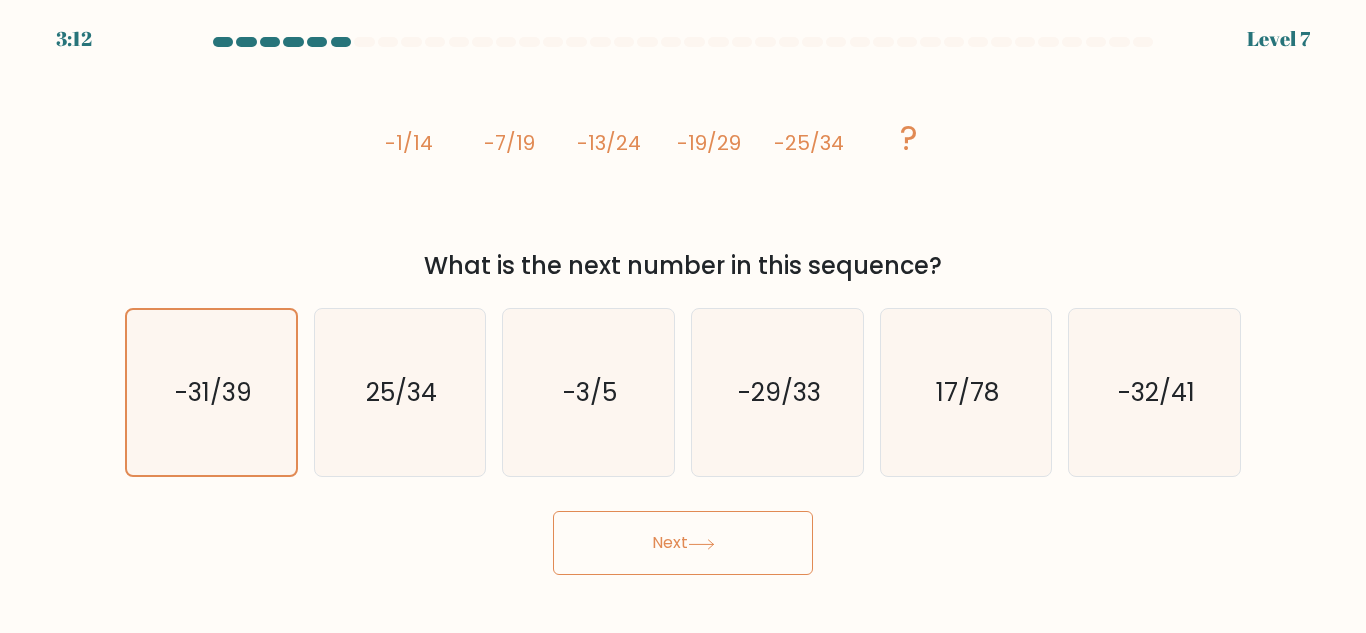 click on "Next" at bounding box center [683, 543] 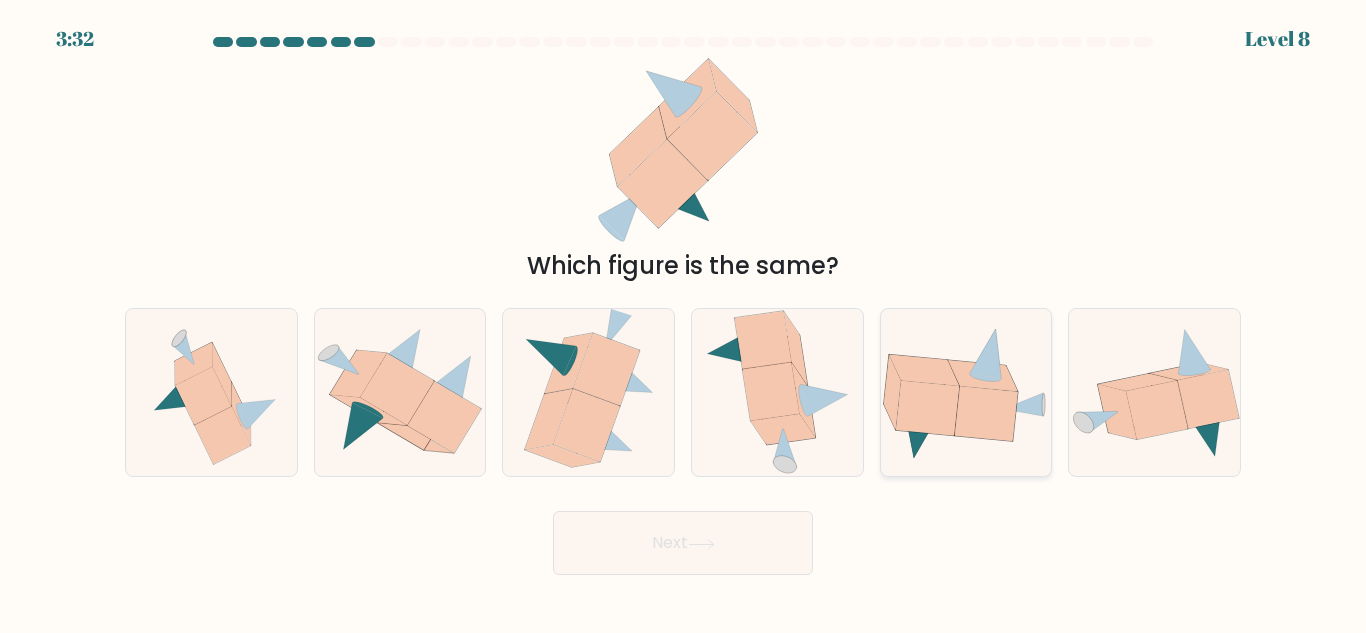 click 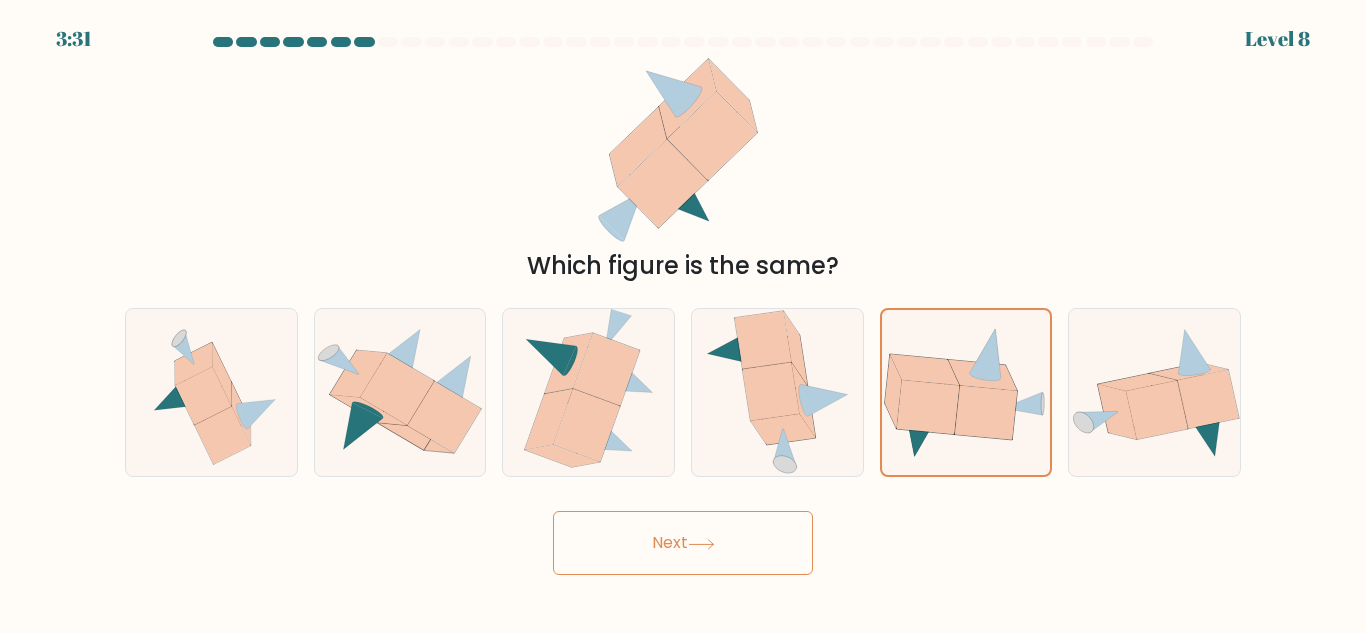 click on "Next" at bounding box center (683, 543) 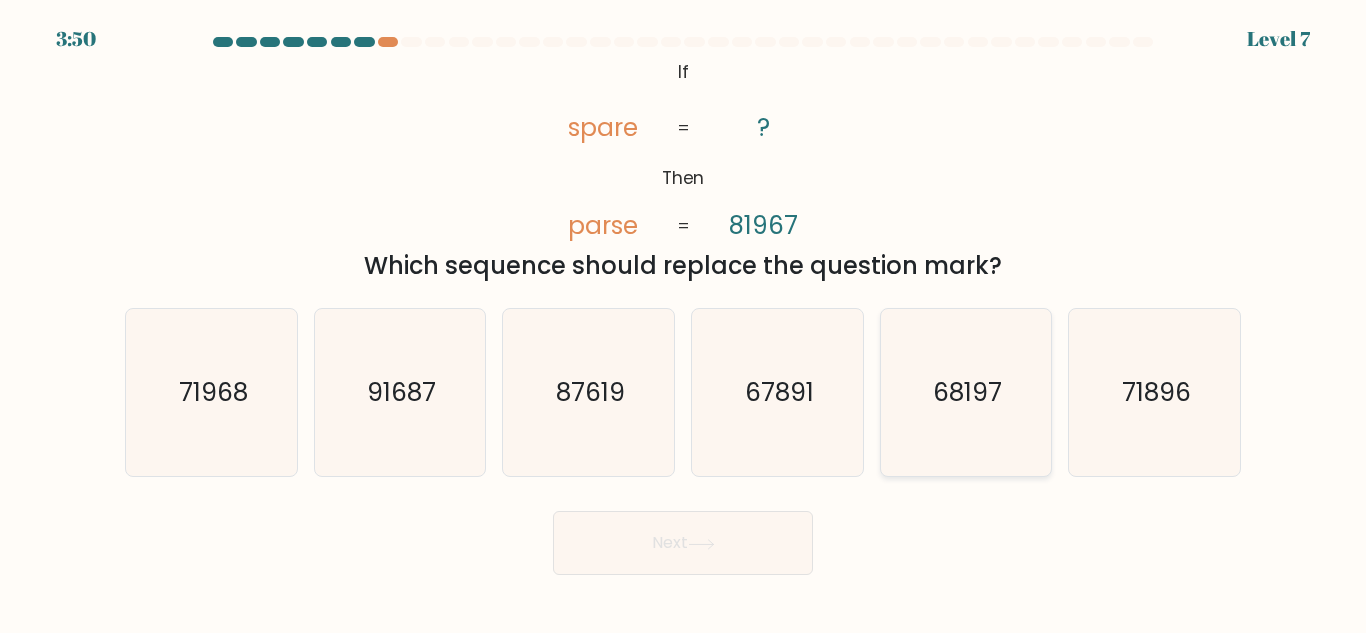 click on "68197" 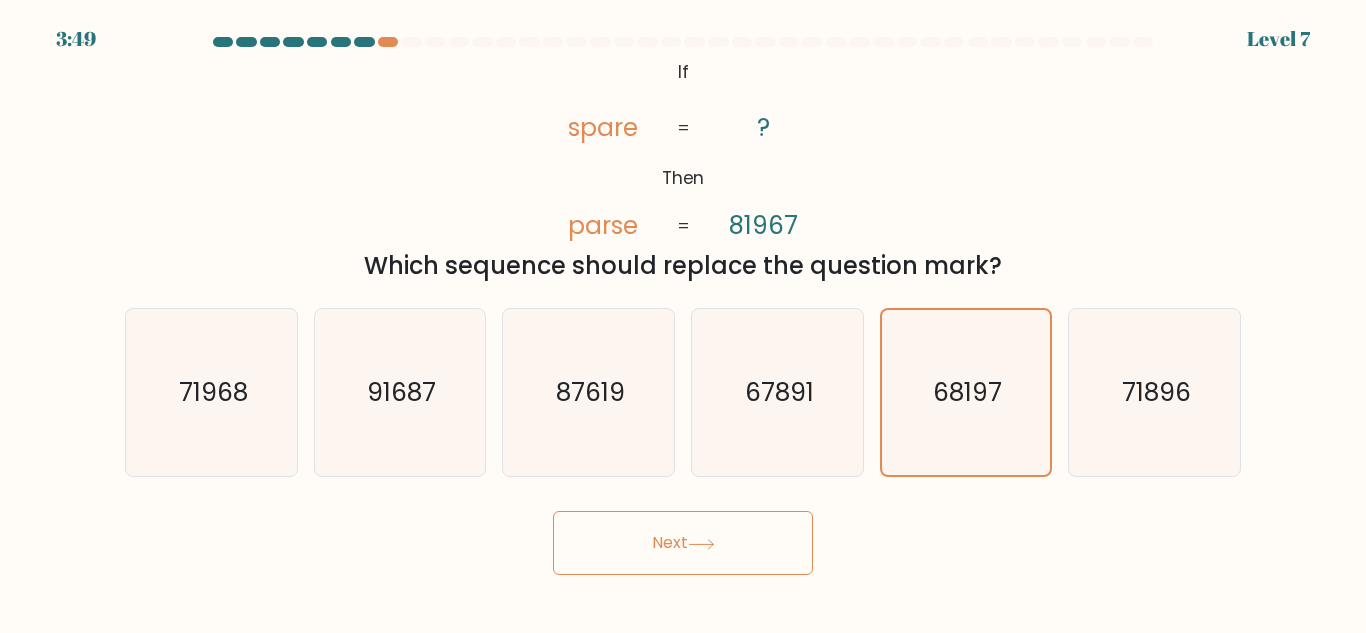 click on "Next" at bounding box center (683, 543) 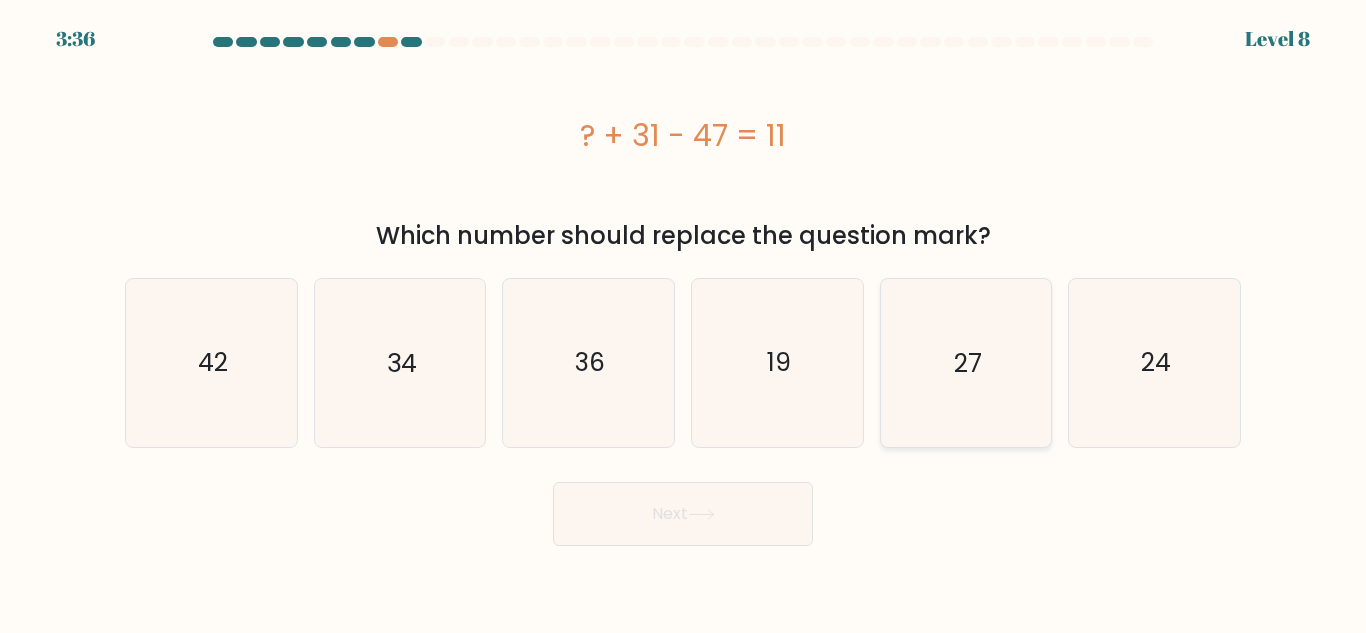 click on "27" 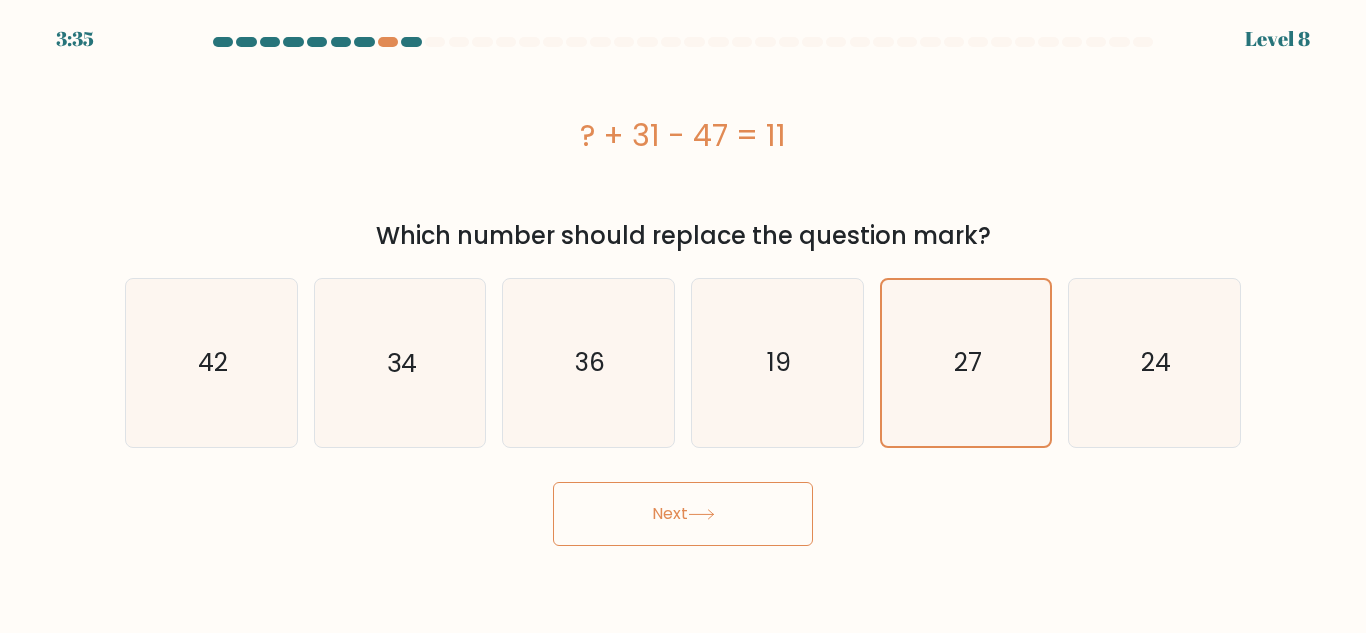 click on "Next" at bounding box center [683, 514] 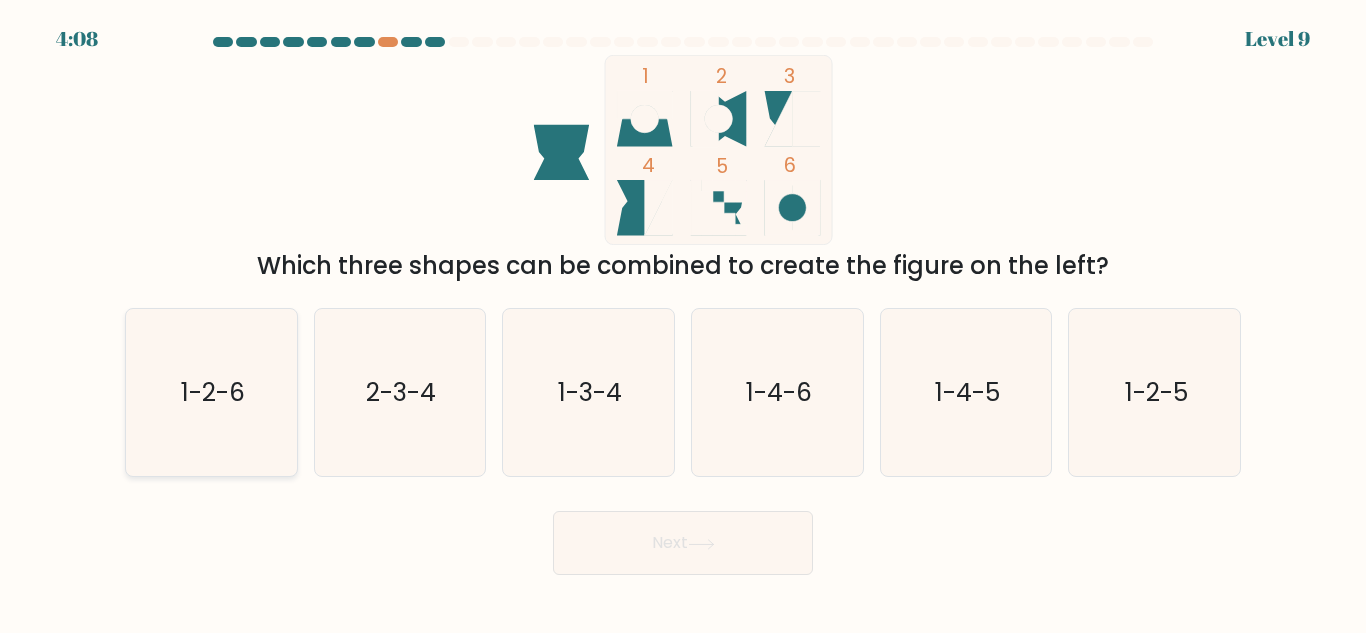 click on "1-2-6" 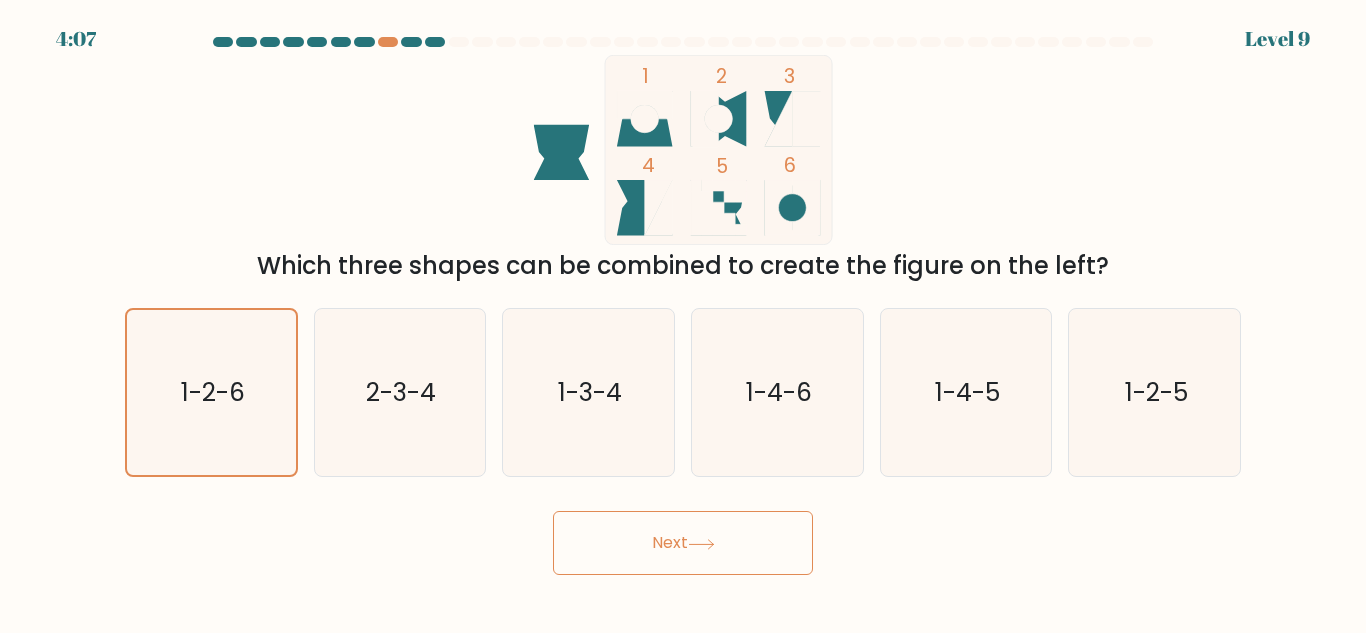 click on "Next" at bounding box center [683, 543] 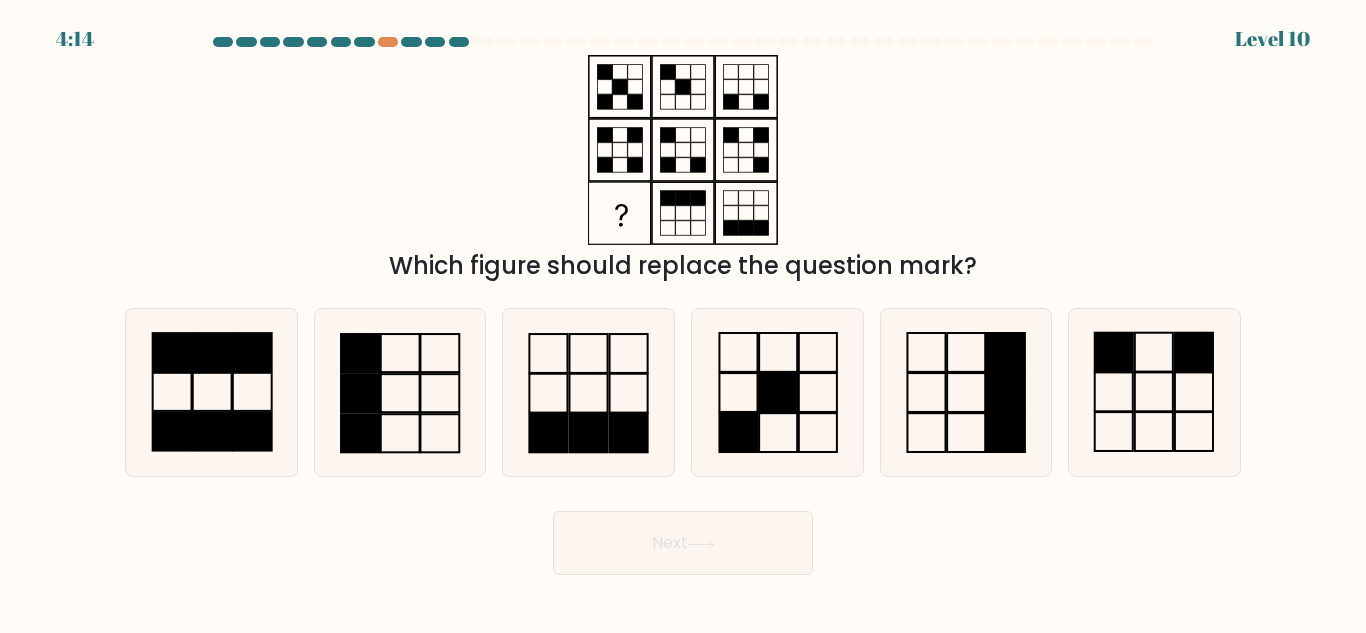 click at bounding box center (683, 306) 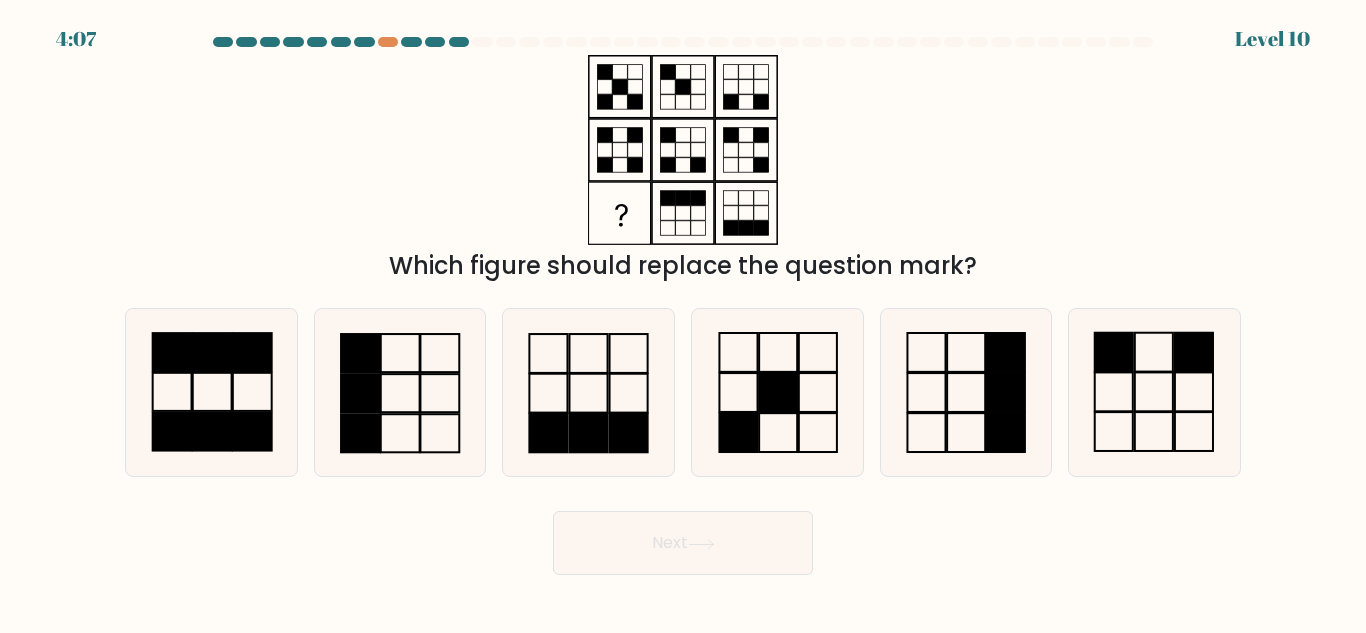 click on "a.
b.
c." at bounding box center [683, 384] 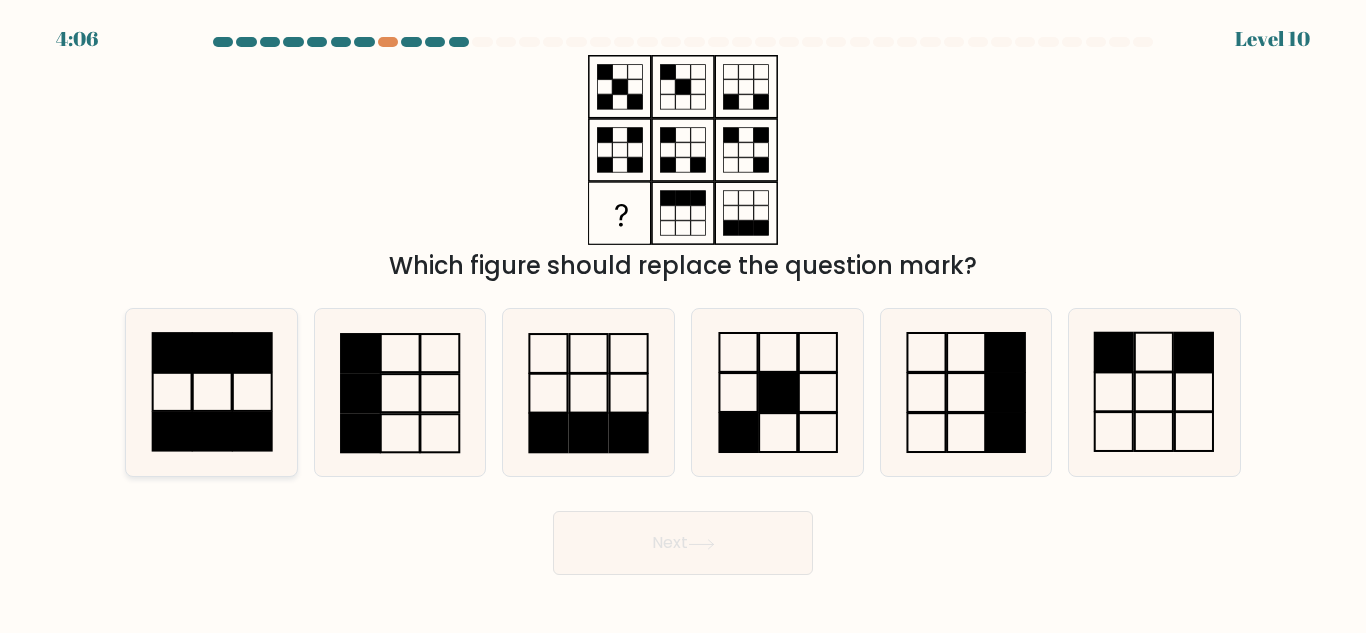 click 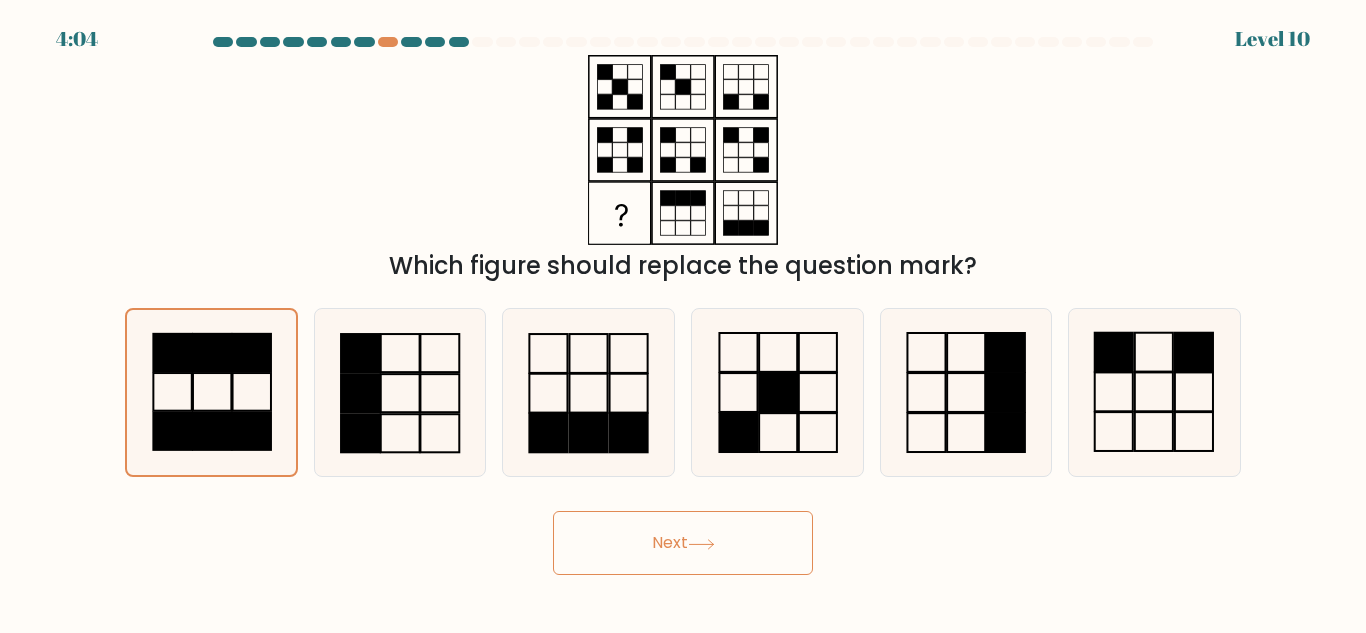 click on "Next" at bounding box center [683, 543] 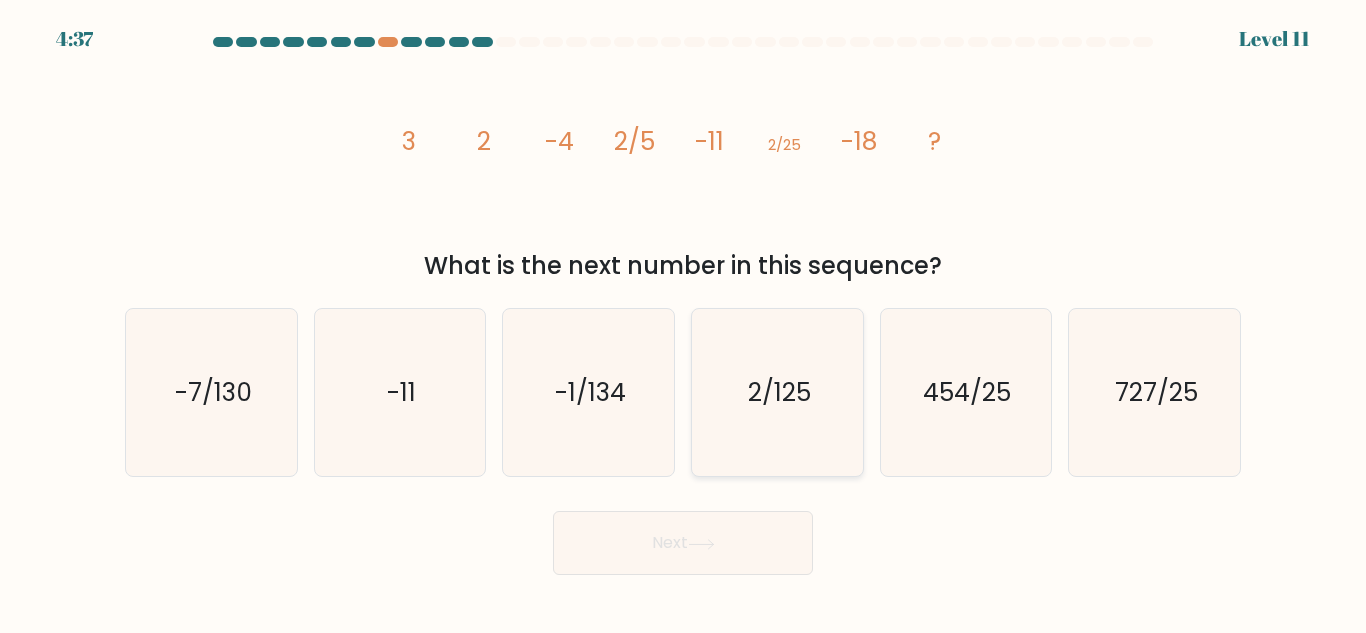 click on "2/125" 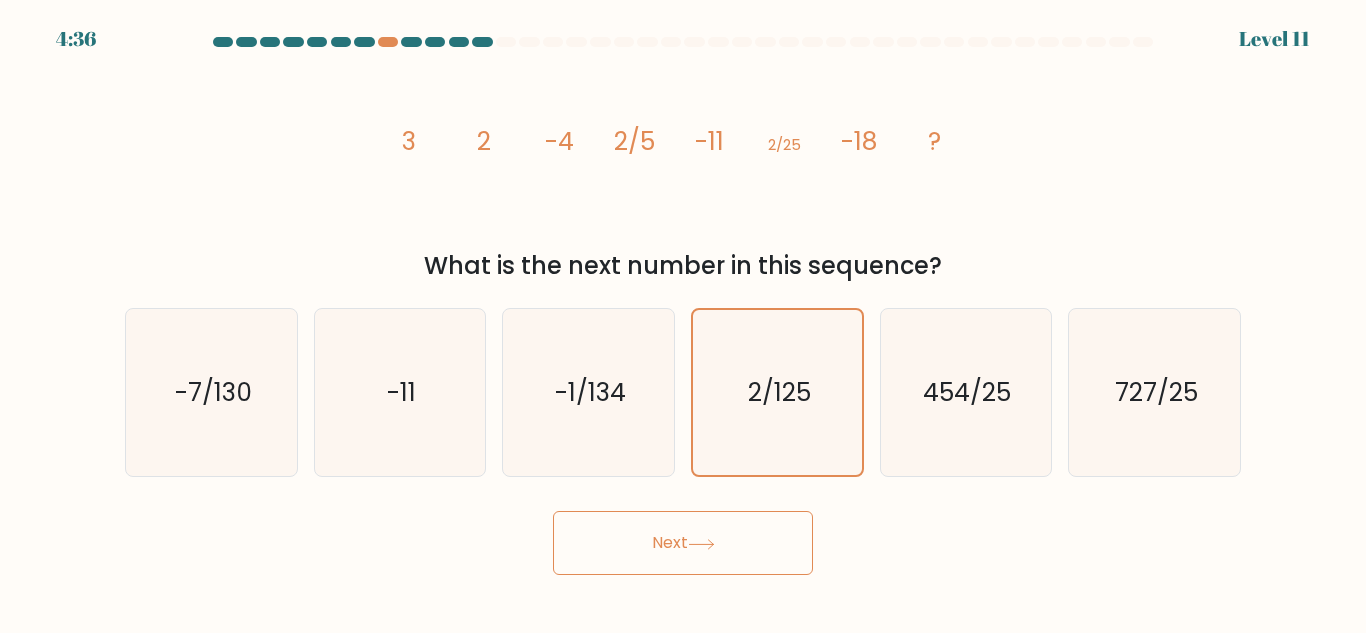 click on "Next" at bounding box center [683, 543] 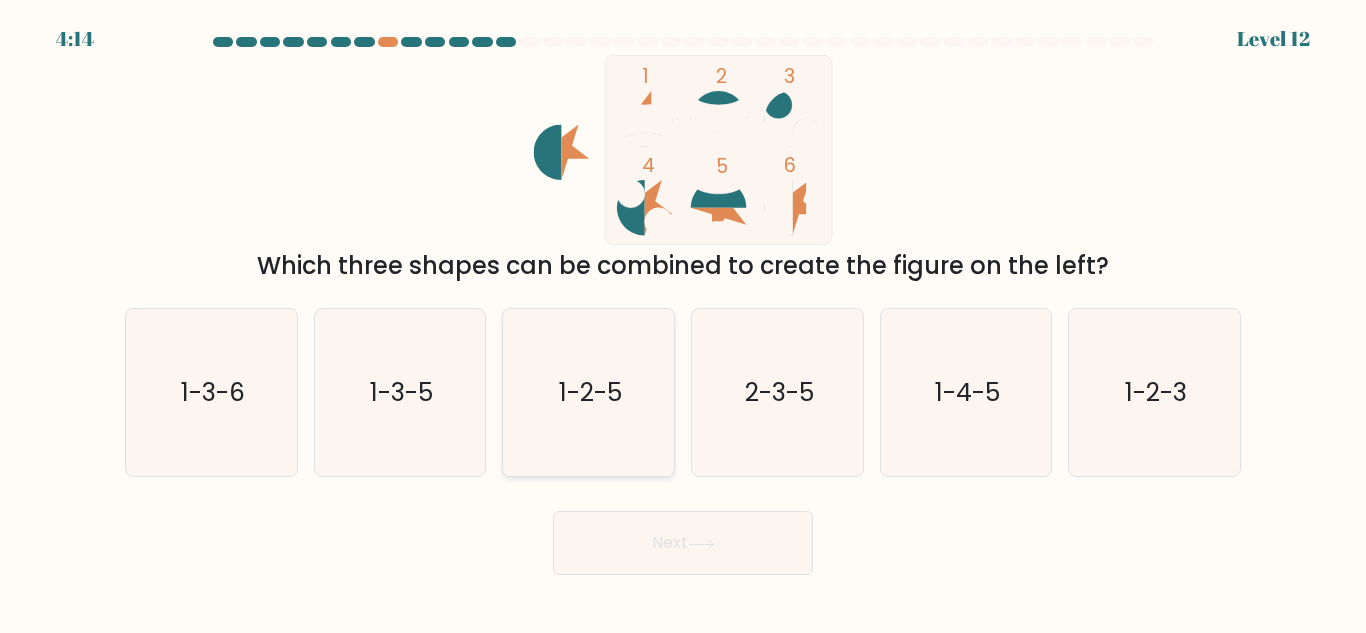 click on "1-2-5" 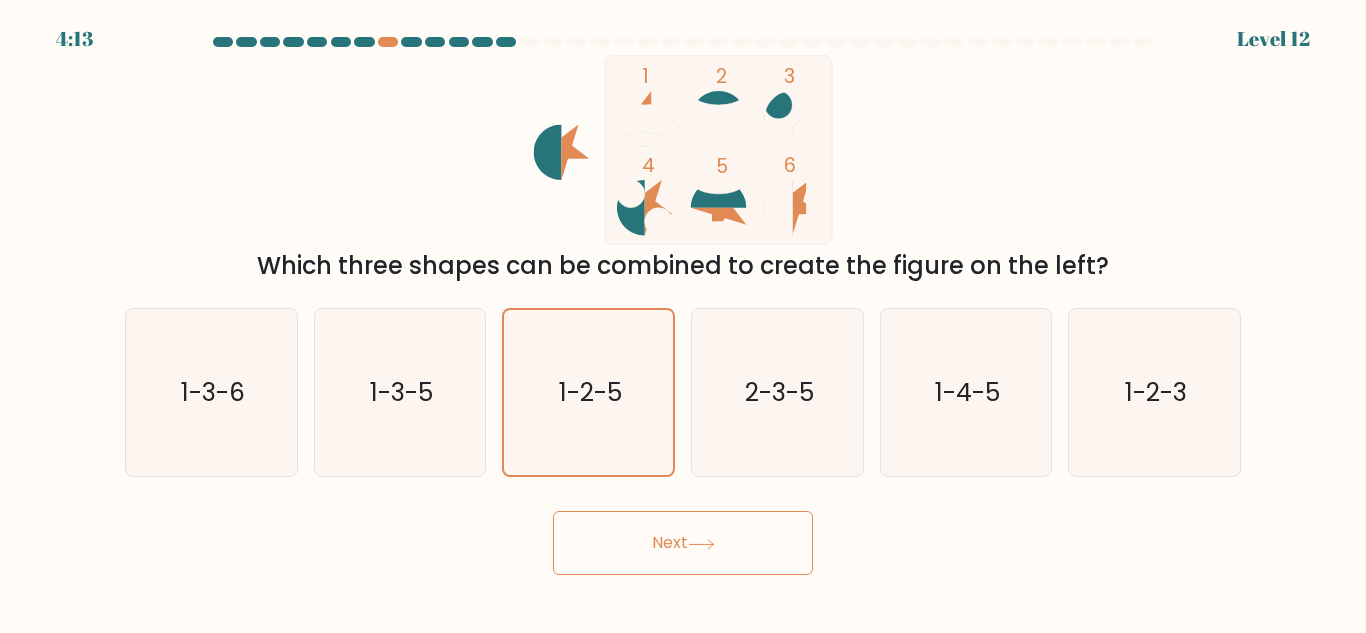 click on "Next" at bounding box center [683, 543] 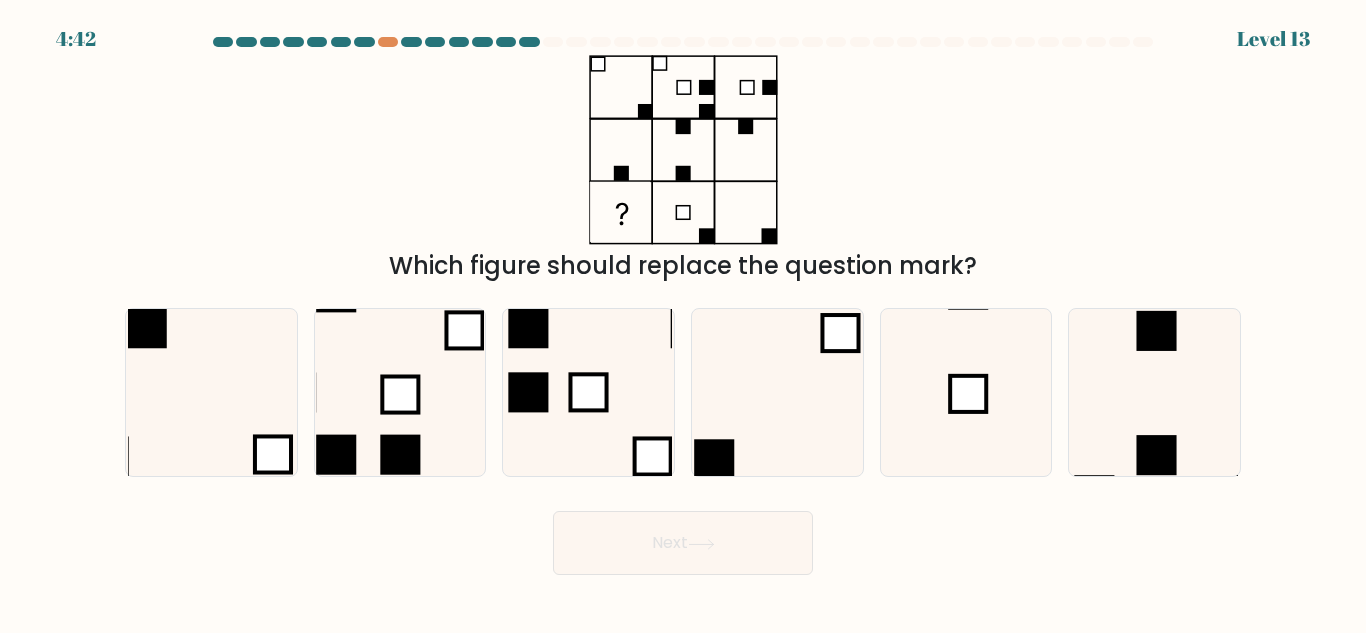 click on "Next" at bounding box center (683, 543) 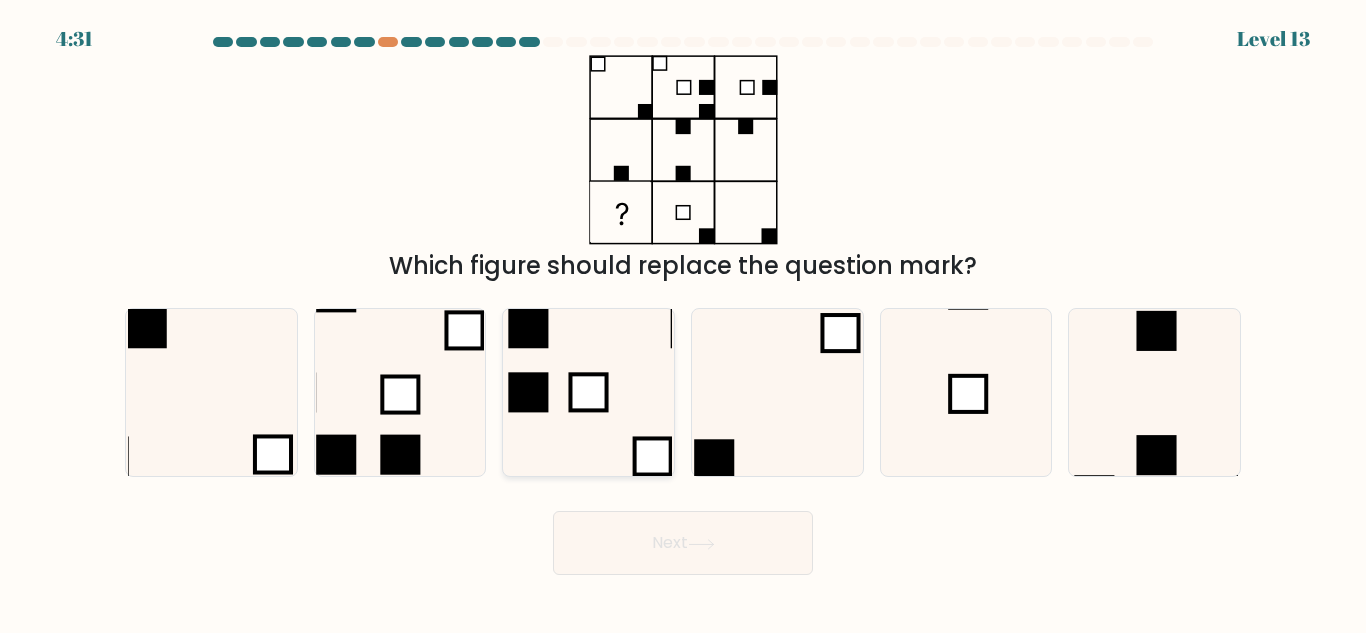 click 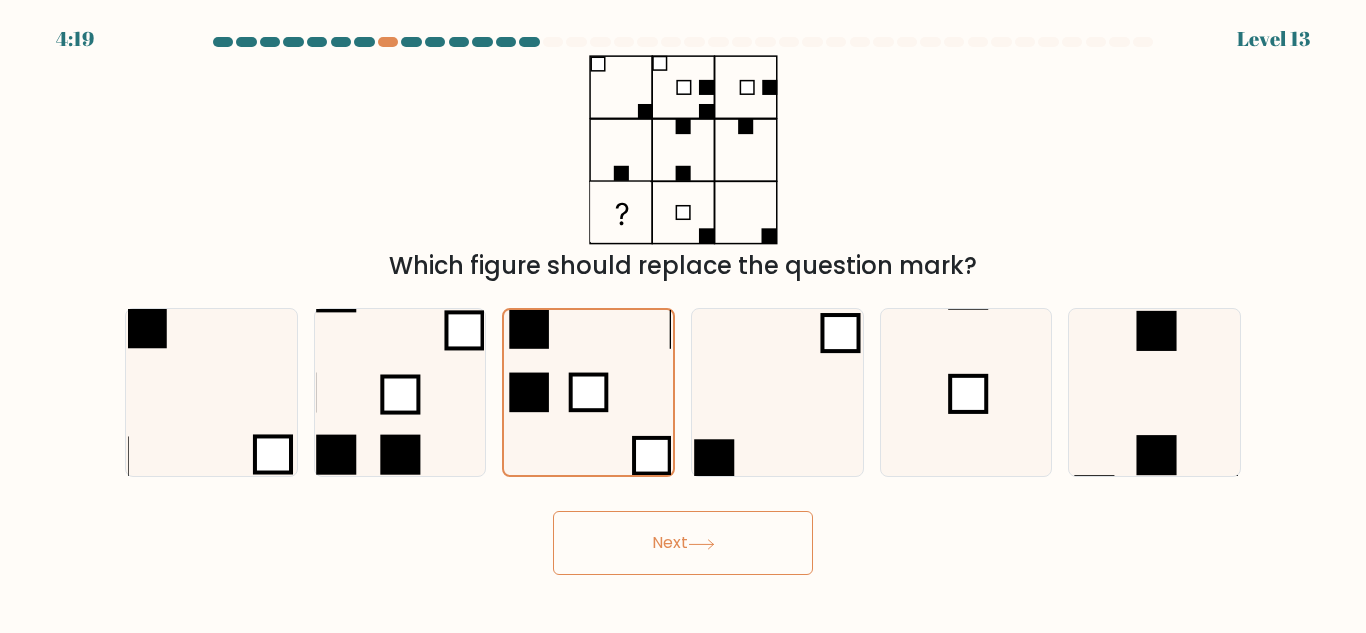 click on "Next" at bounding box center [683, 543] 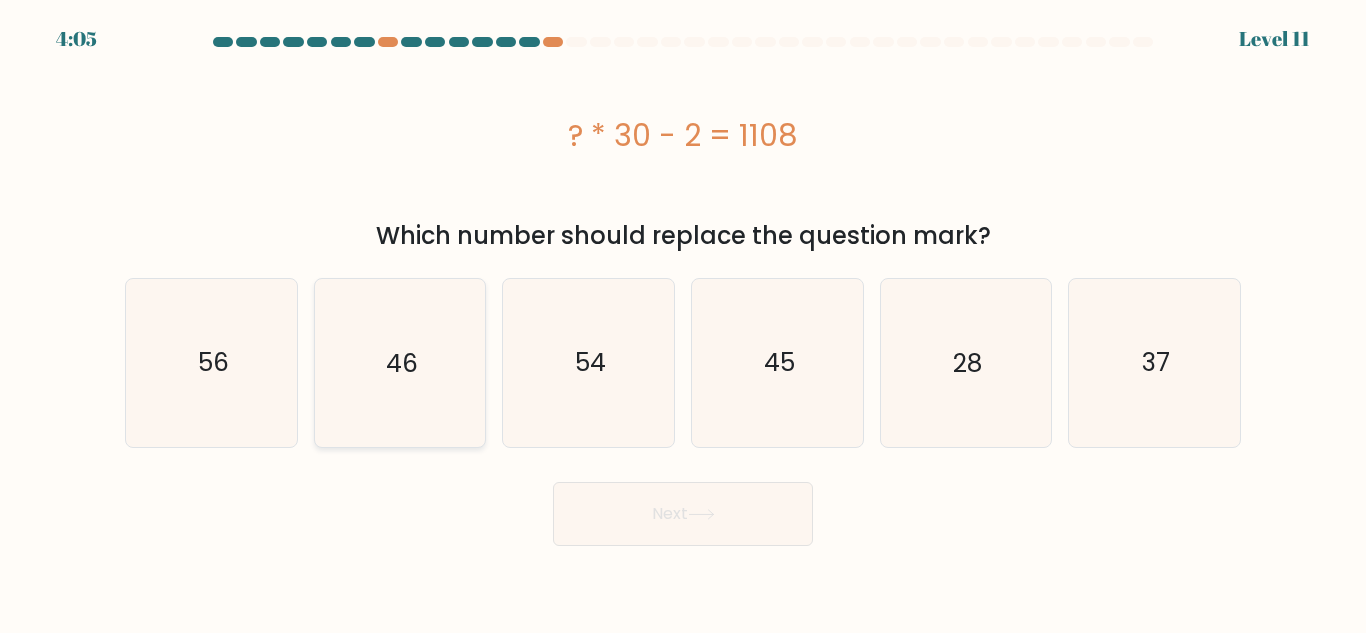 click on "46" 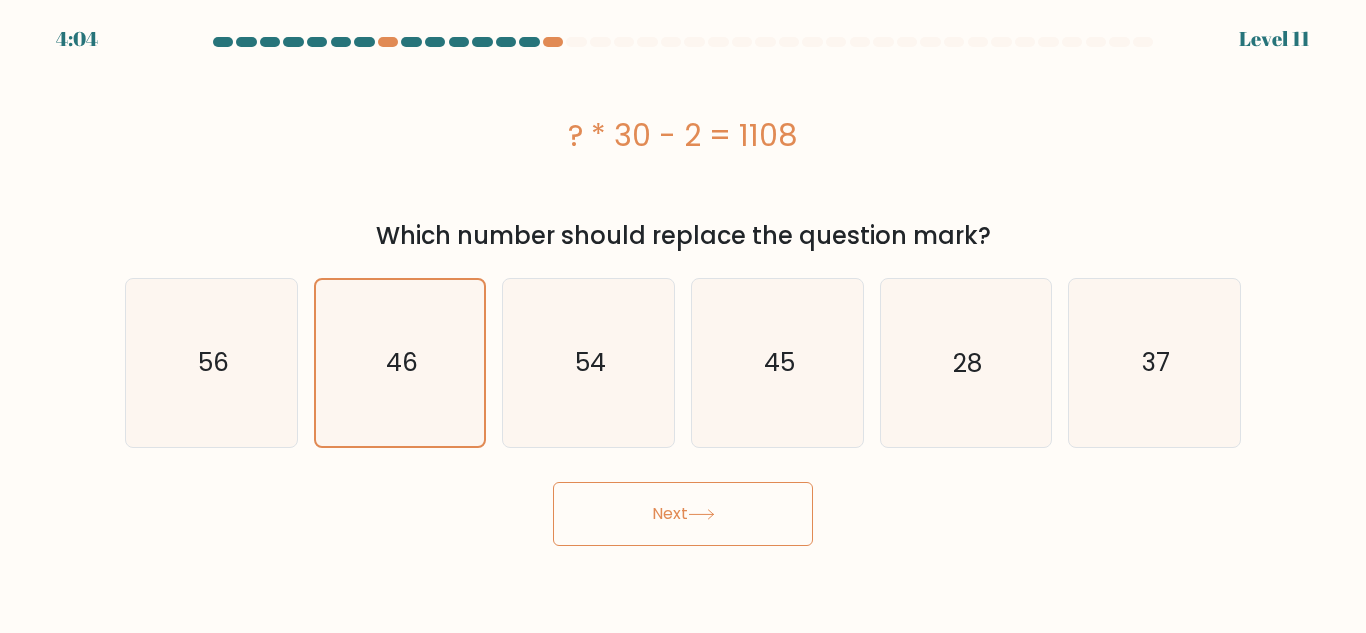 click on "Next" at bounding box center (683, 514) 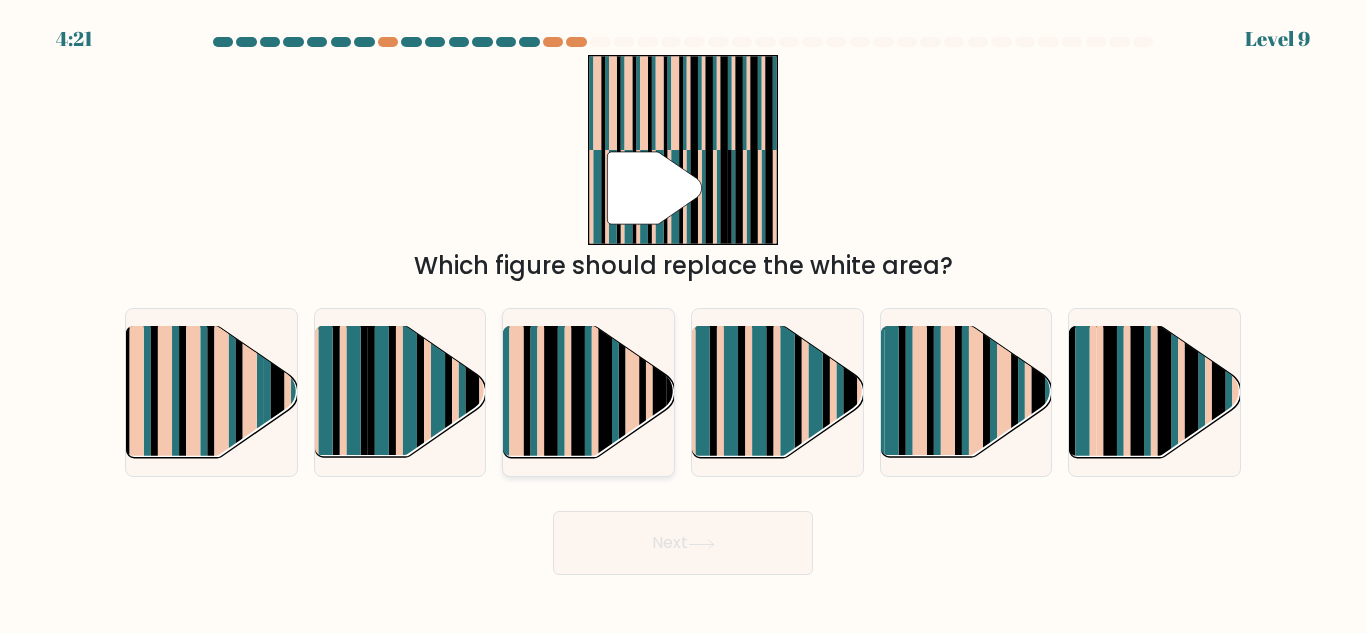 click 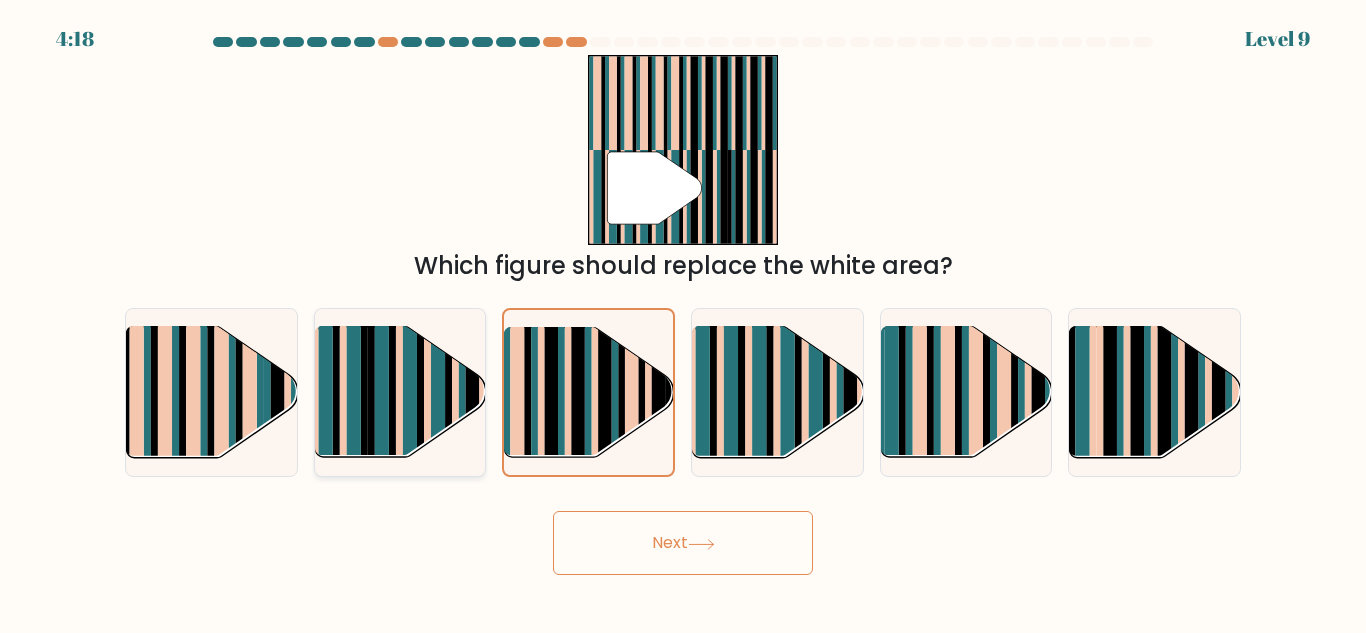 drag, startPoint x: 468, startPoint y: 351, endPoint x: 404, endPoint y: 389, distance: 74.431175 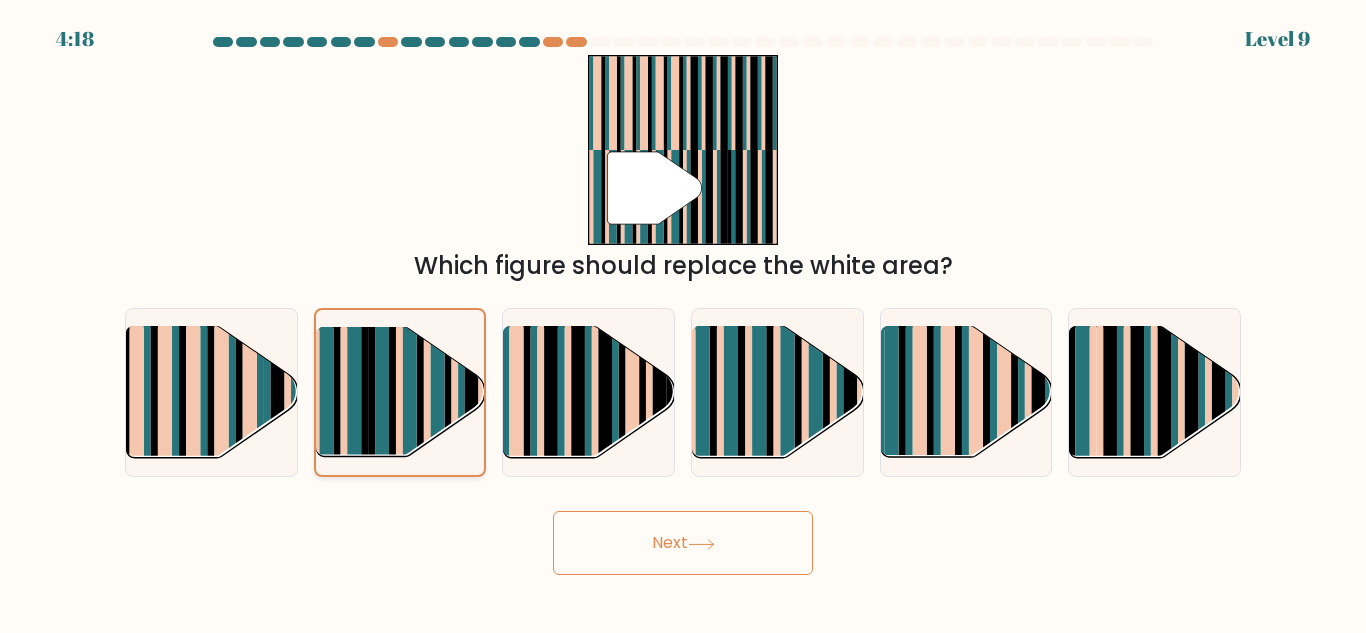 click 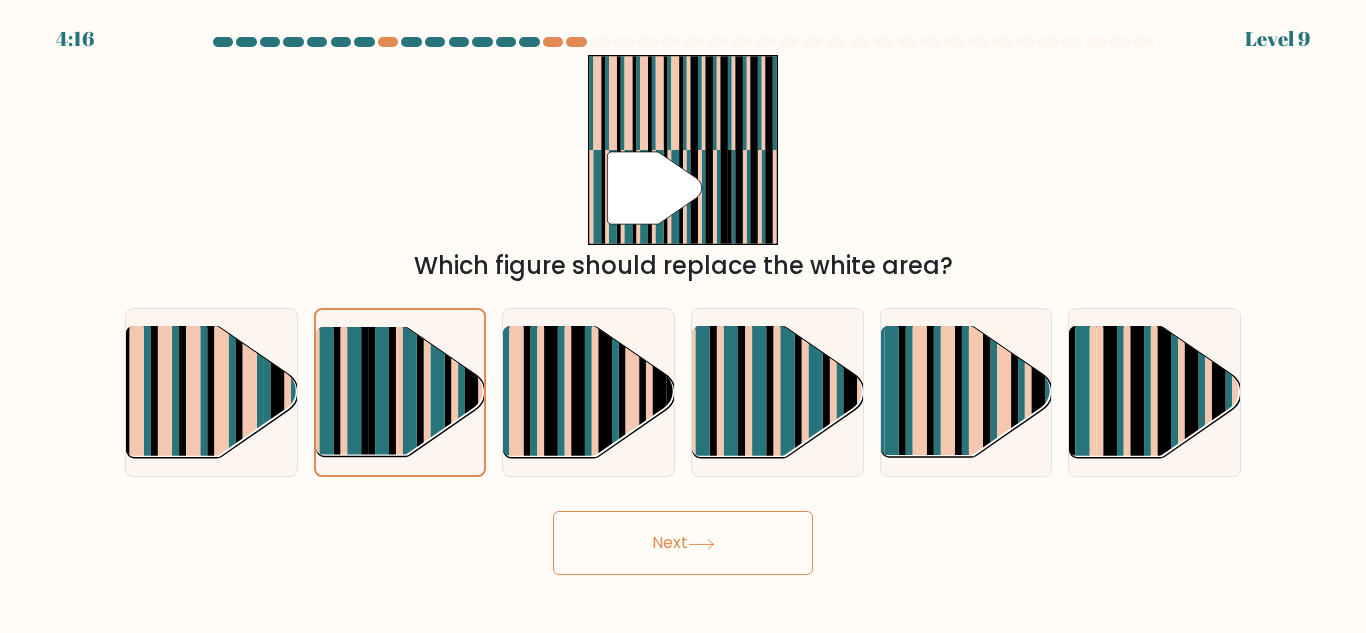 click on "Next" at bounding box center (683, 543) 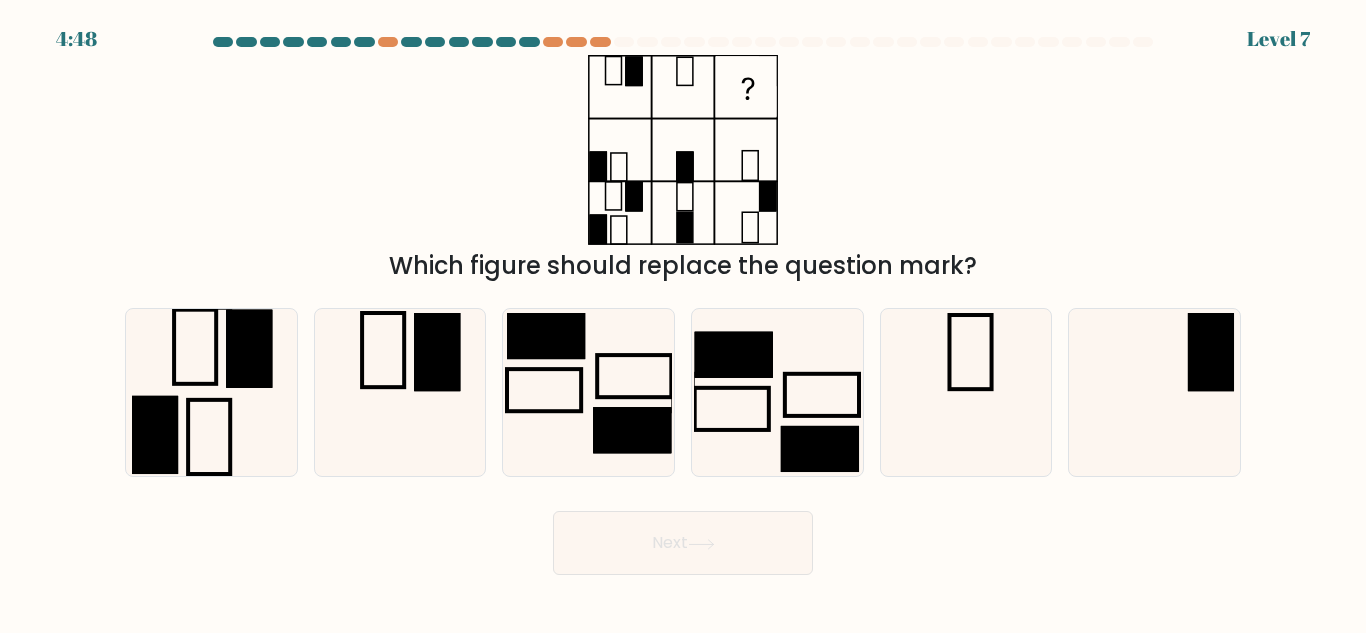 type 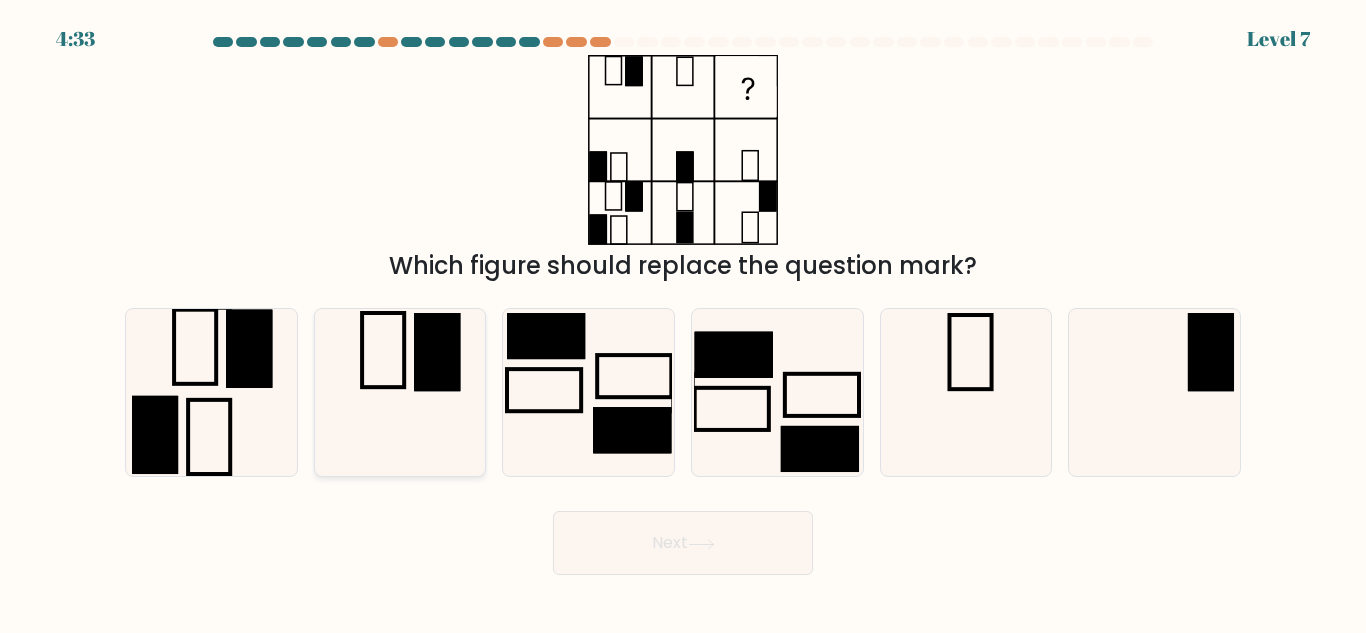 click 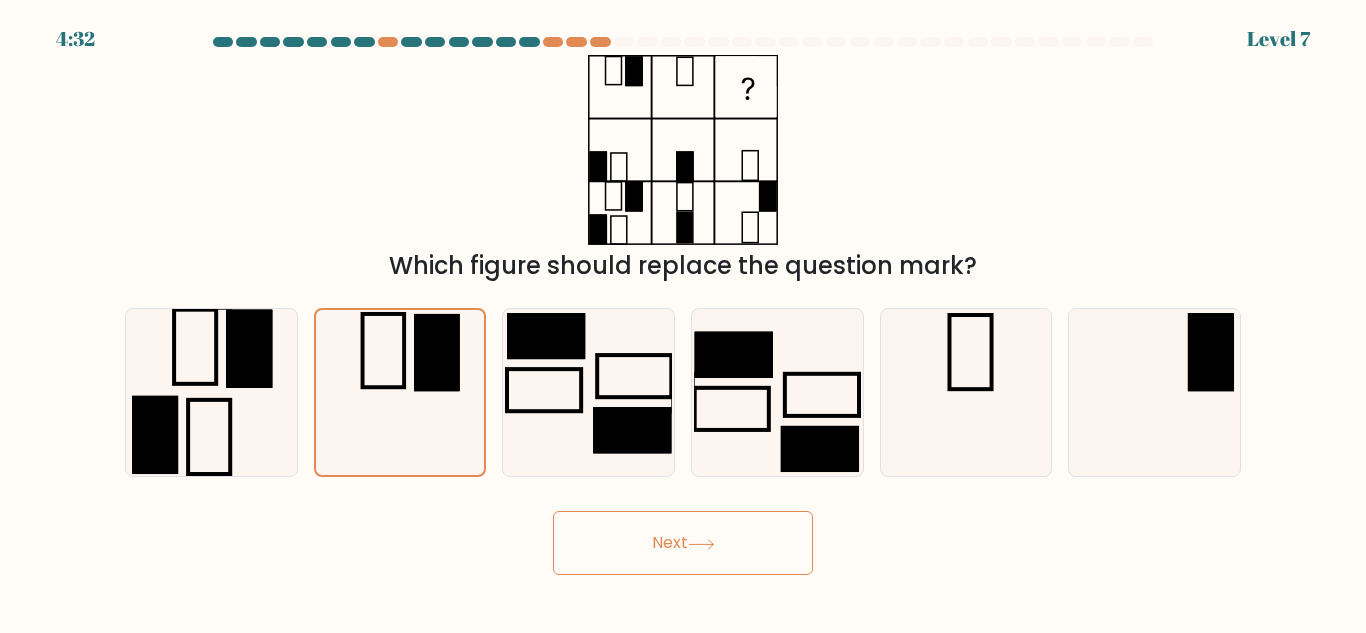 click on "Next" at bounding box center [683, 543] 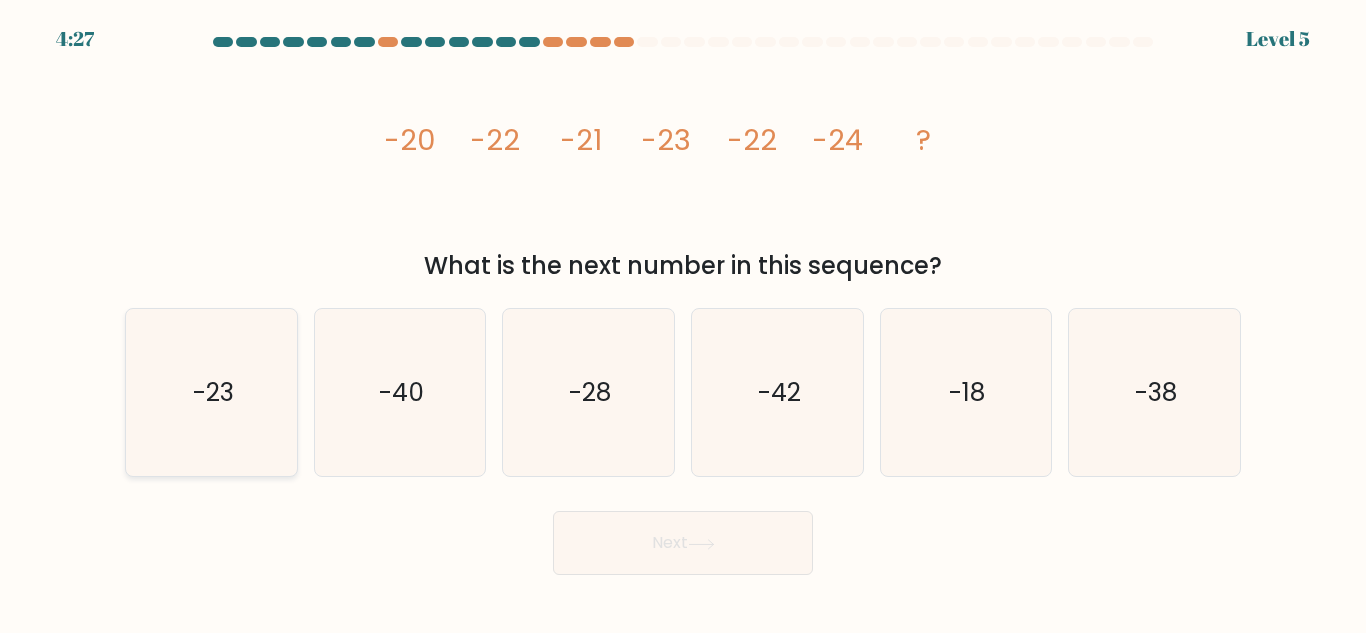 click on "-23" 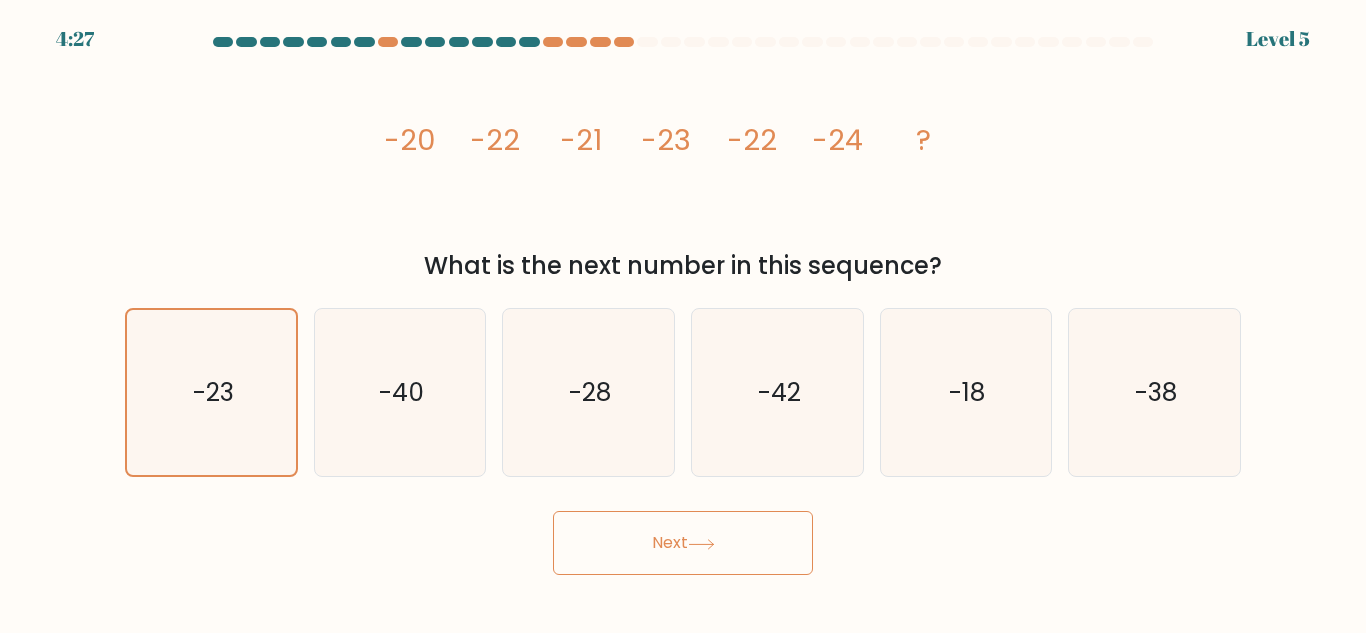 click on "Next" at bounding box center (683, 543) 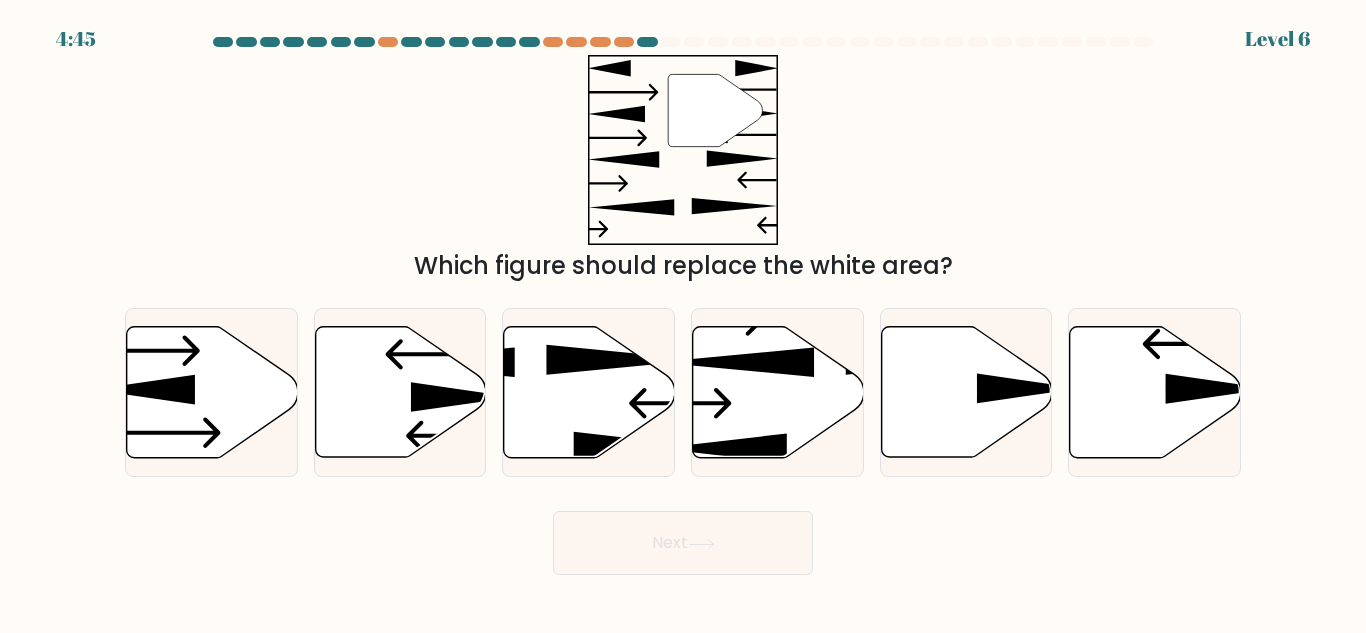 drag, startPoint x: 757, startPoint y: 614, endPoint x: 747, endPoint y: 649, distance: 36.40055 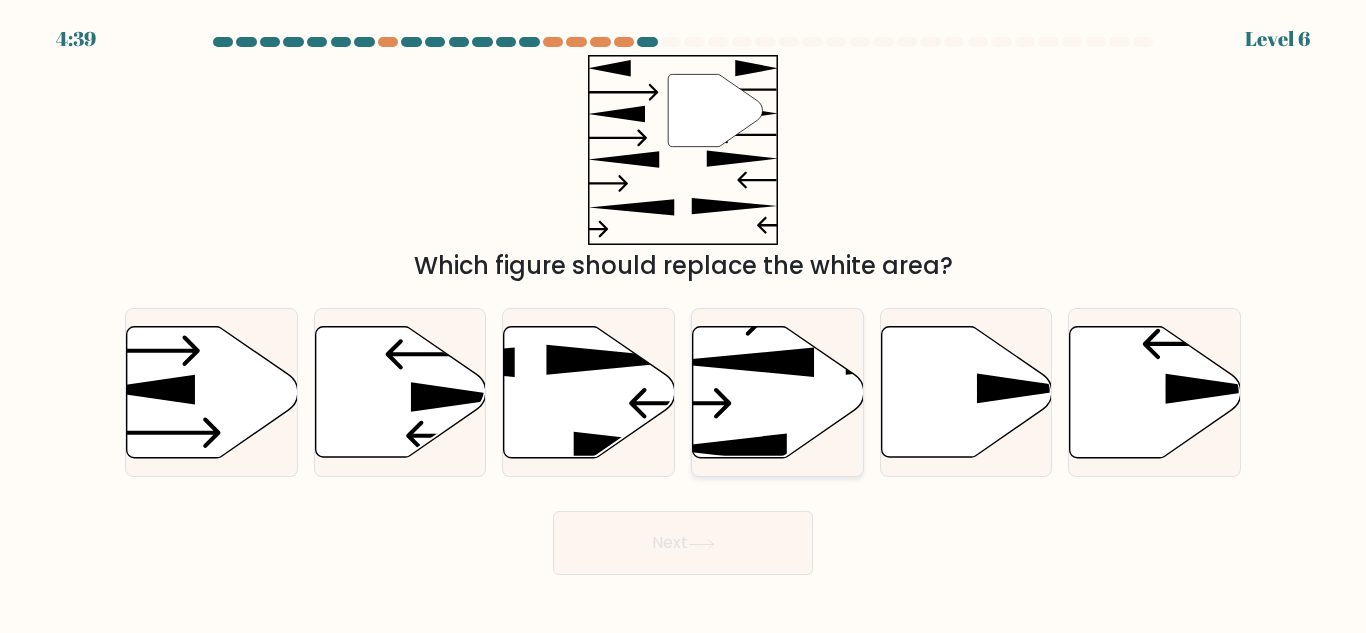 click 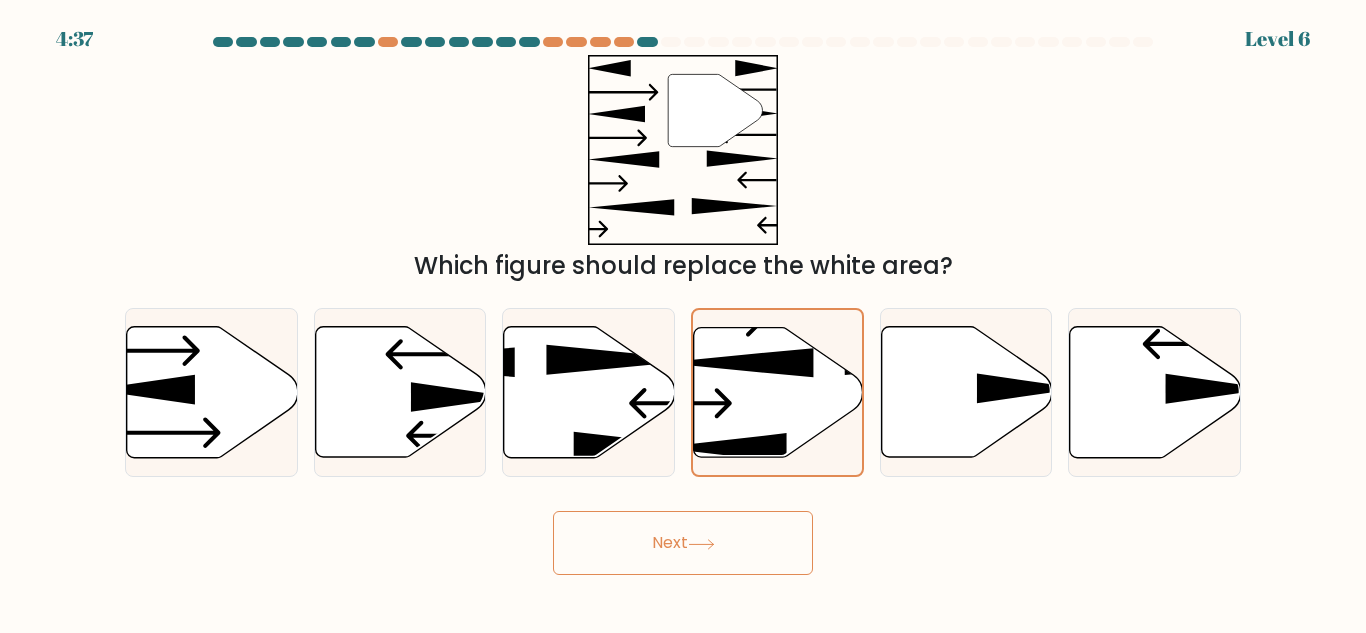 click on "Next" at bounding box center (683, 543) 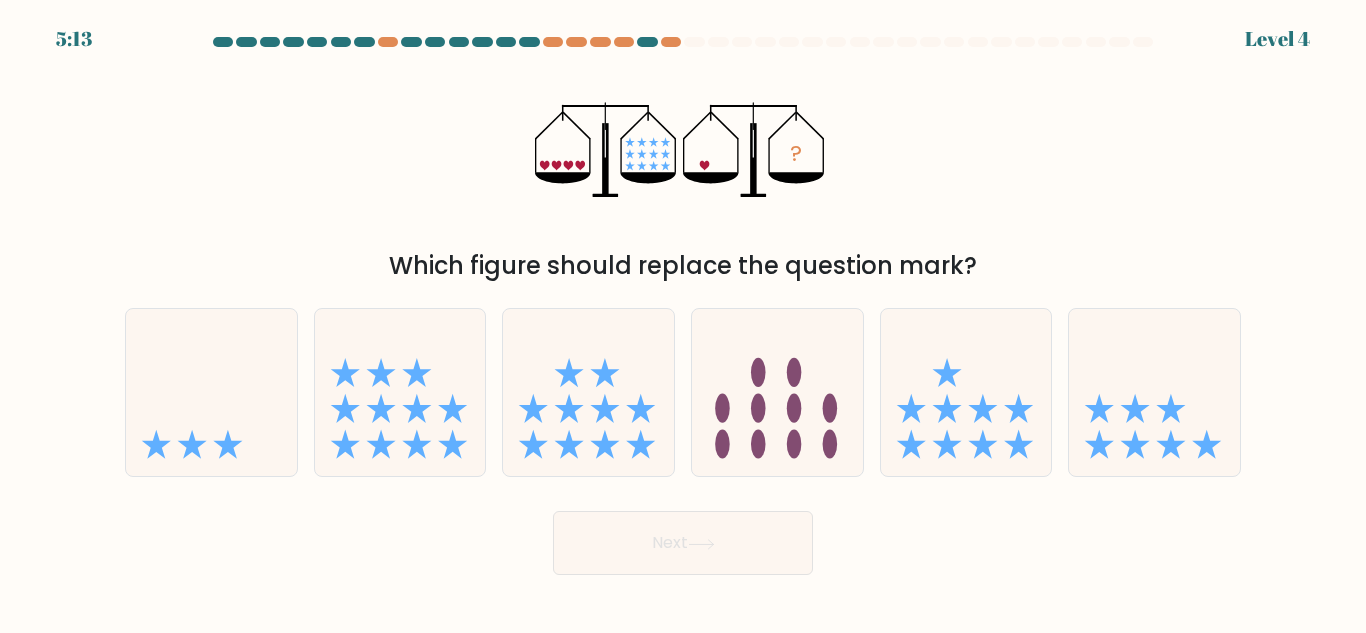 type 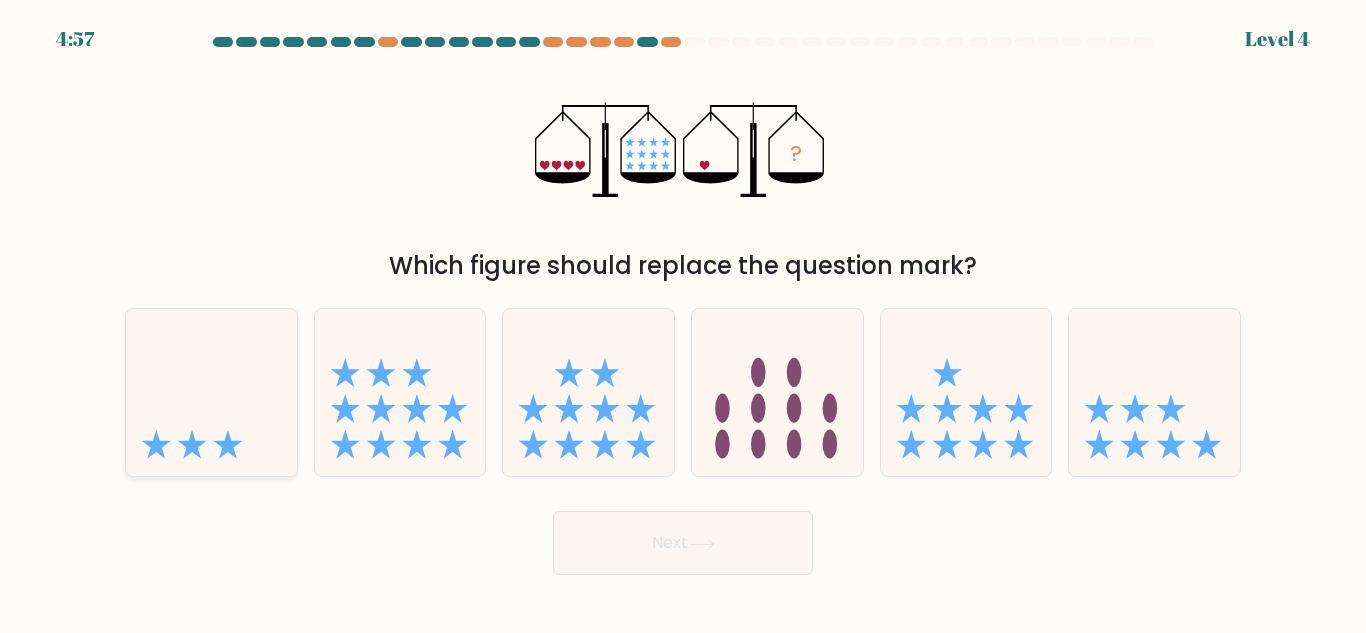 click 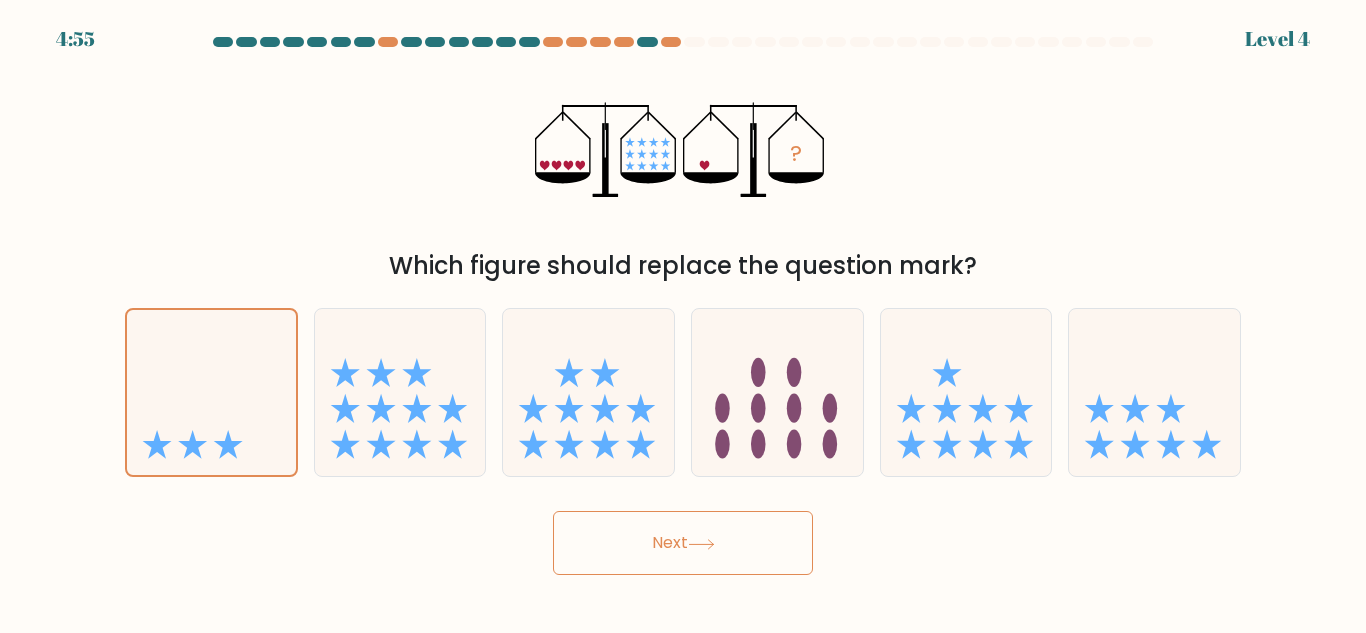 click on "Next" at bounding box center (683, 543) 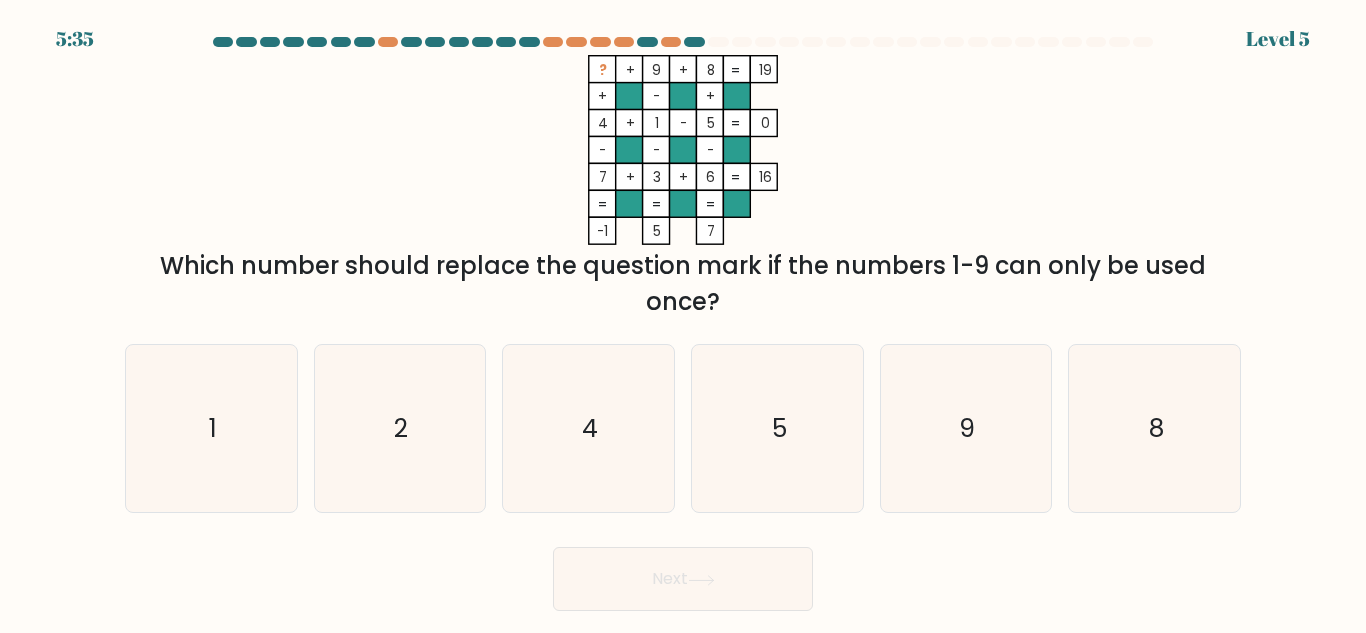 type 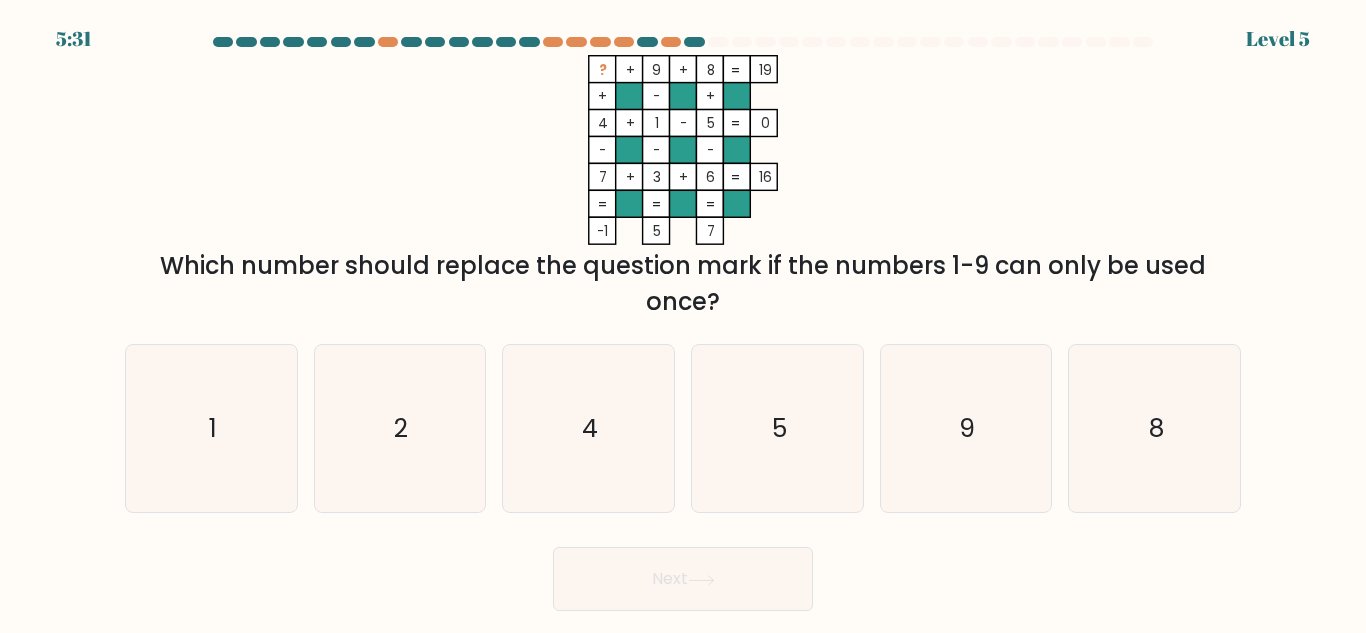 click on "b.
2" at bounding box center (400, 428) 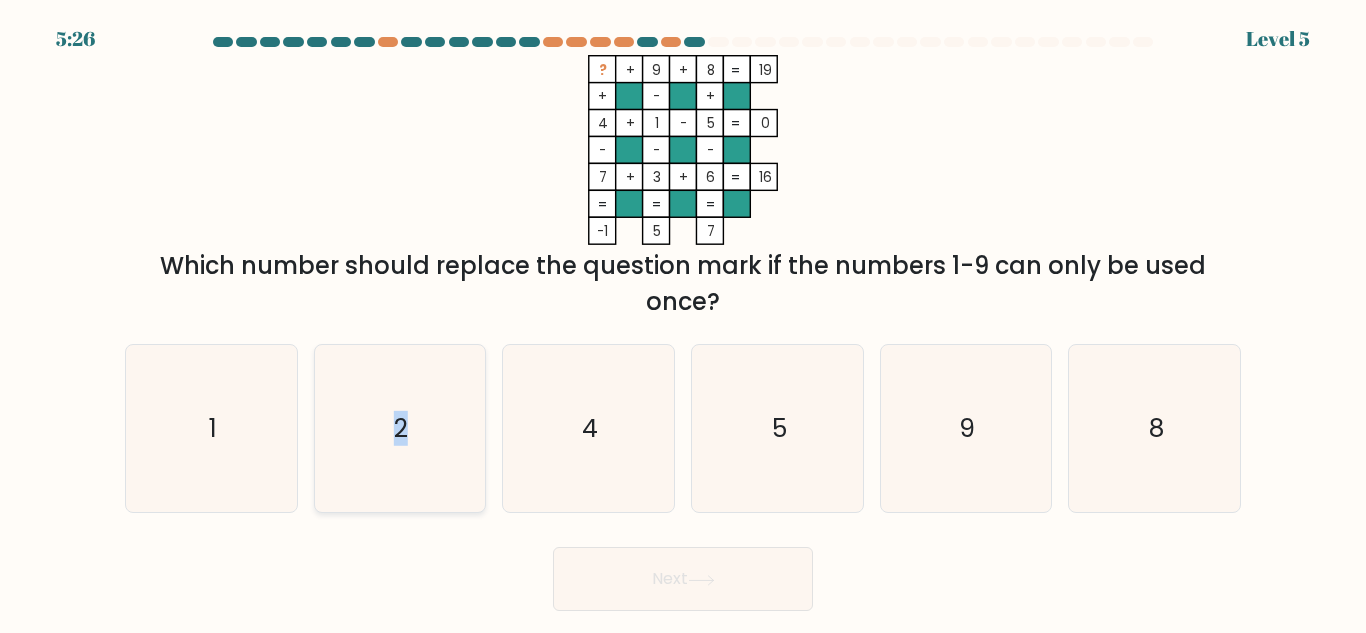 click on "2" 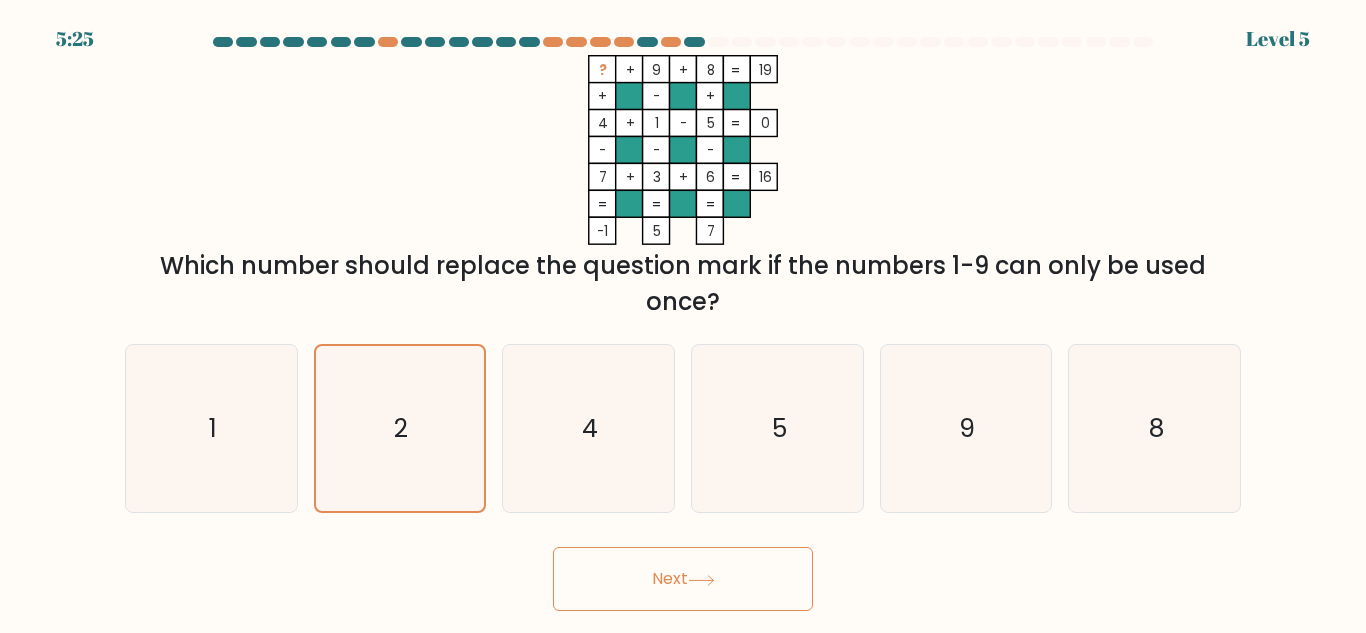 click on "Next" at bounding box center (683, 579) 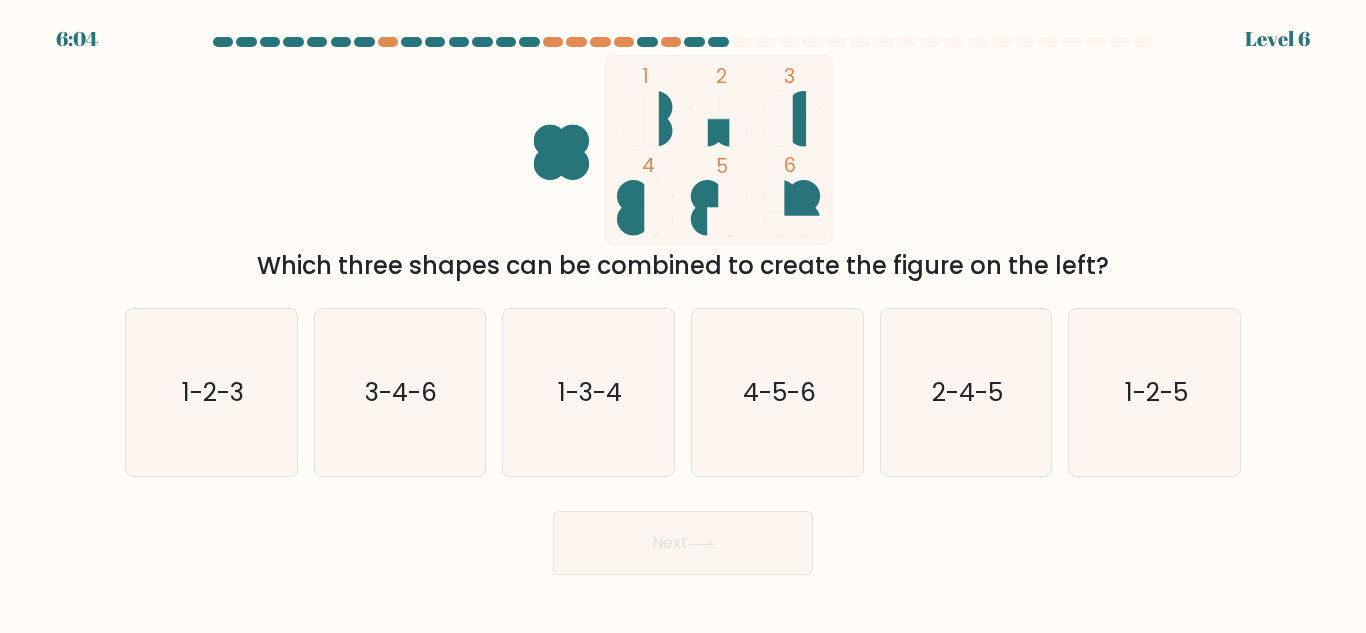 click on "6:04
Level 6" at bounding box center (683, 316) 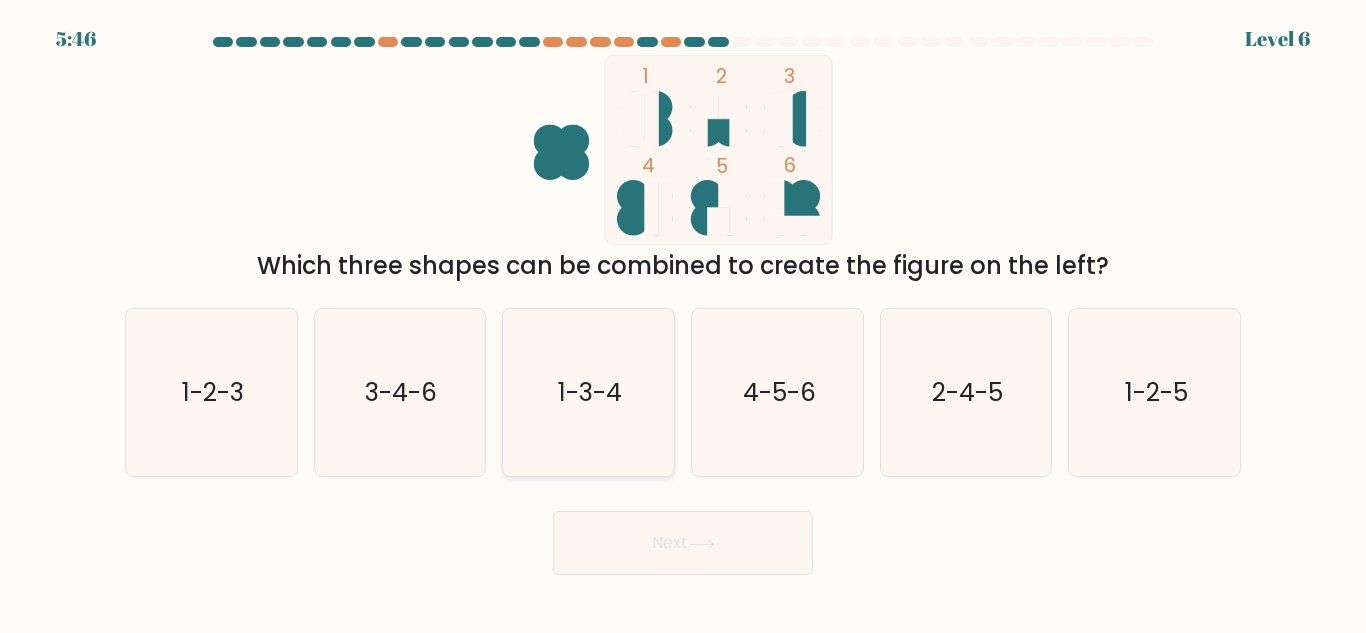 click on "1-3-4" 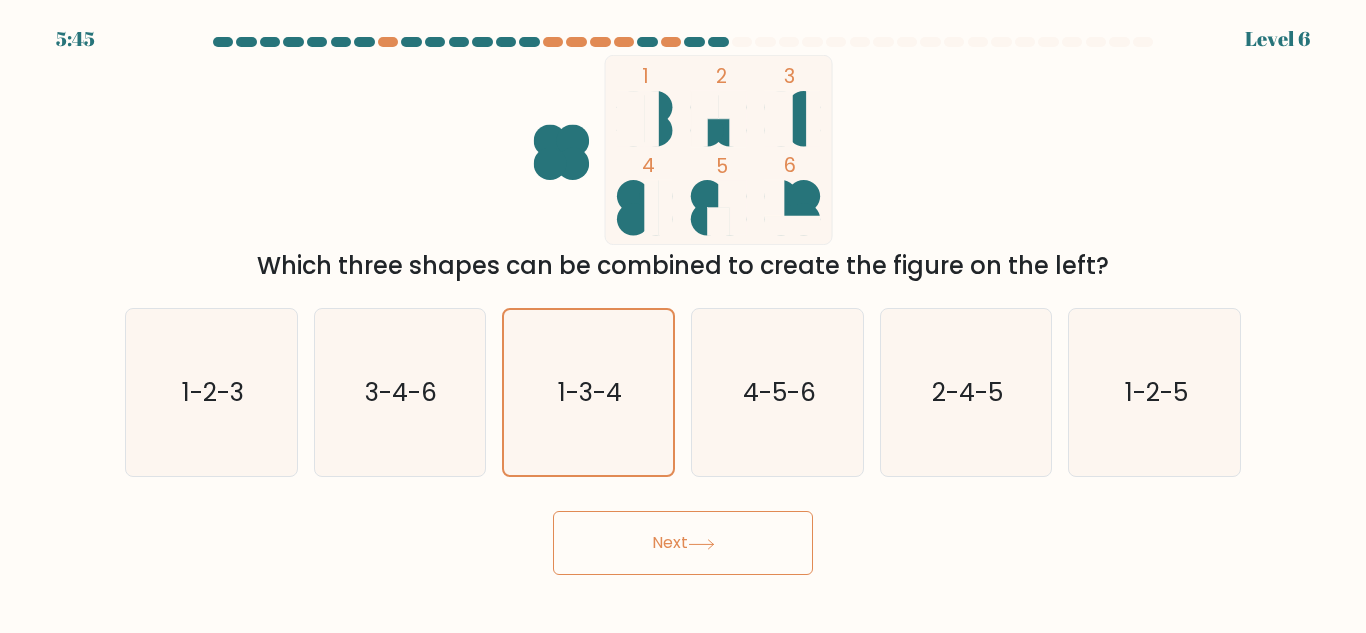 click on "Next" at bounding box center (683, 543) 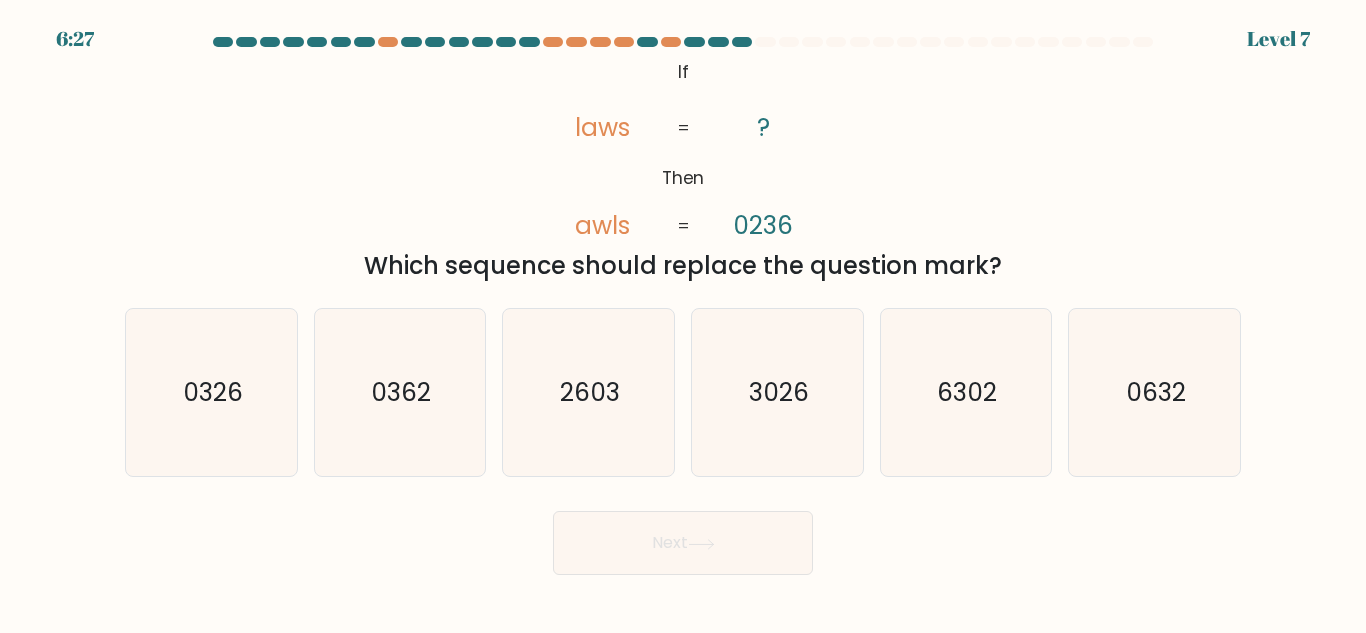 click on "c.
2603" at bounding box center (588, 392) 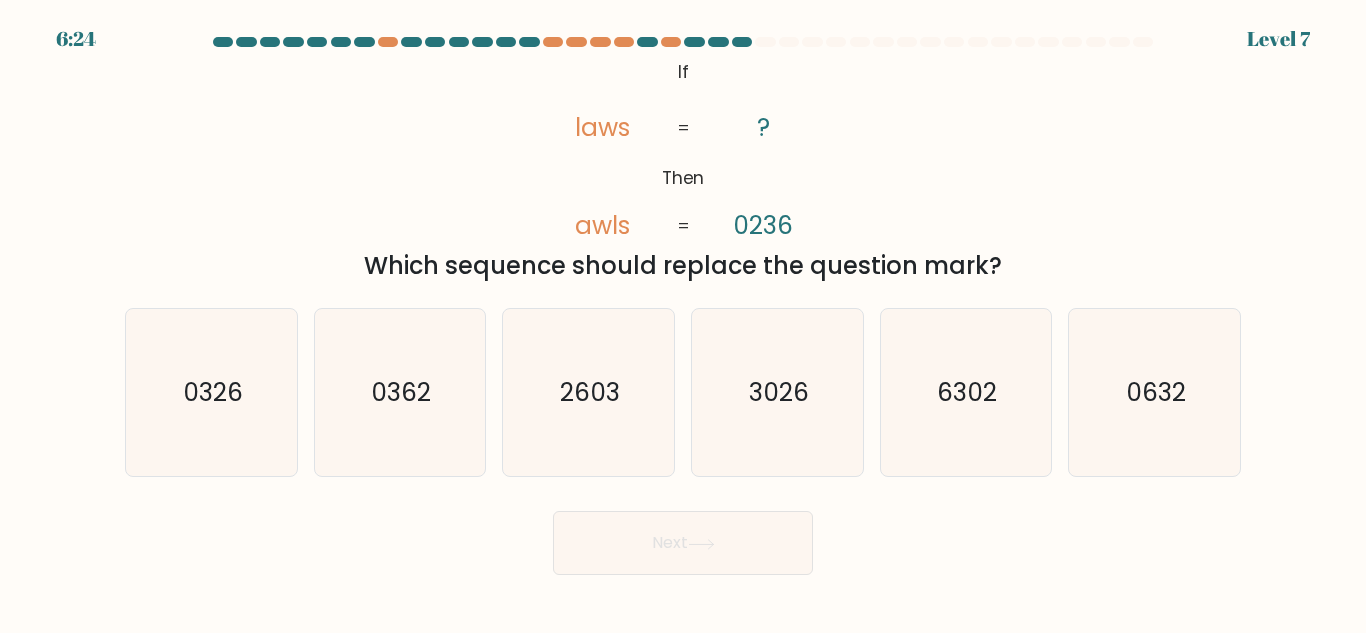 click on "@import url('https://fonts.googleapis.com/css?family=Abril+Fatface:400,100,100italic,300,300italic,400italic,500,500italic,700,700italic,900,900italic');           If       Then       laws       awls       ?       [NUMBER]       =       =" 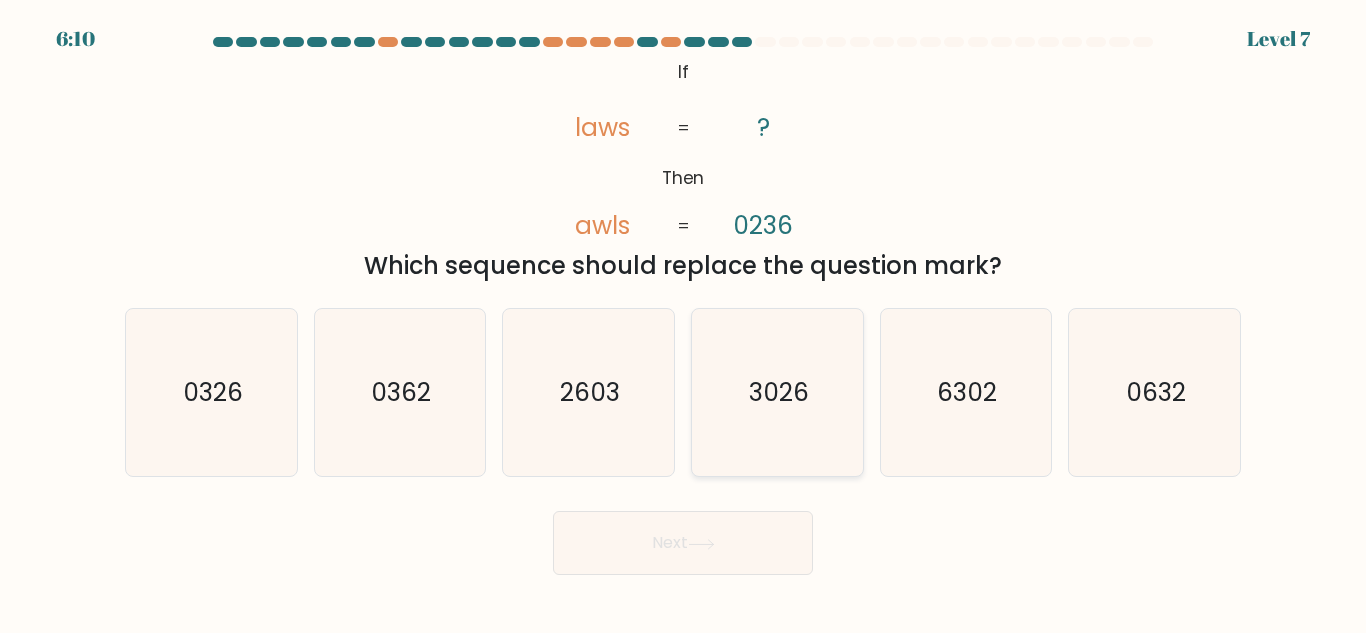 click on "3026" 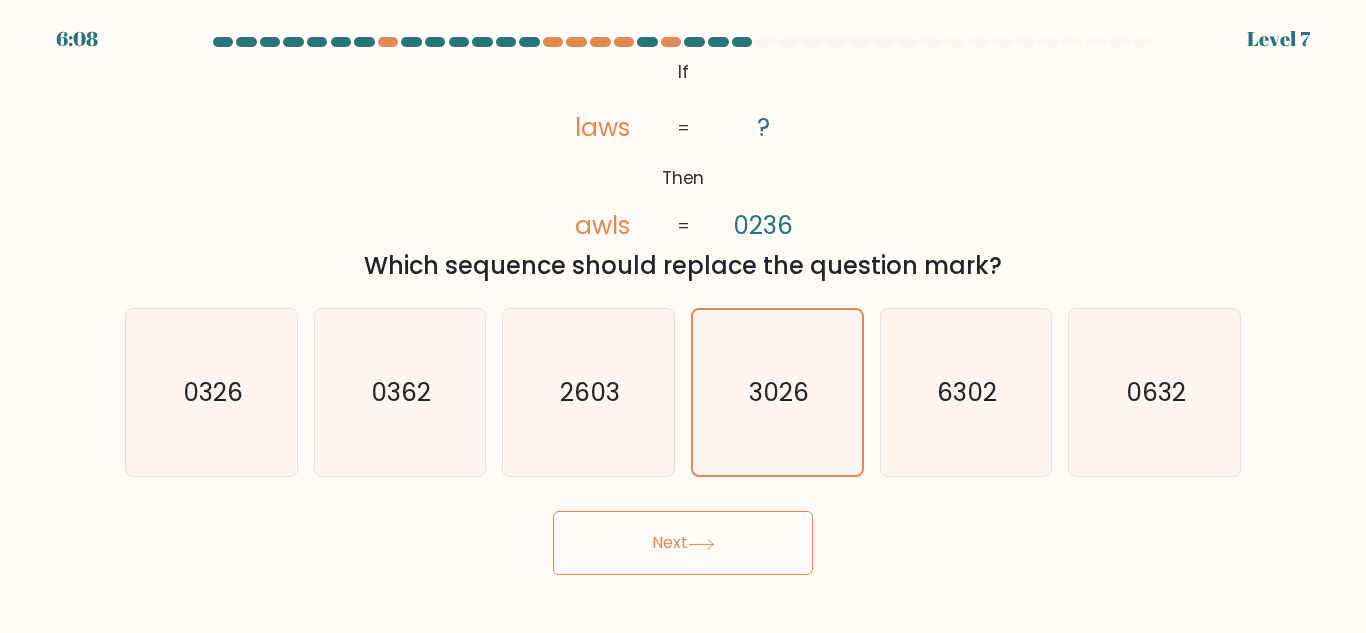 click on "Next" at bounding box center [683, 543] 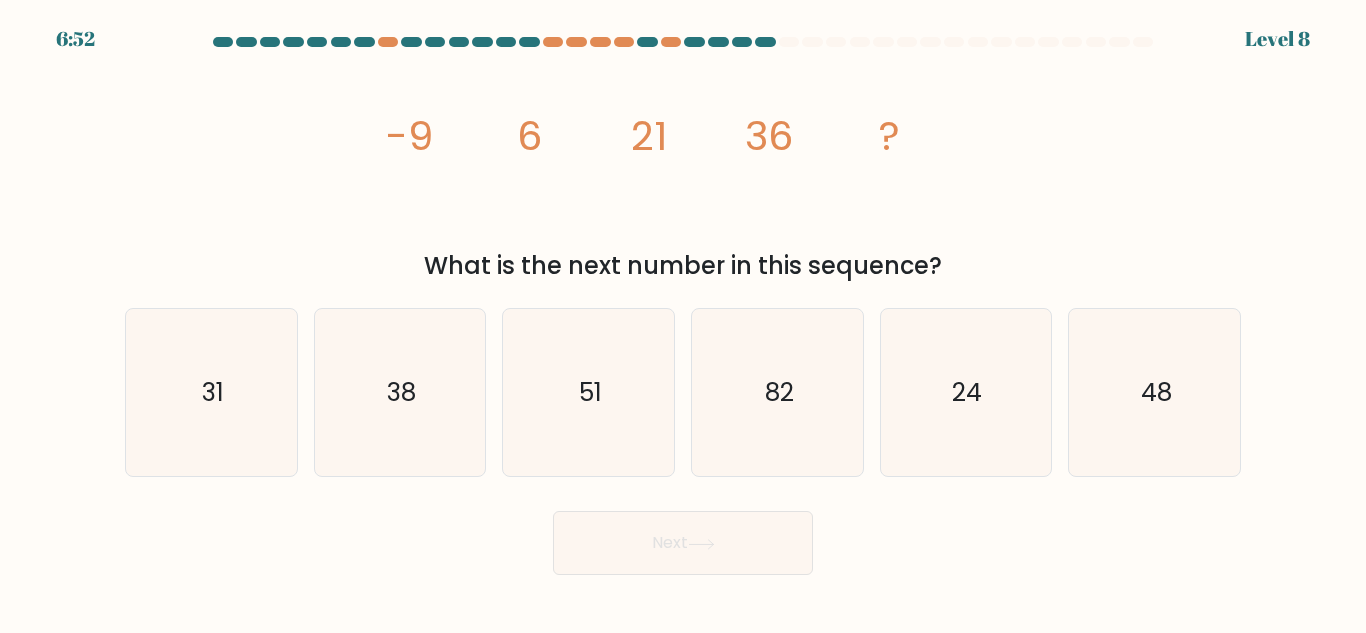 type 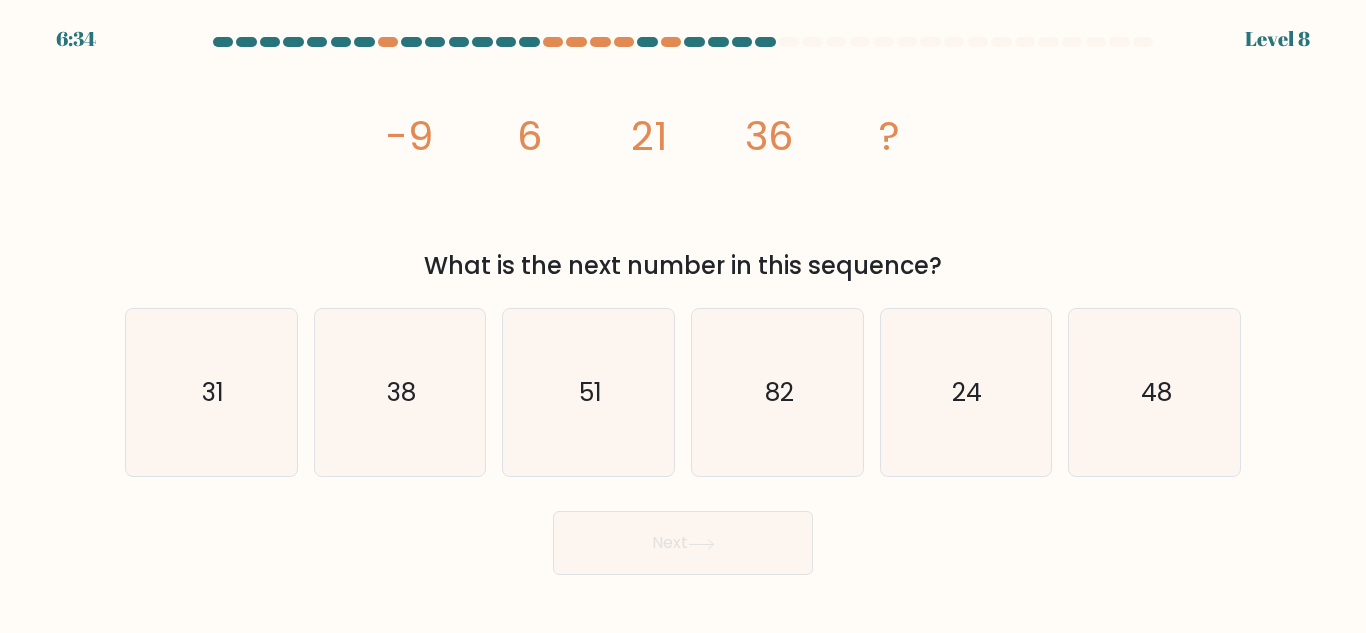 click on "Next" at bounding box center (683, 543) 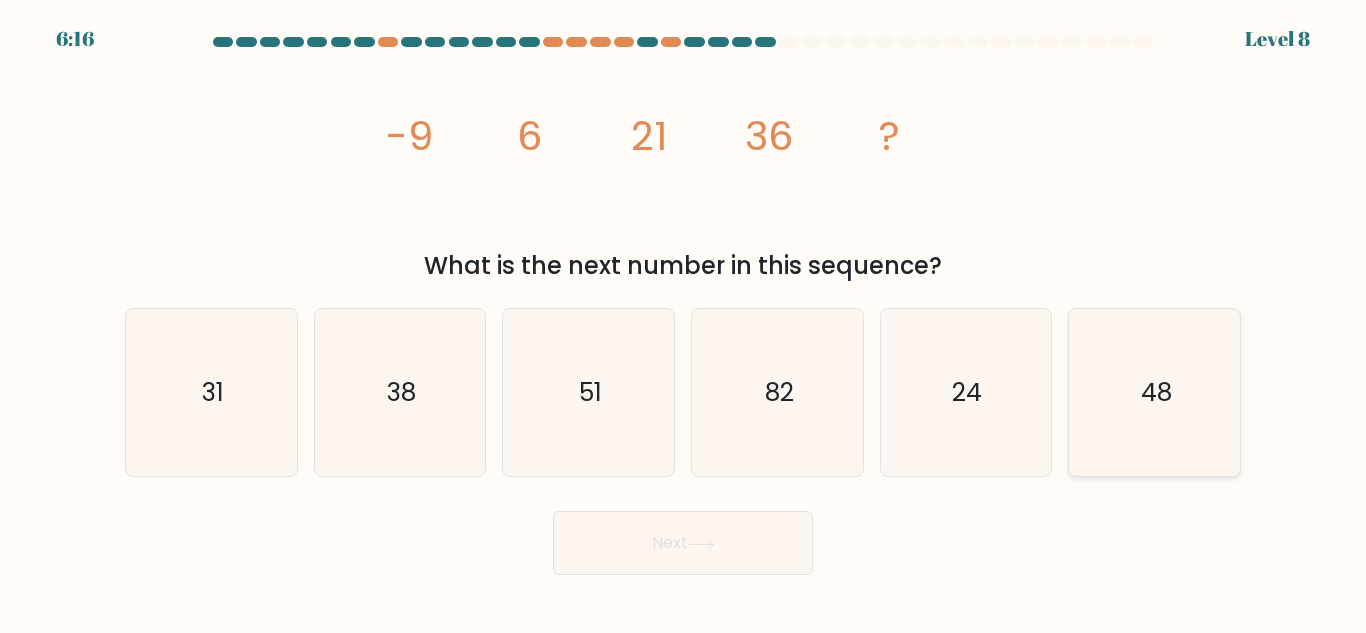 click on "48" 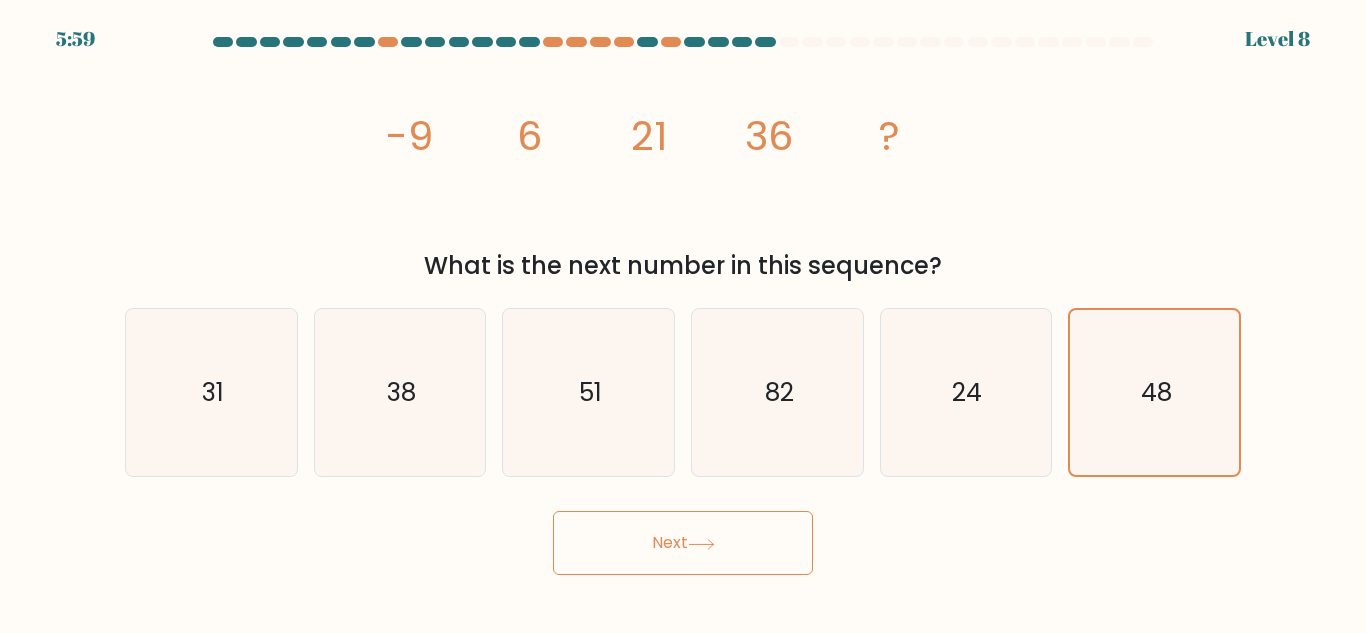 click at bounding box center (683, 306) 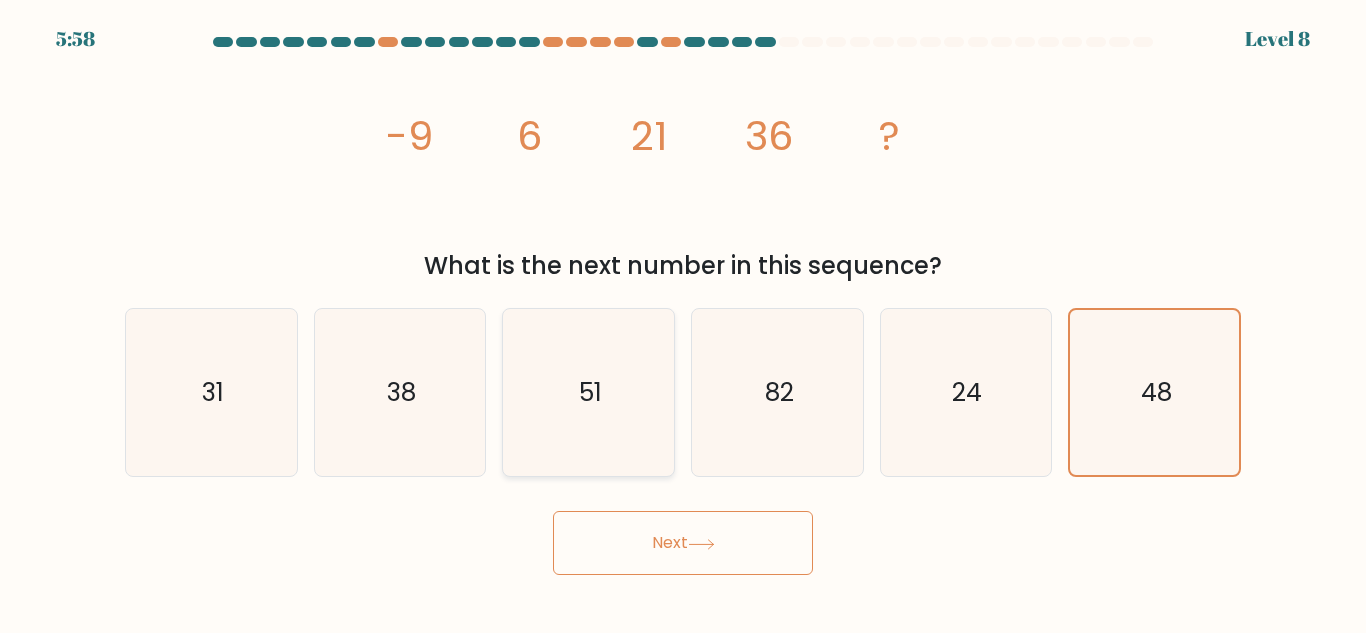 click on "51" 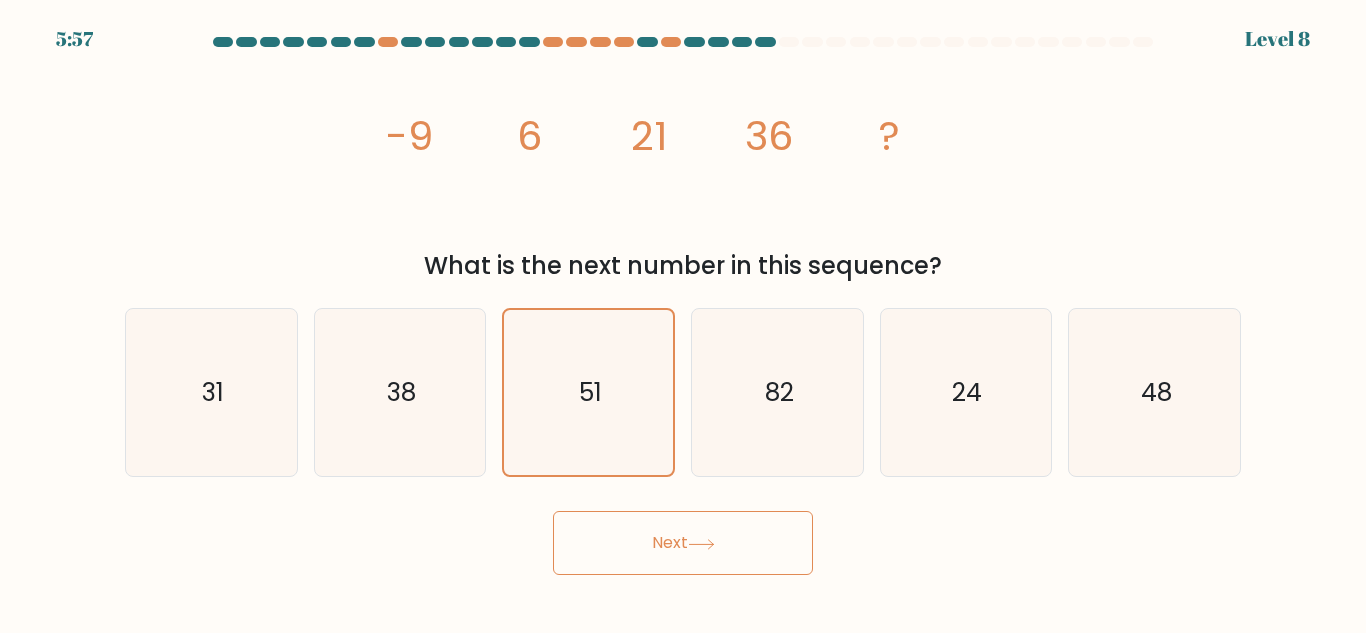 click on "Next" at bounding box center [683, 543] 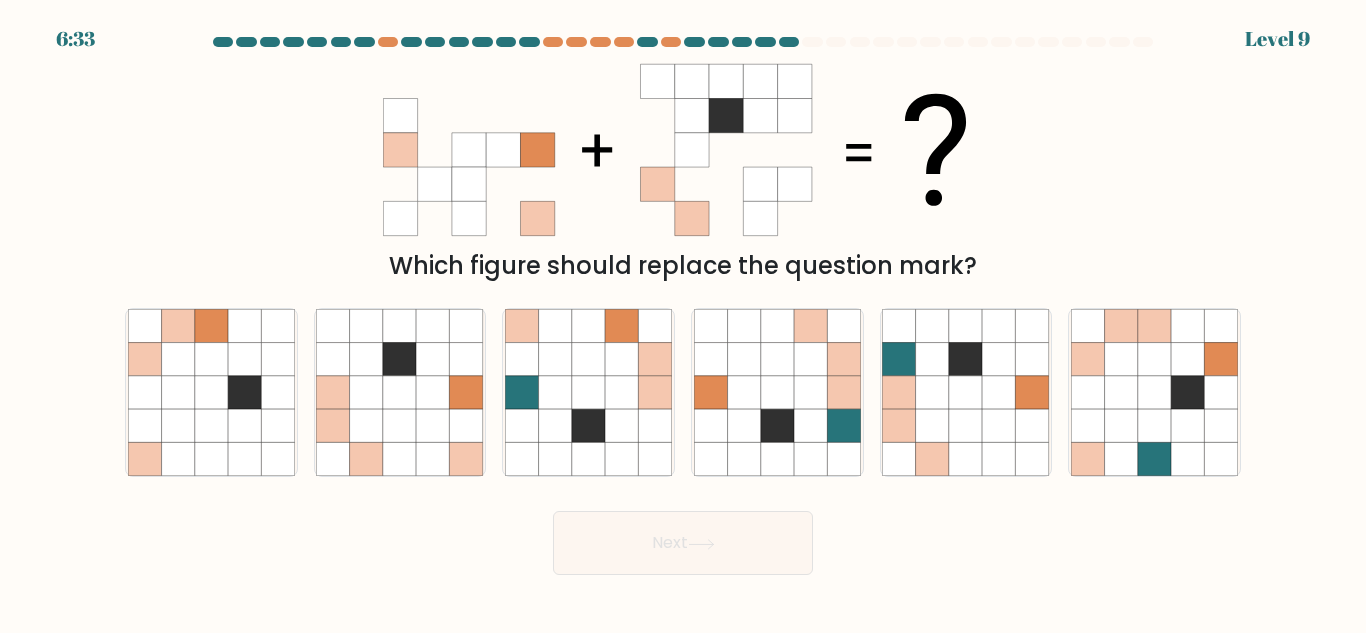 type 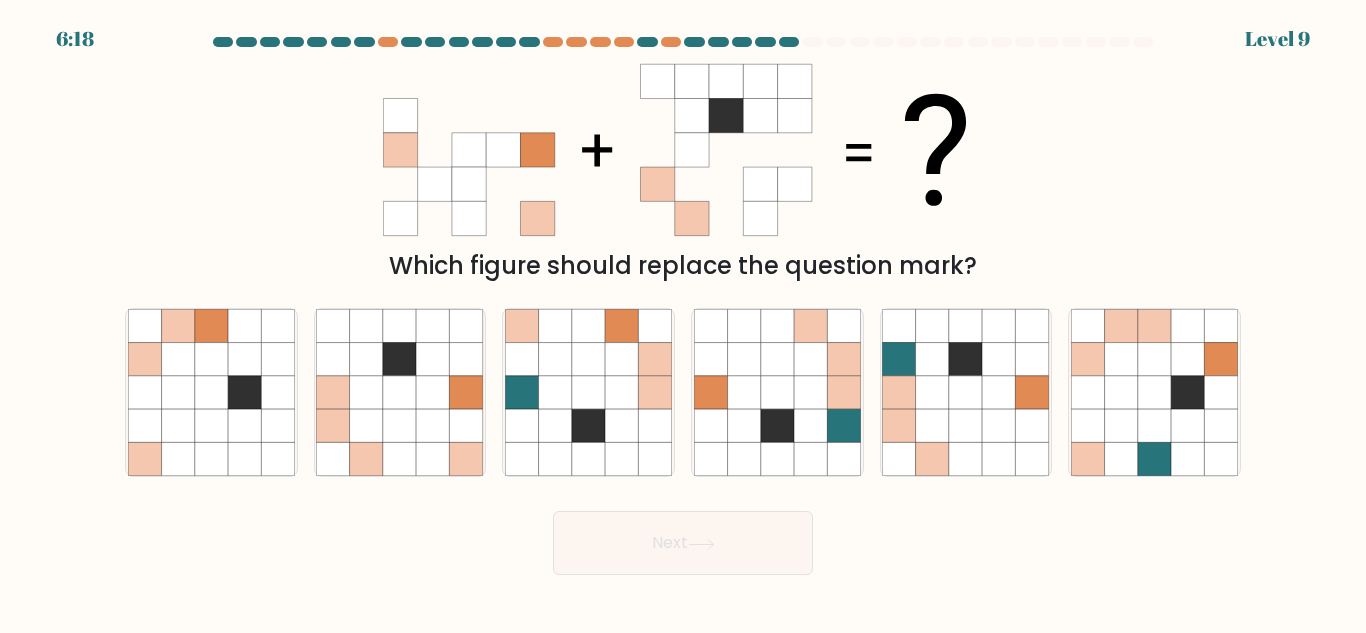 click on "Next" at bounding box center (683, 543) 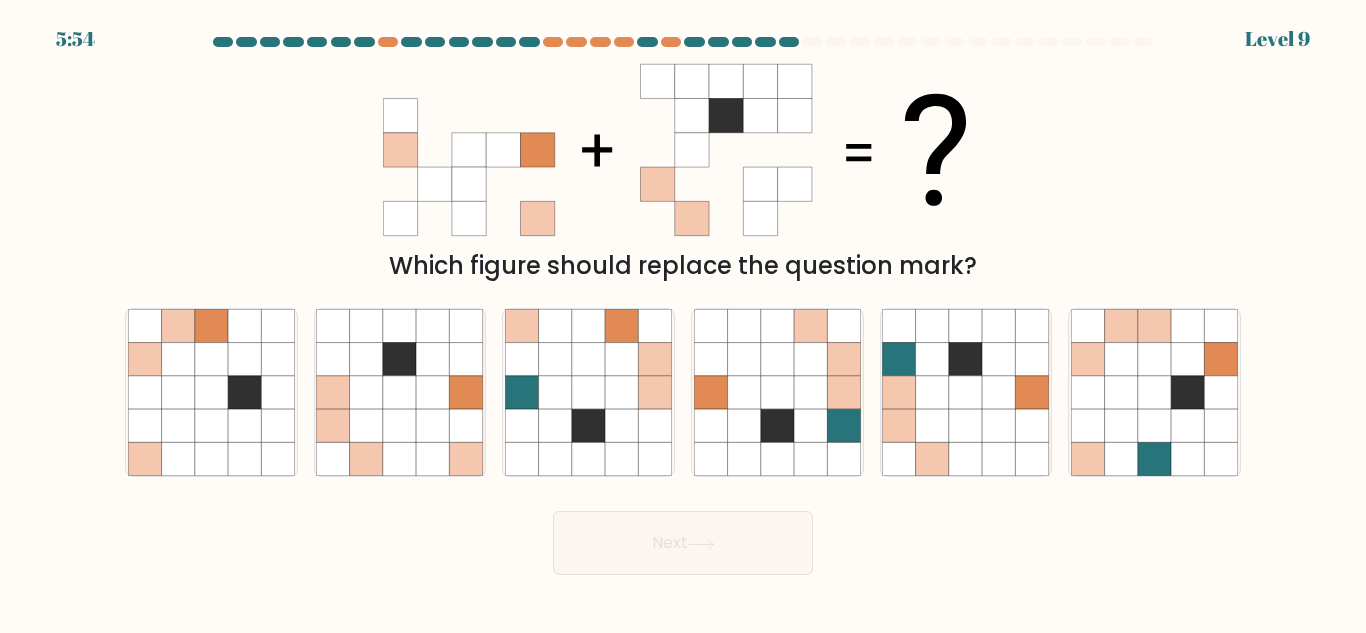 drag, startPoint x: 691, startPoint y: 520, endPoint x: 690, endPoint y: 680, distance: 160.00313 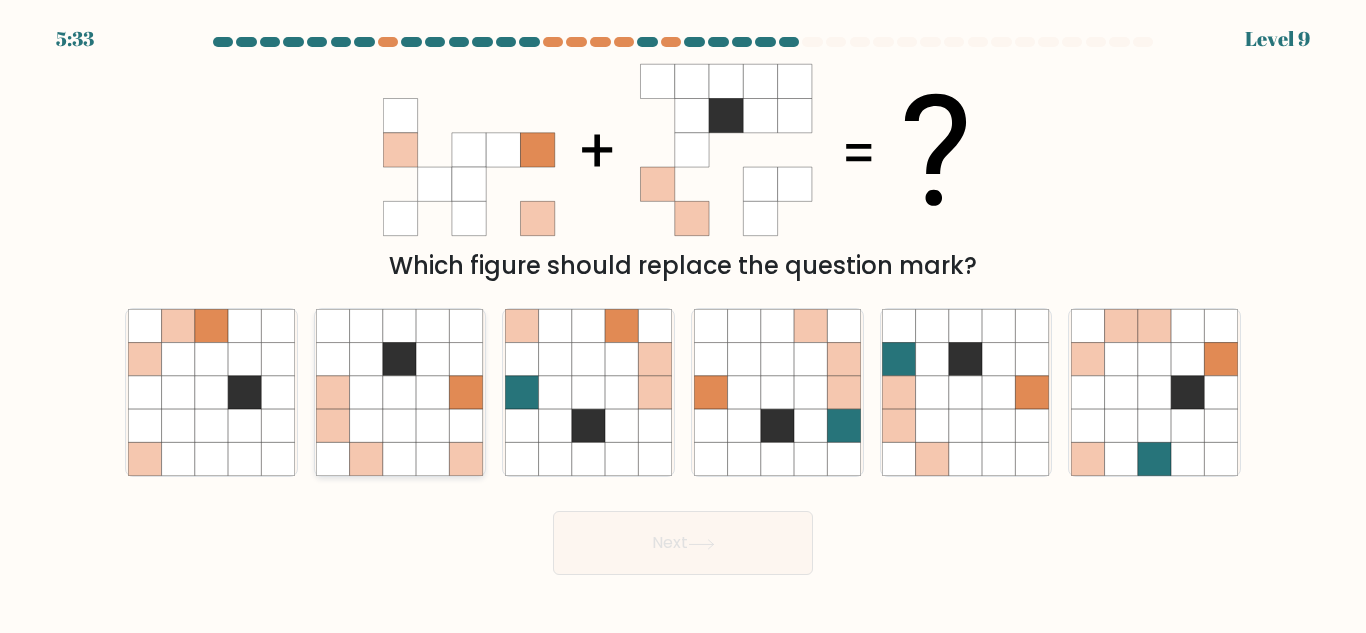 click 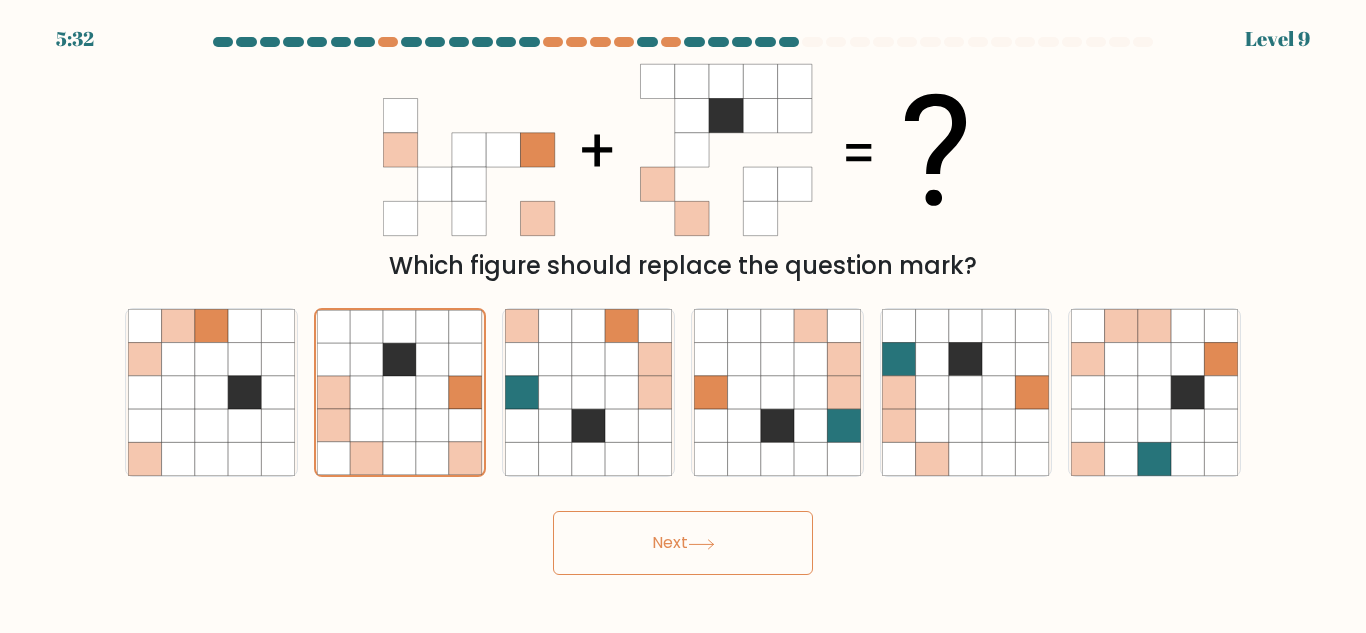 click on "Next" at bounding box center (683, 543) 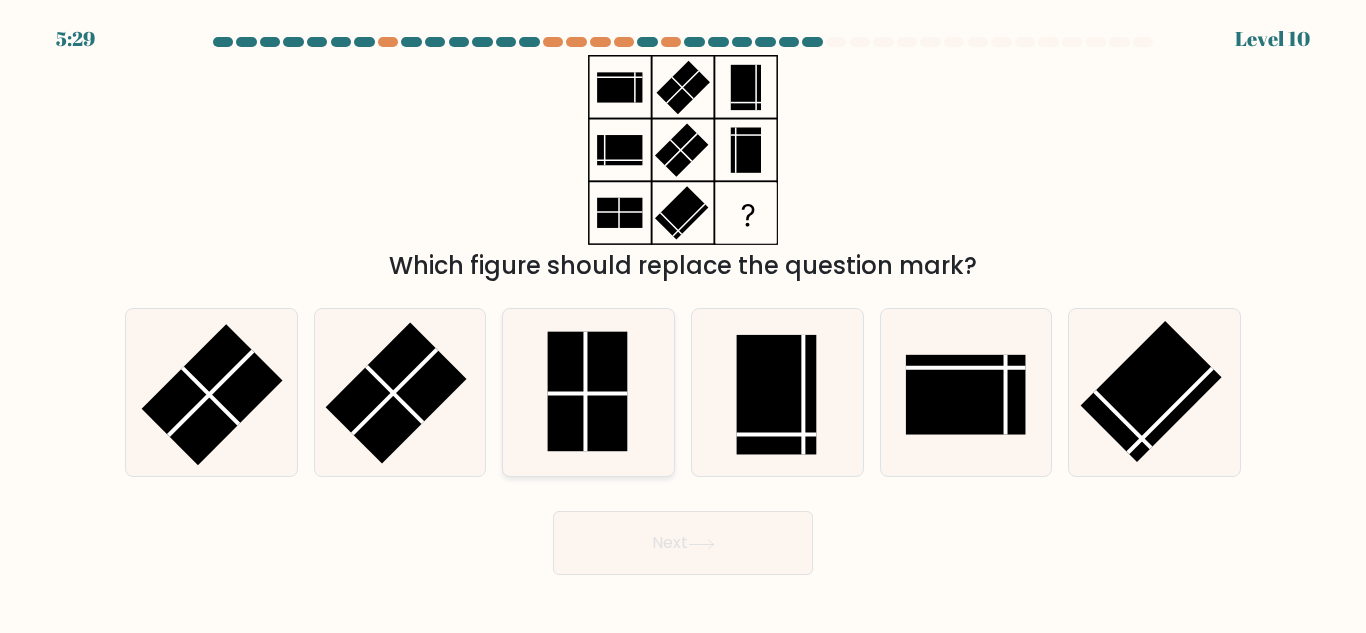 click 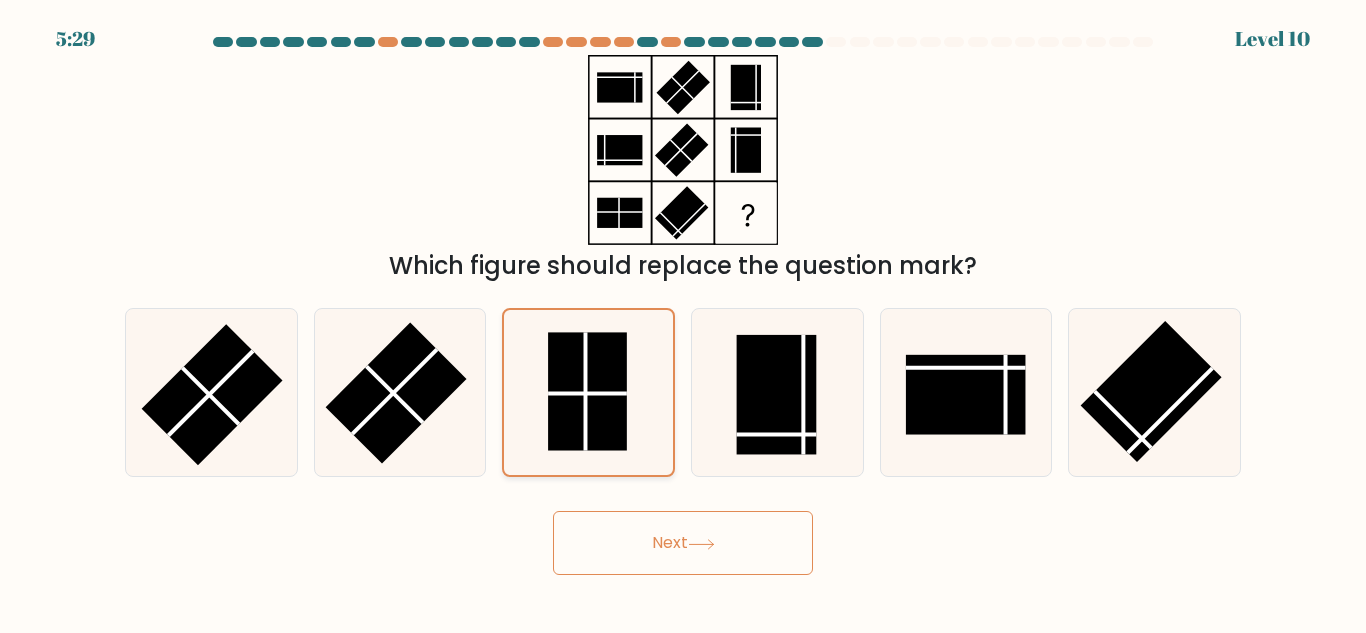 click 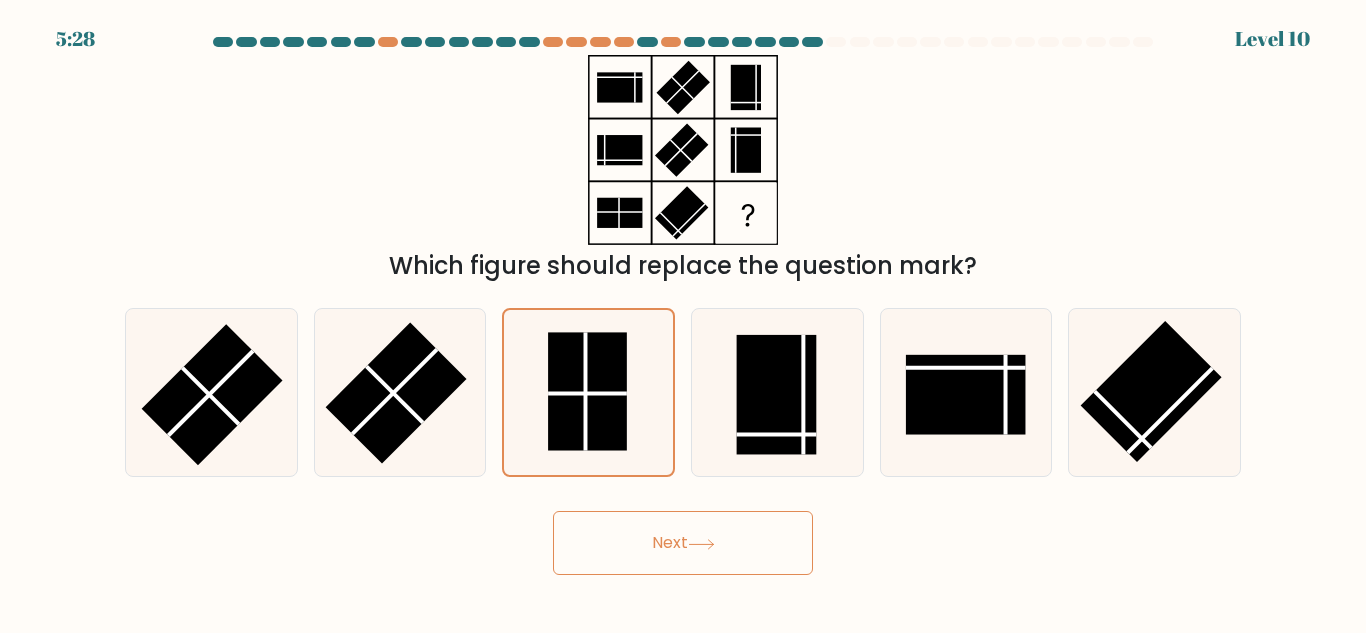 click on "Next" at bounding box center (683, 543) 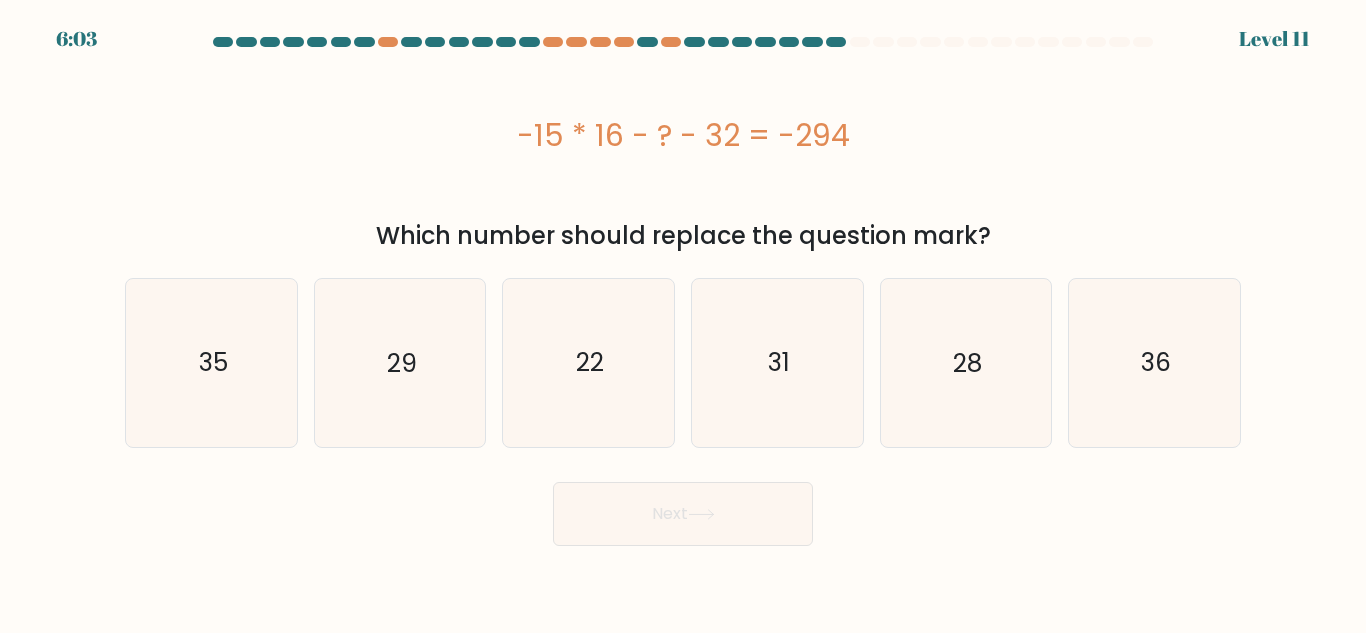 click on "Next" at bounding box center (683, 514) 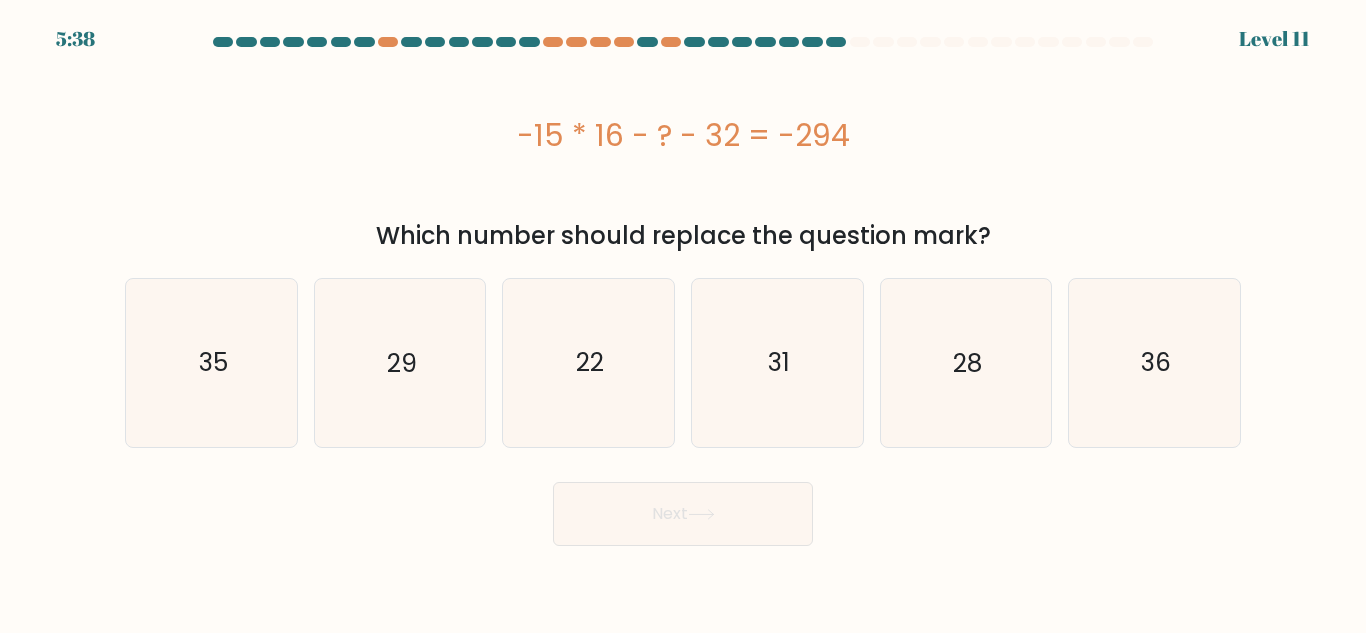 click on "Which number should replace the question mark?" at bounding box center [683, 236] 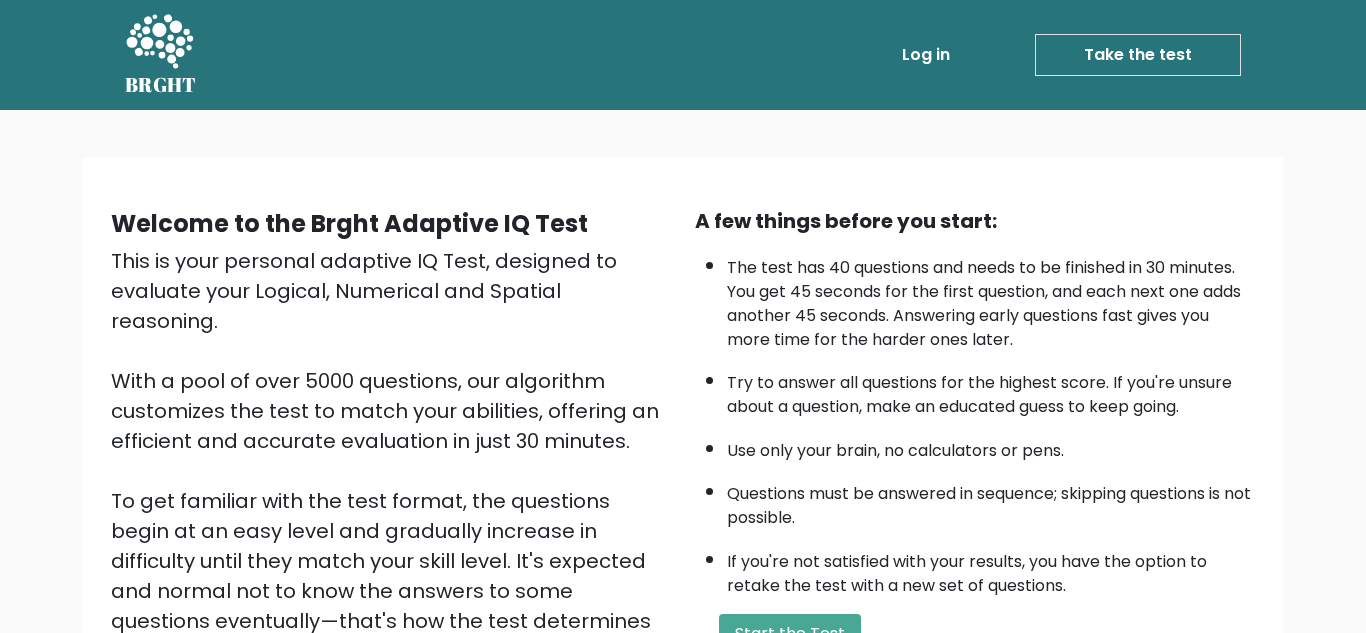 scroll, scrollTop: 0, scrollLeft: 0, axis: both 